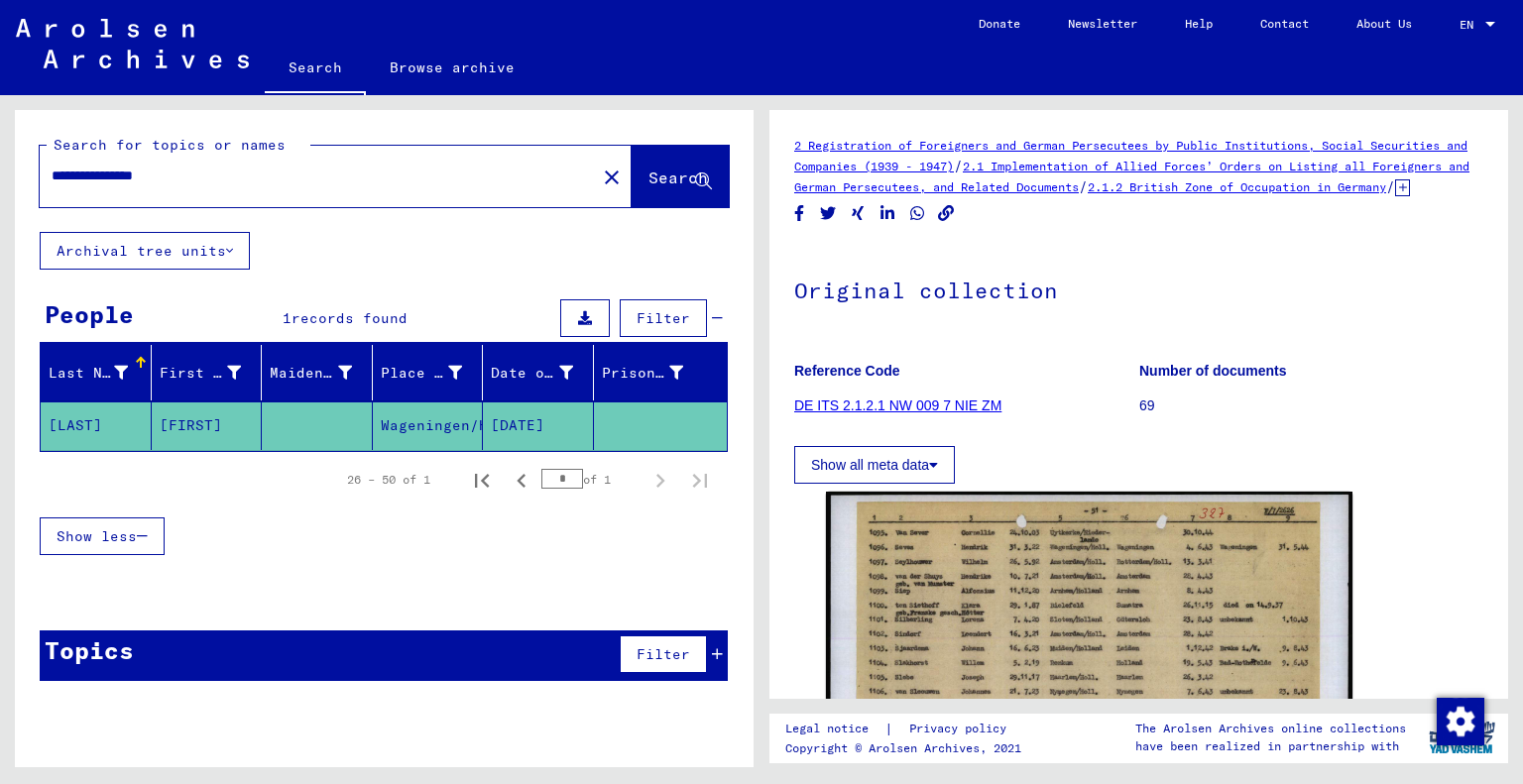 scroll, scrollTop: 0, scrollLeft: 0, axis: both 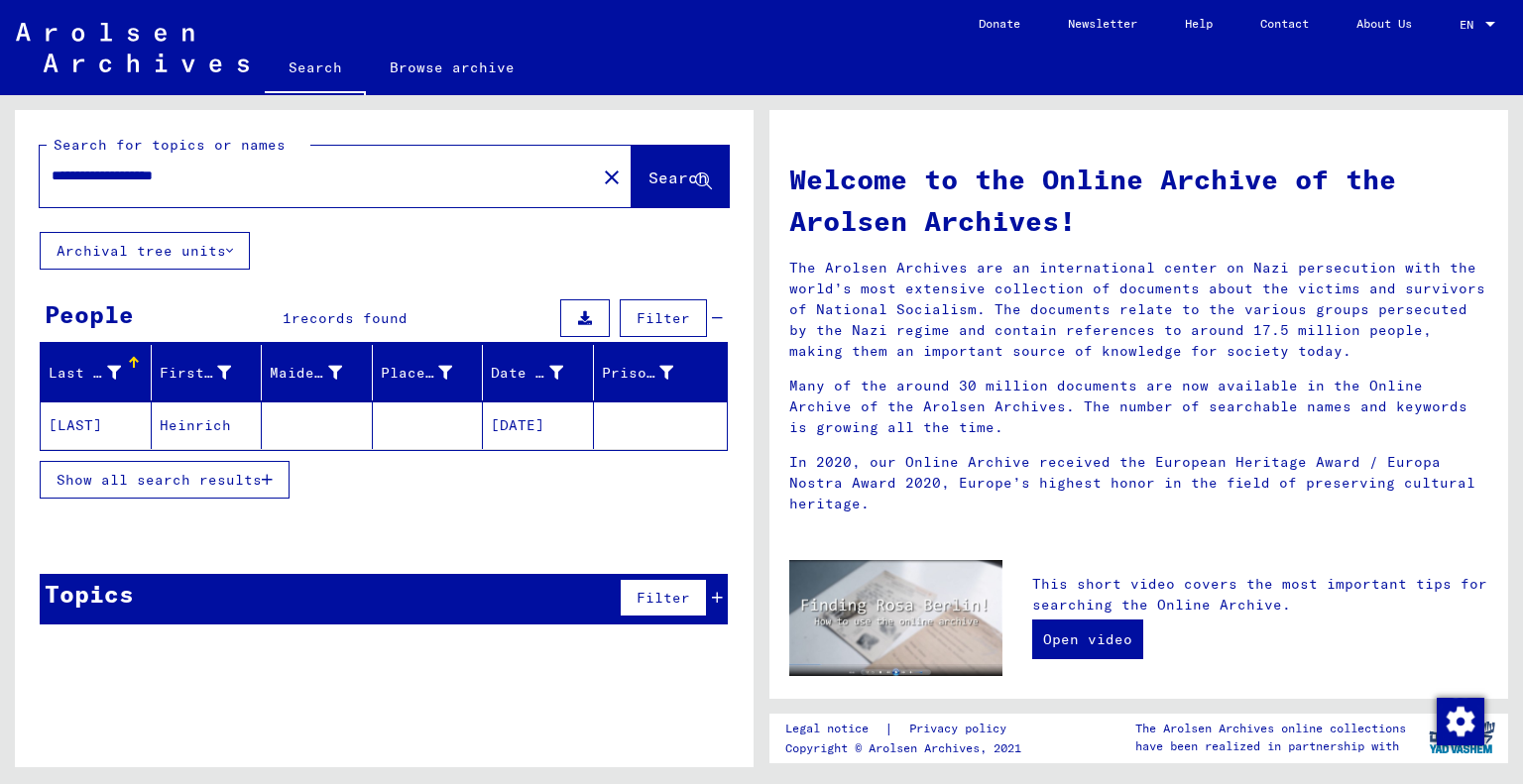 drag, startPoint x: 258, startPoint y: 164, endPoint x: 57, endPoint y: 168, distance: 201.0398 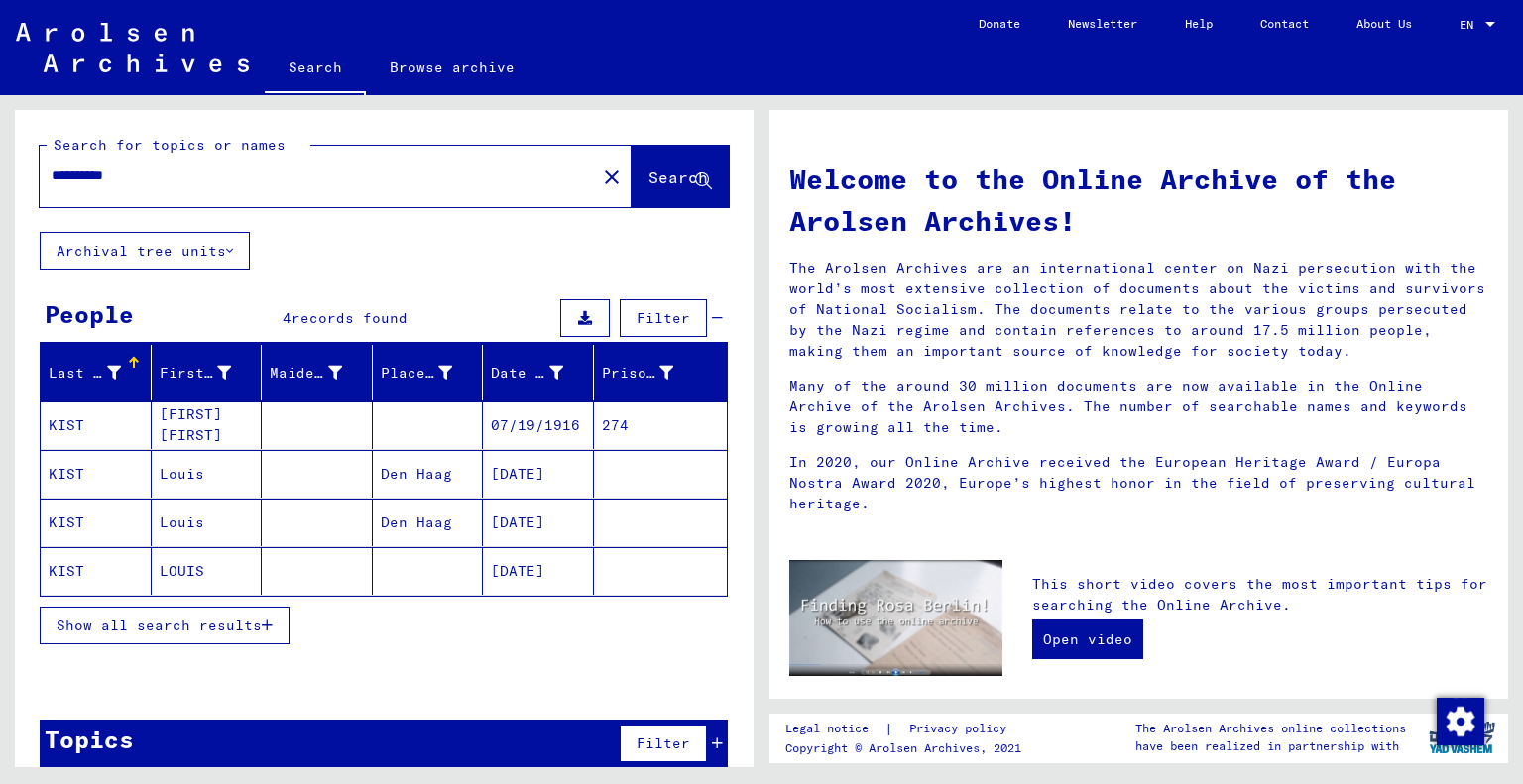 click on "07/19/1916" at bounding box center [538, 474] 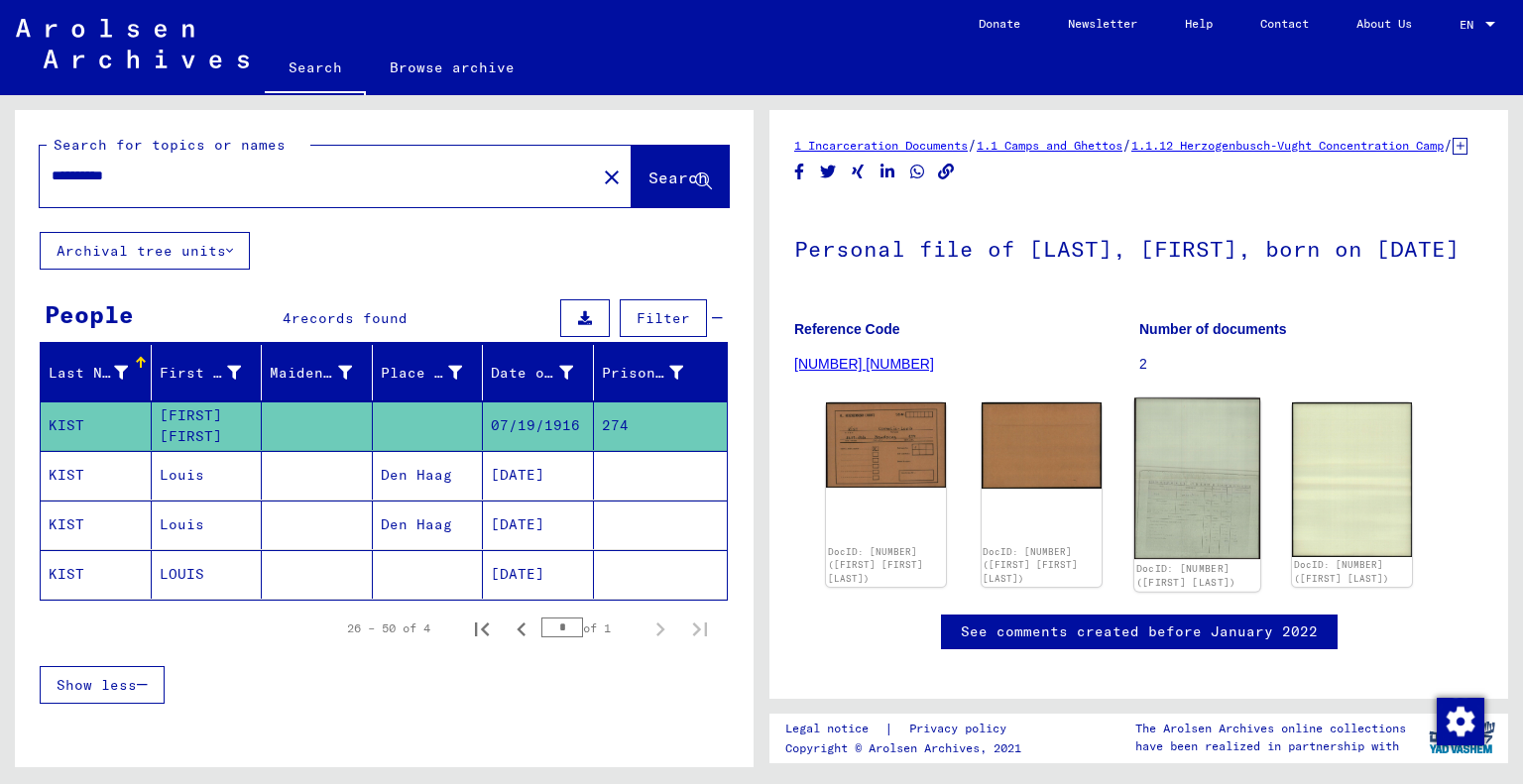 click 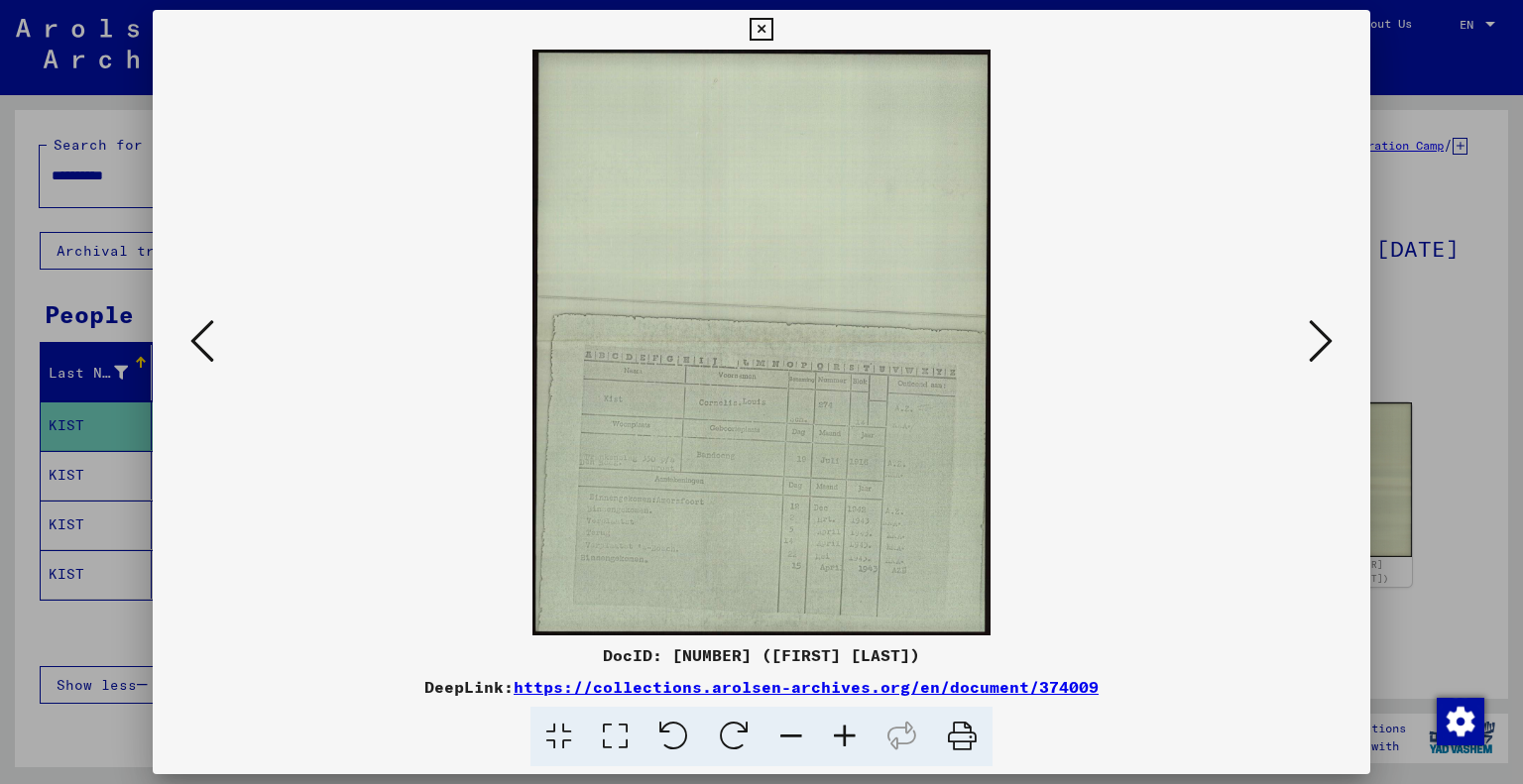 click at bounding box center (845, 736) 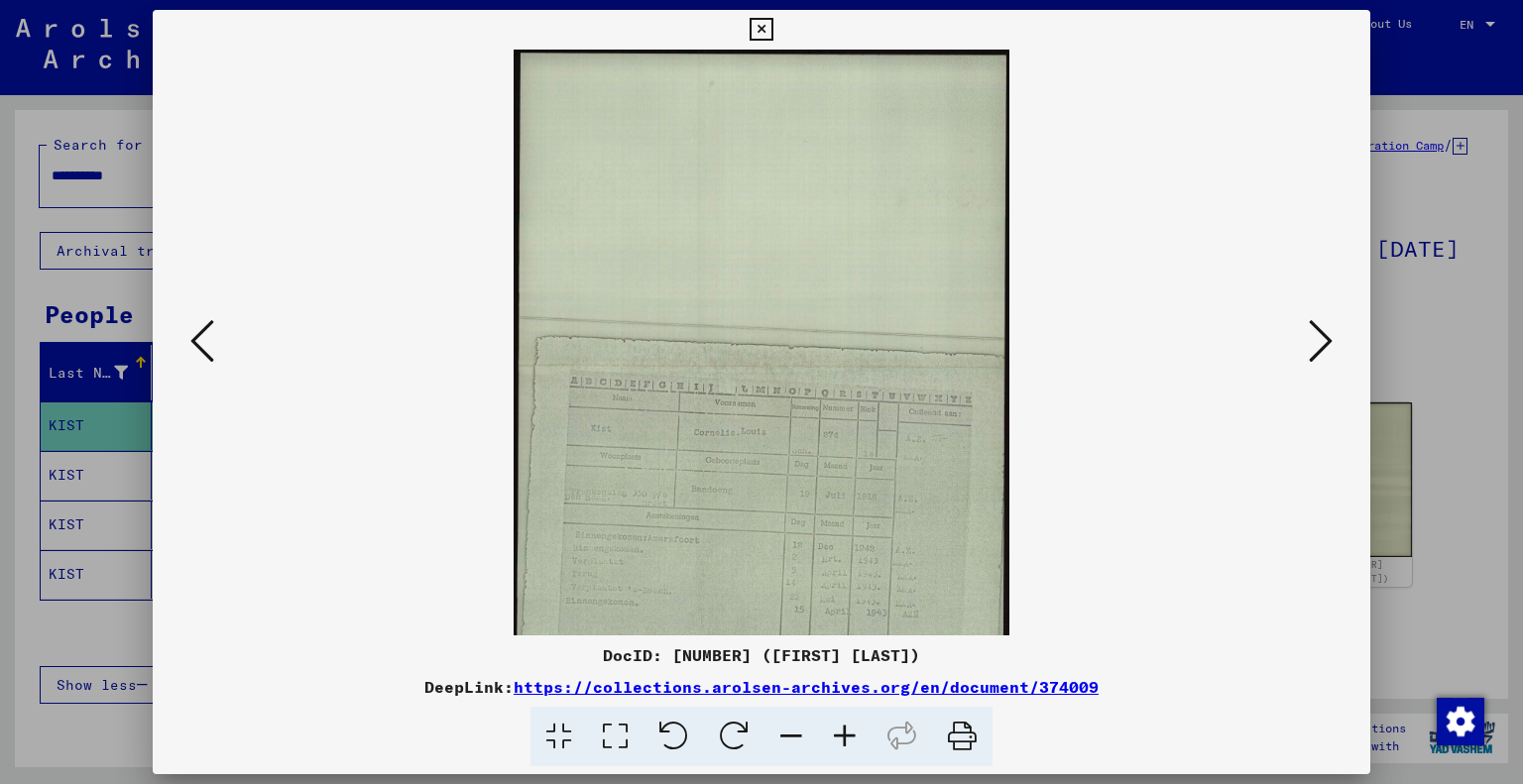 click at bounding box center (845, 736) 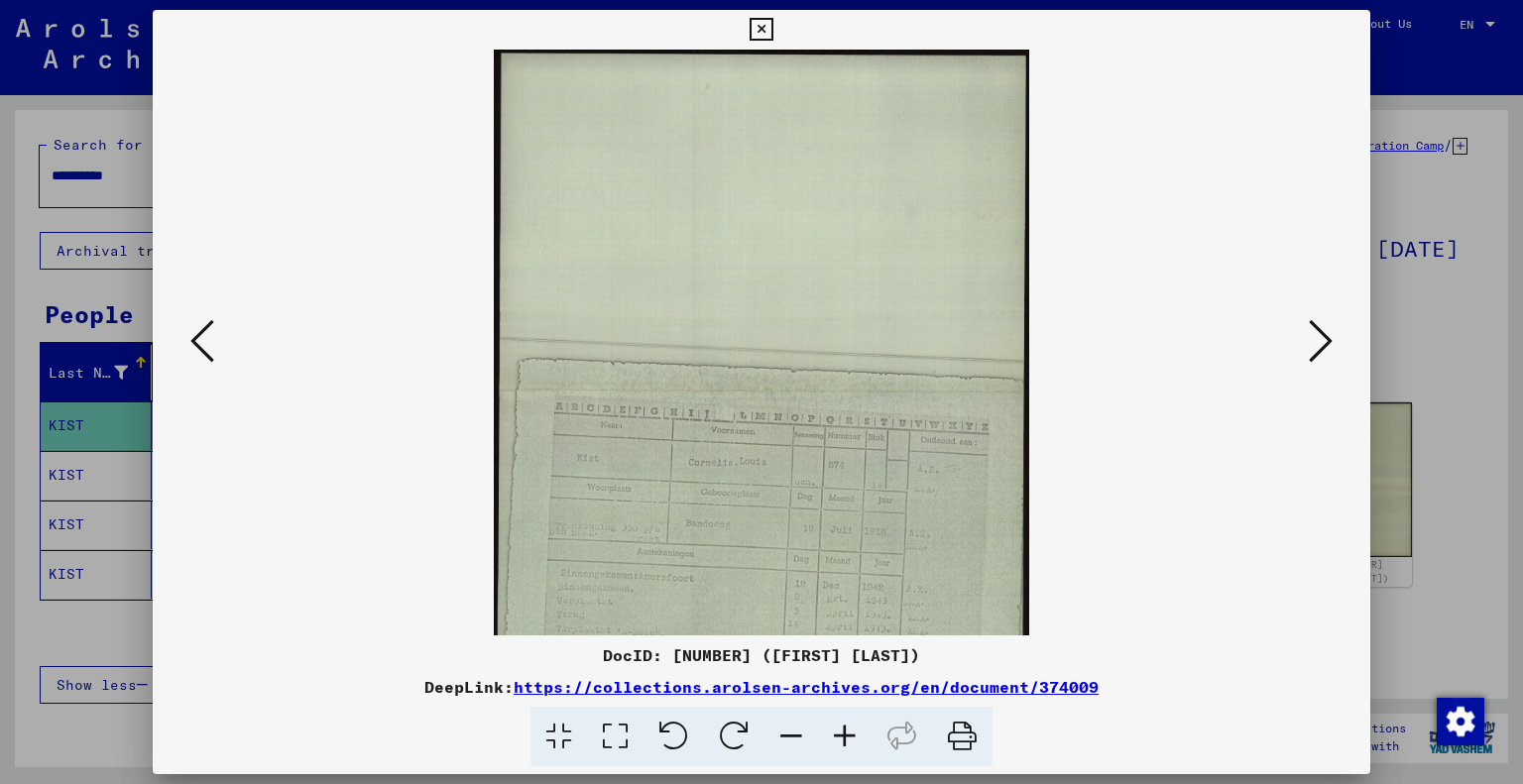 click at bounding box center (845, 736) 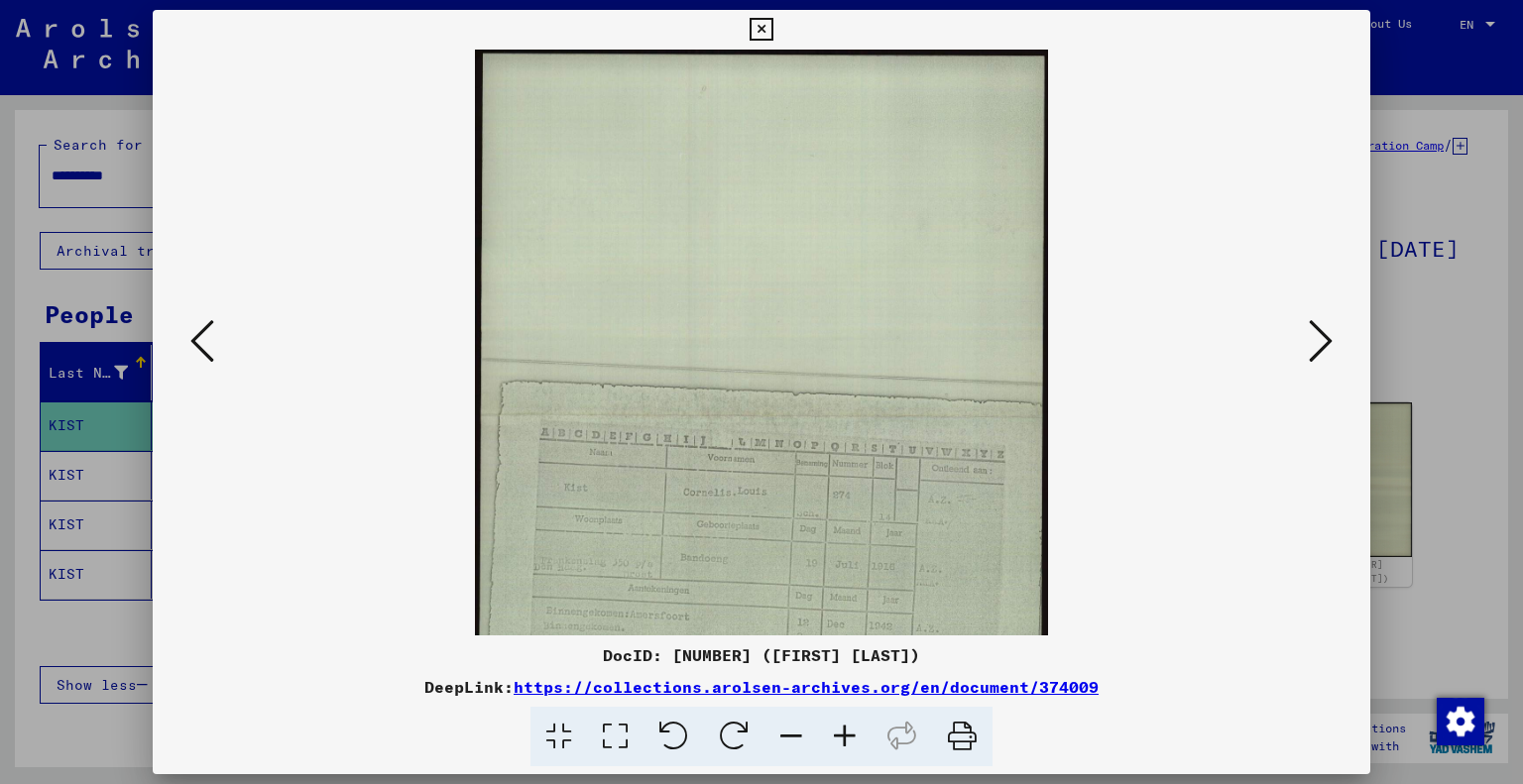 click at bounding box center [845, 736] 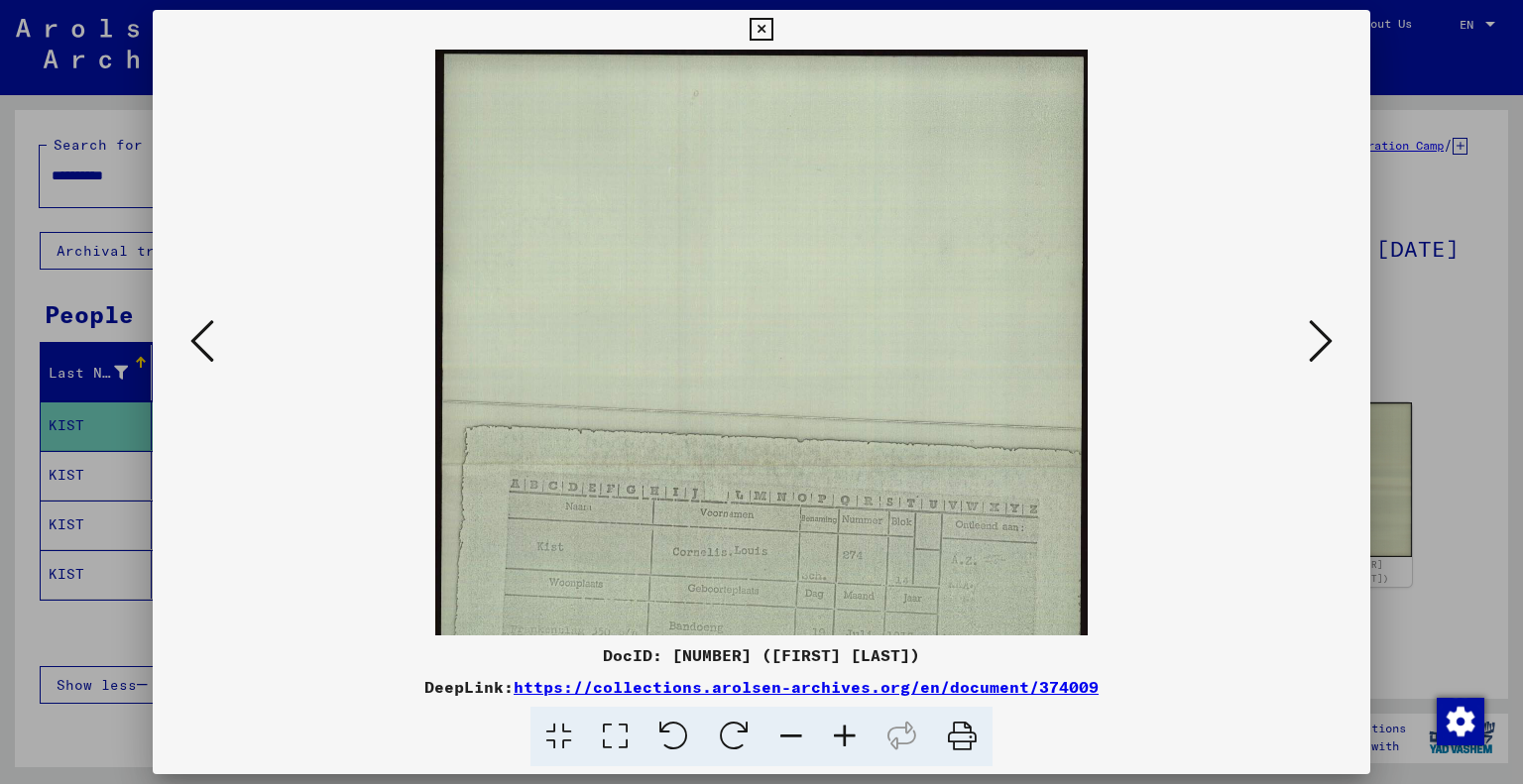 click at bounding box center (845, 736) 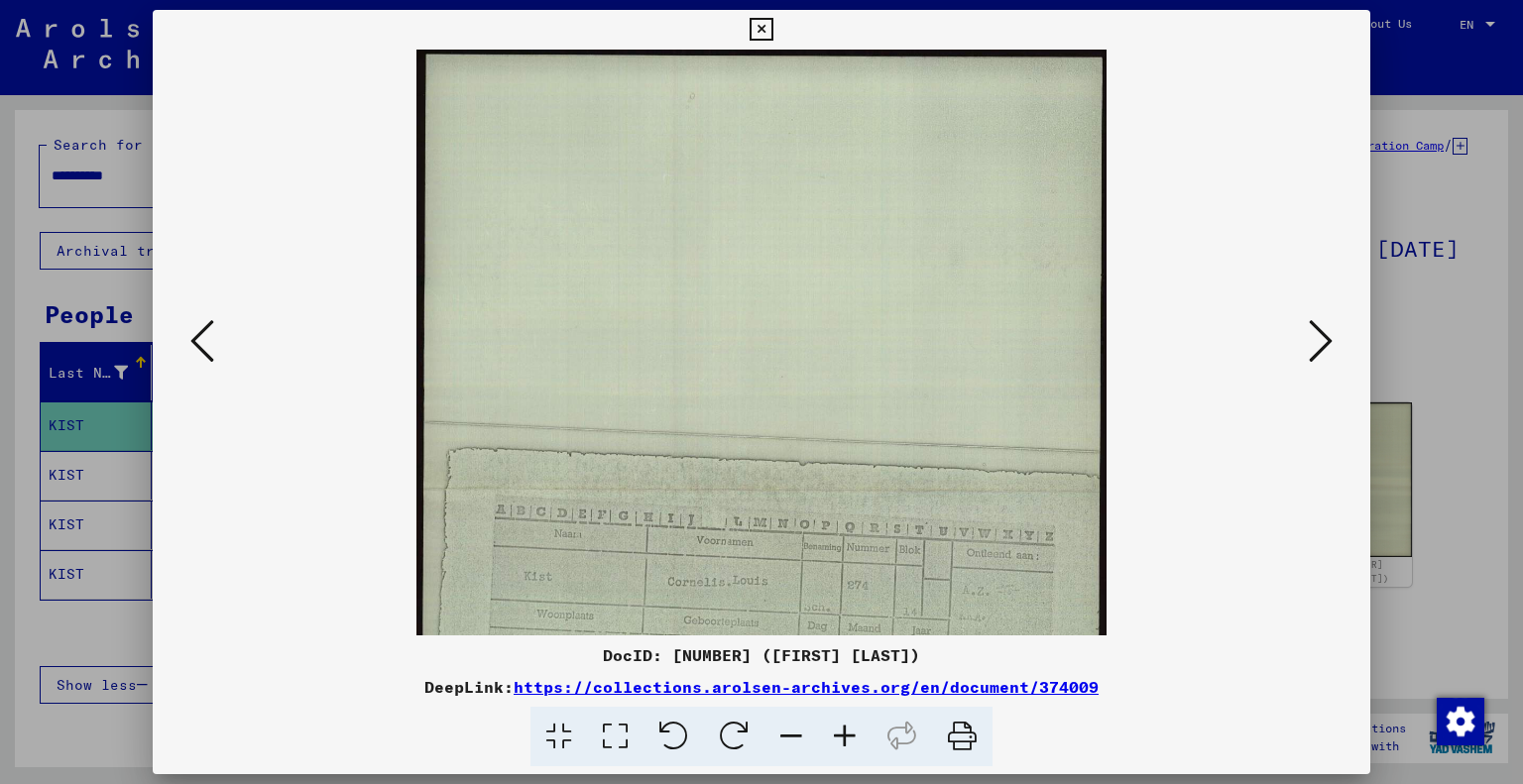 click at bounding box center (845, 736) 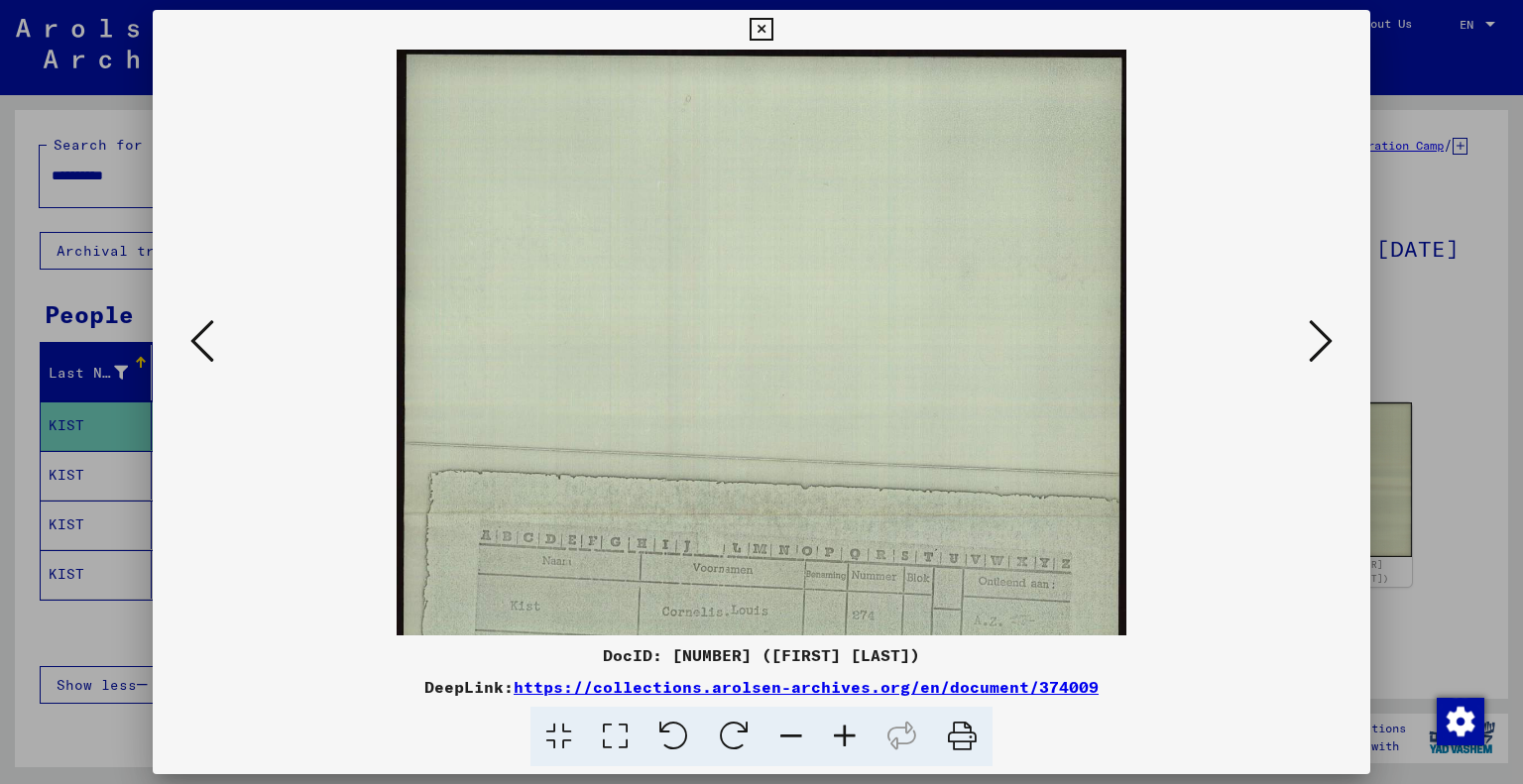 click at bounding box center [845, 736] 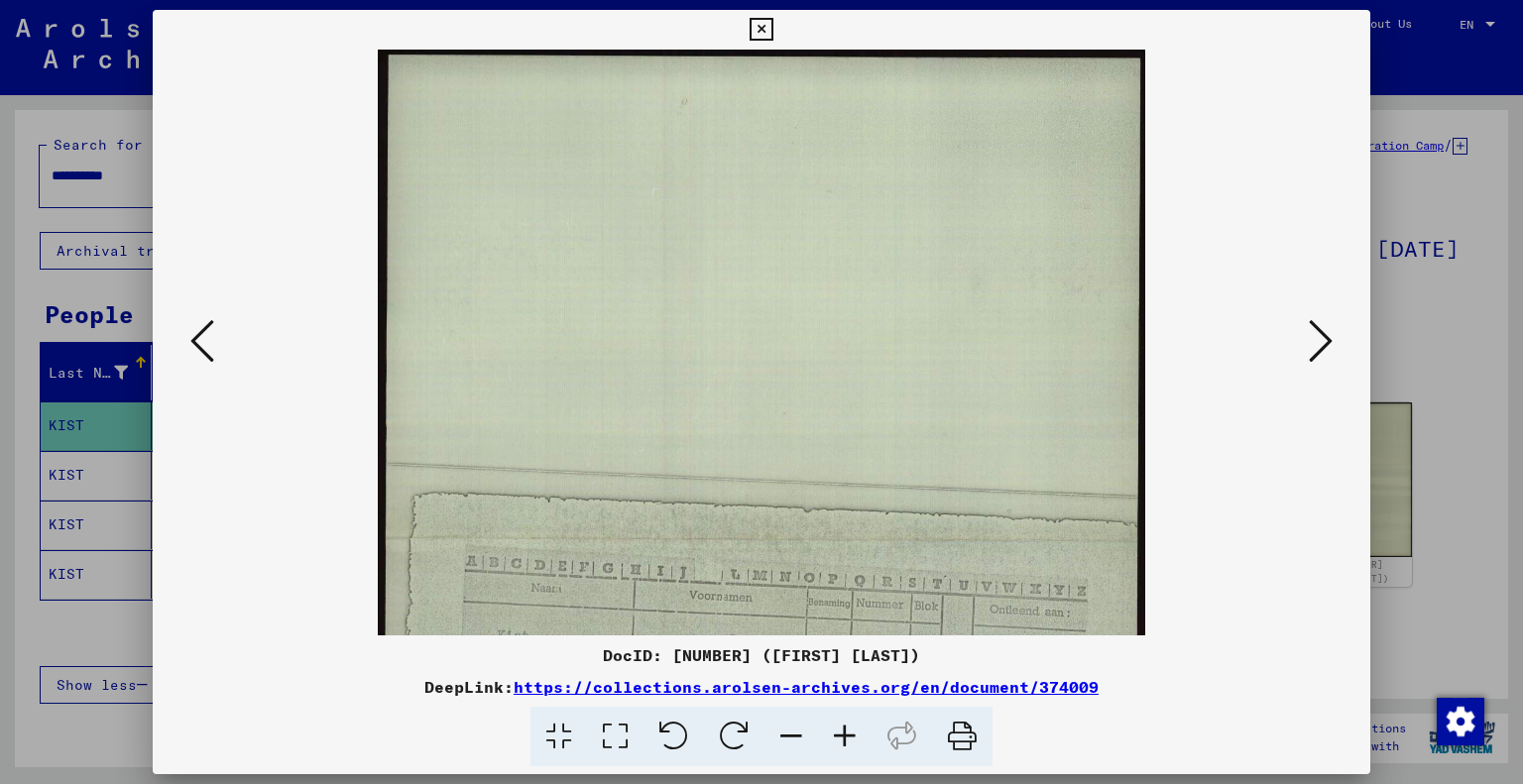 click at bounding box center [845, 736] 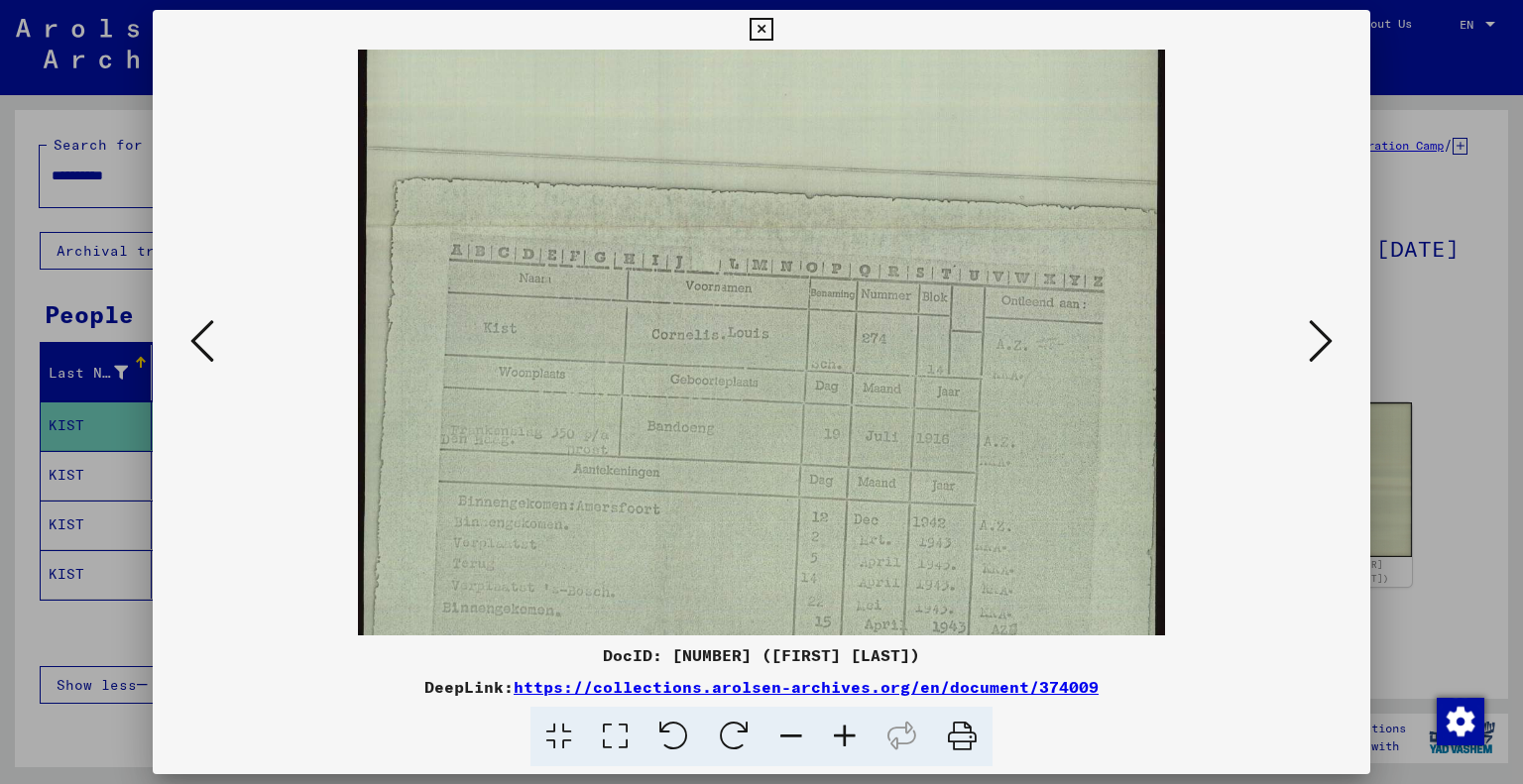 scroll, scrollTop: 374, scrollLeft: 0, axis: vertical 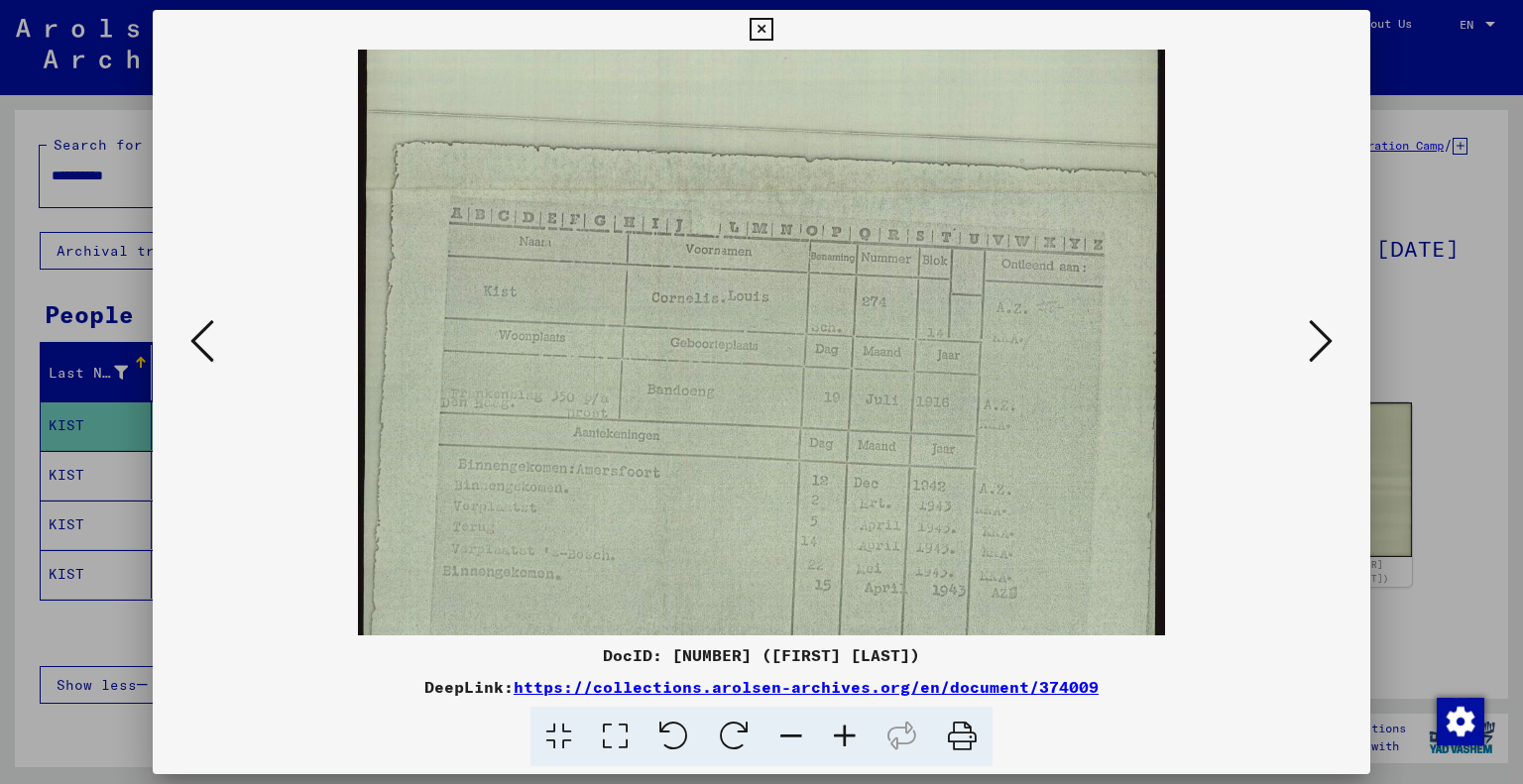 drag, startPoint x: 730, startPoint y: 491, endPoint x: 677, endPoint y: 119, distance: 375.7566 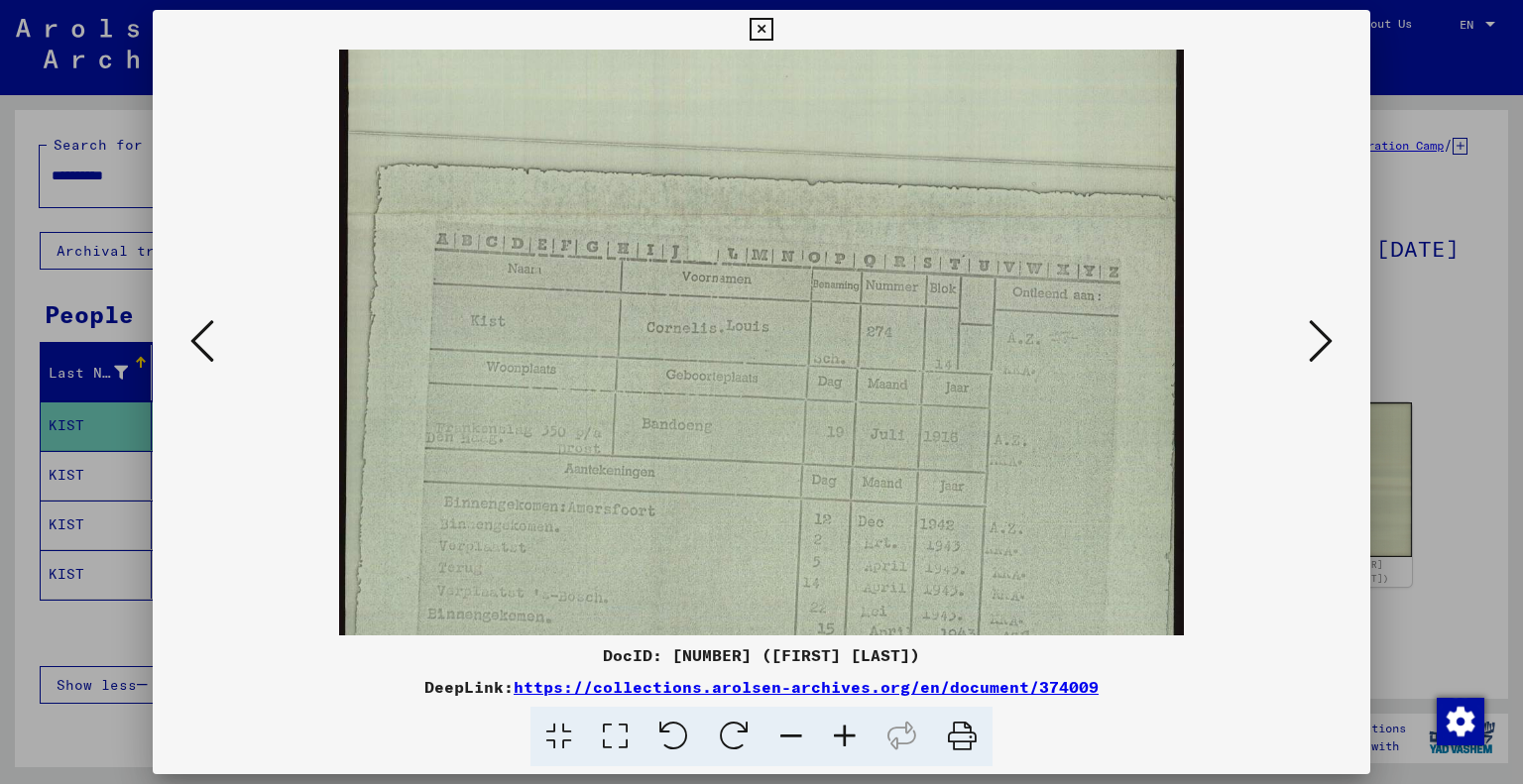 click at bounding box center (845, 736) 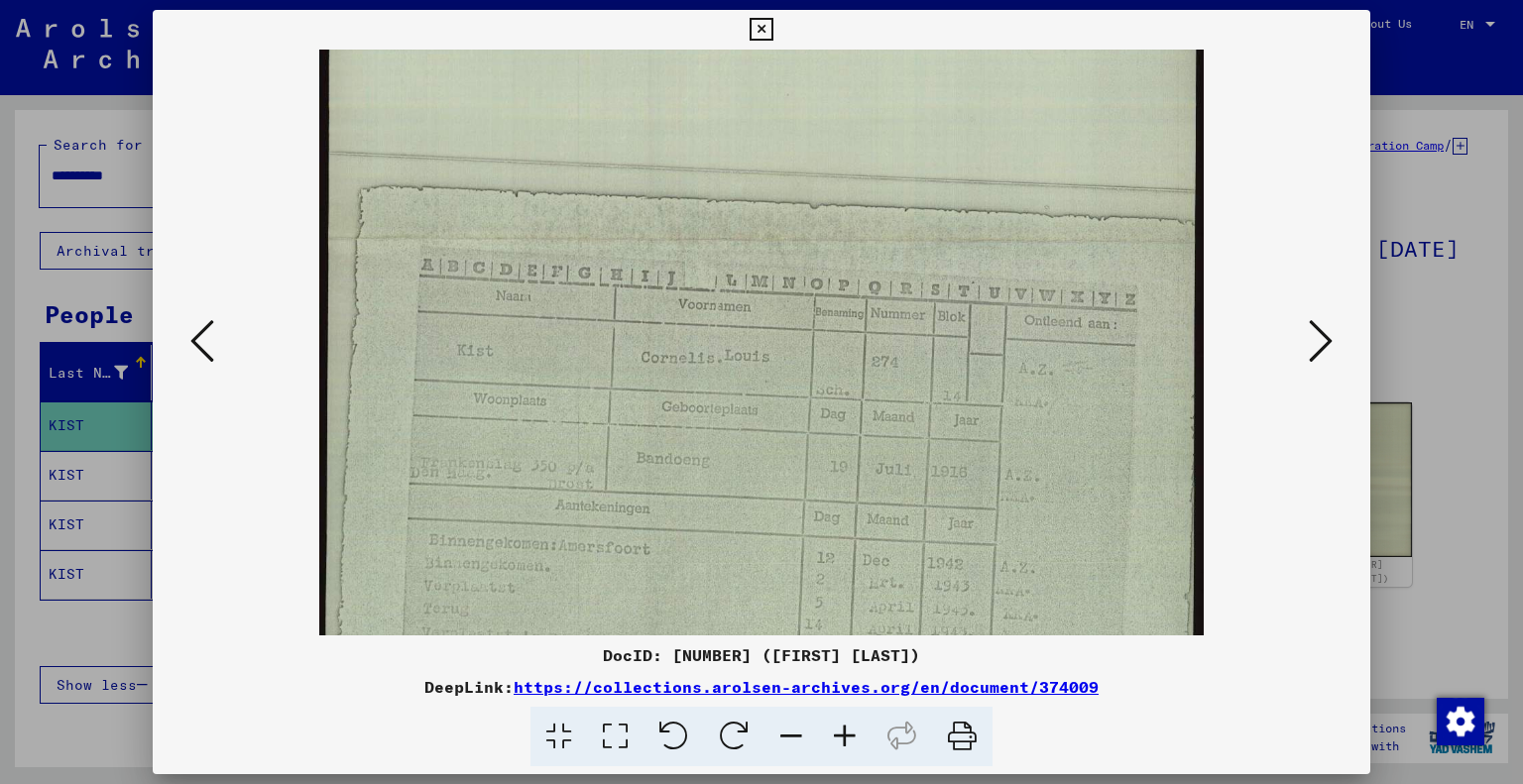 click at bounding box center (845, 736) 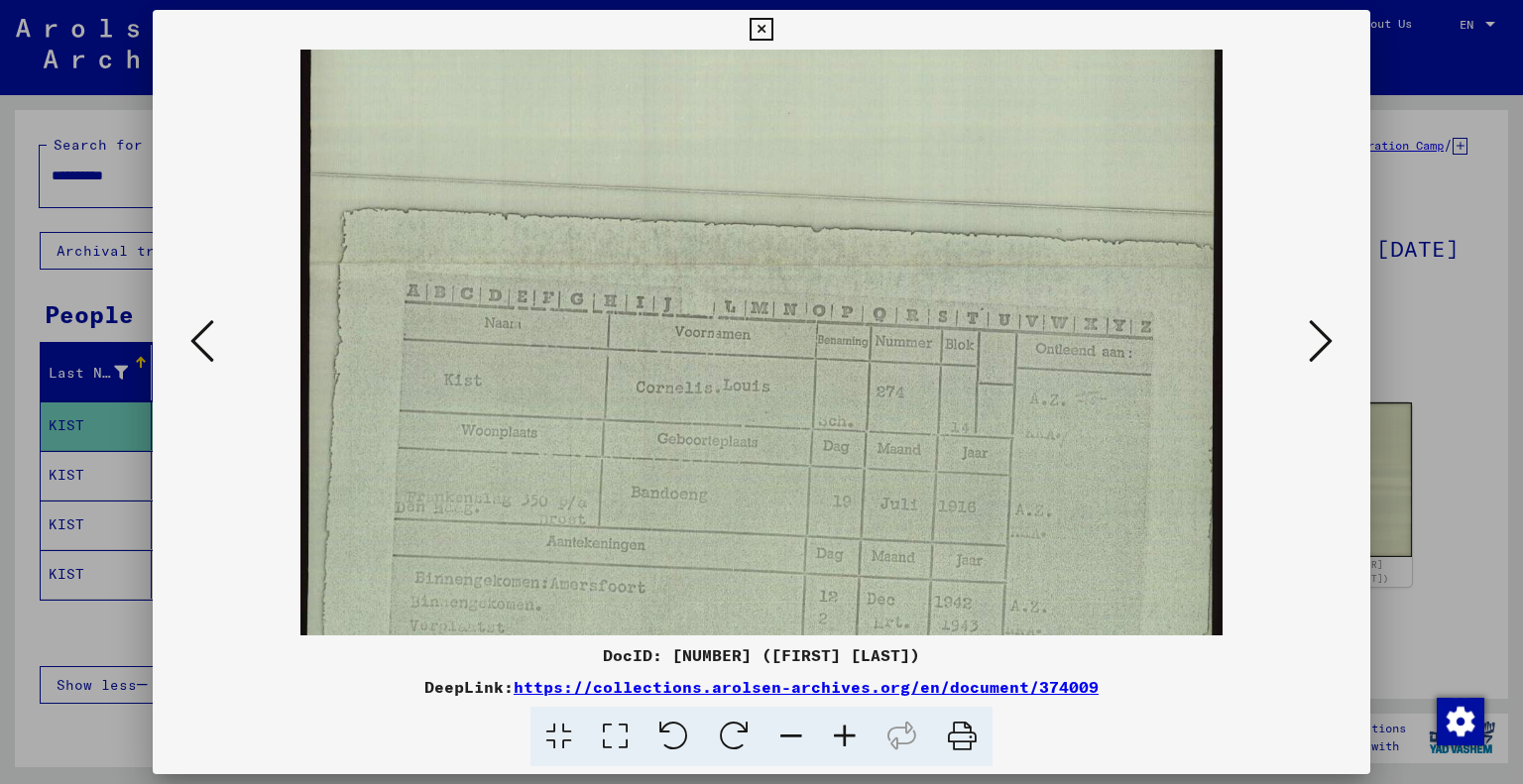 click at bounding box center (845, 736) 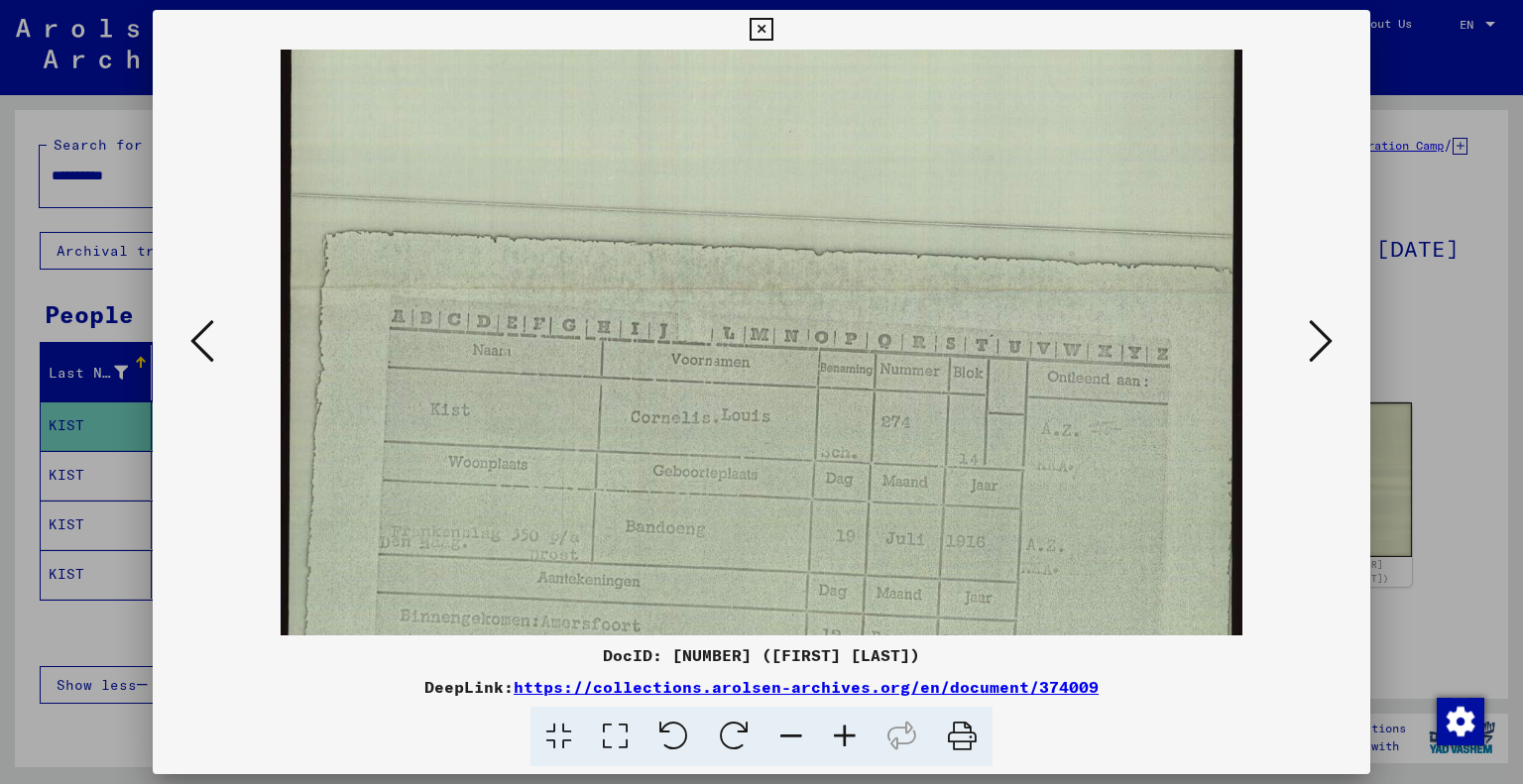 click at bounding box center [845, 736] 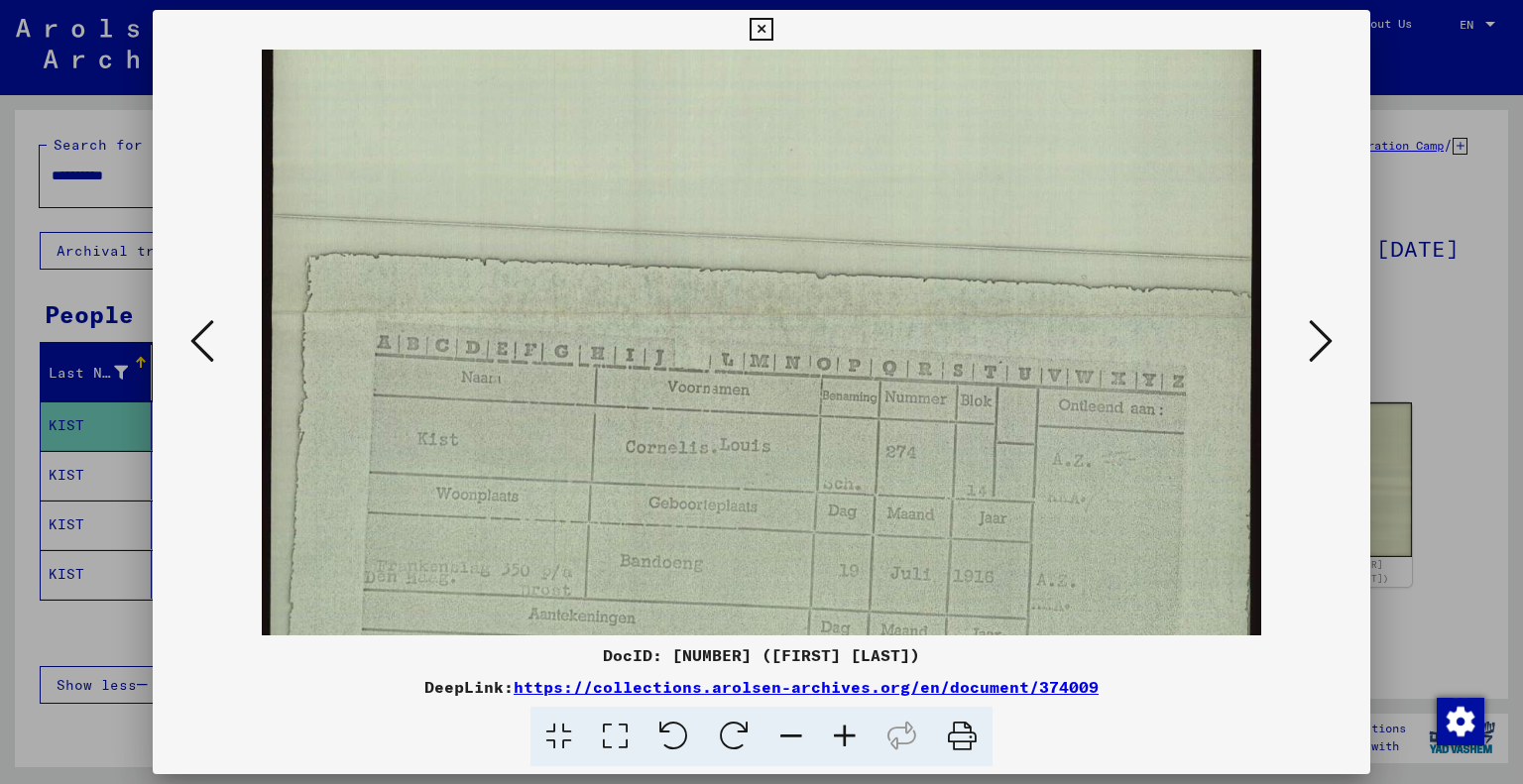 click at bounding box center (845, 736) 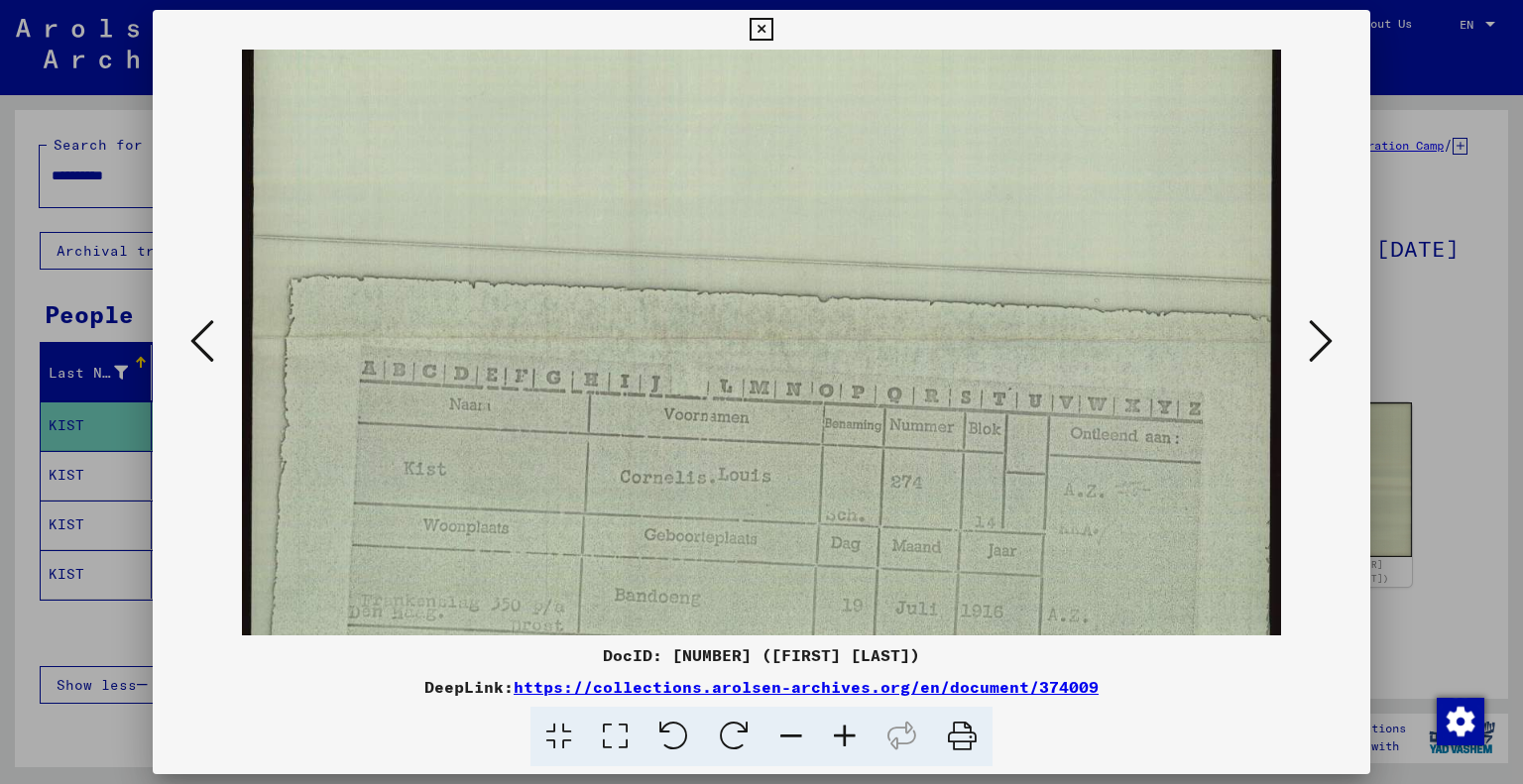 click at bounding box center (845, 736) 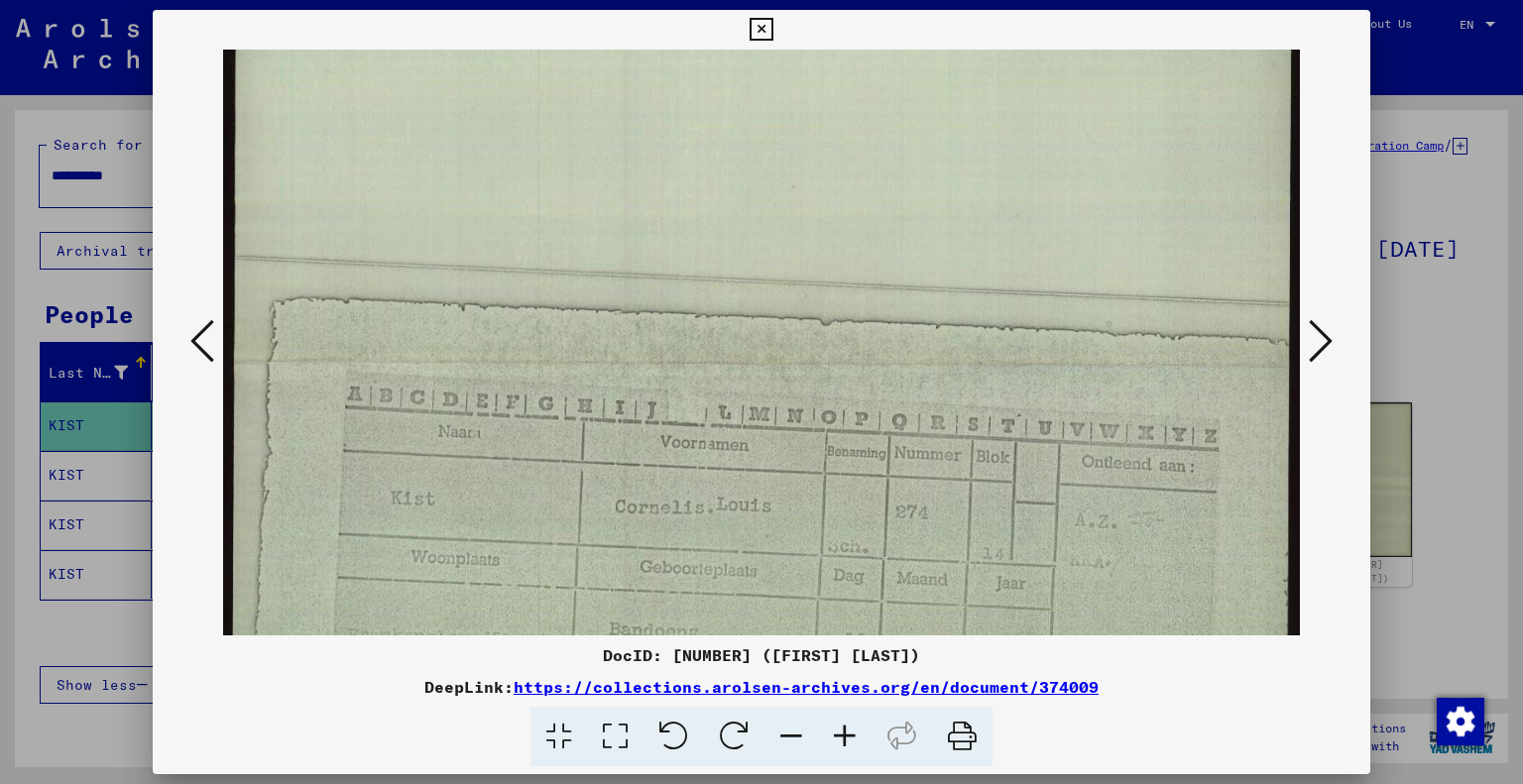 click at bounding box center (845, 736) 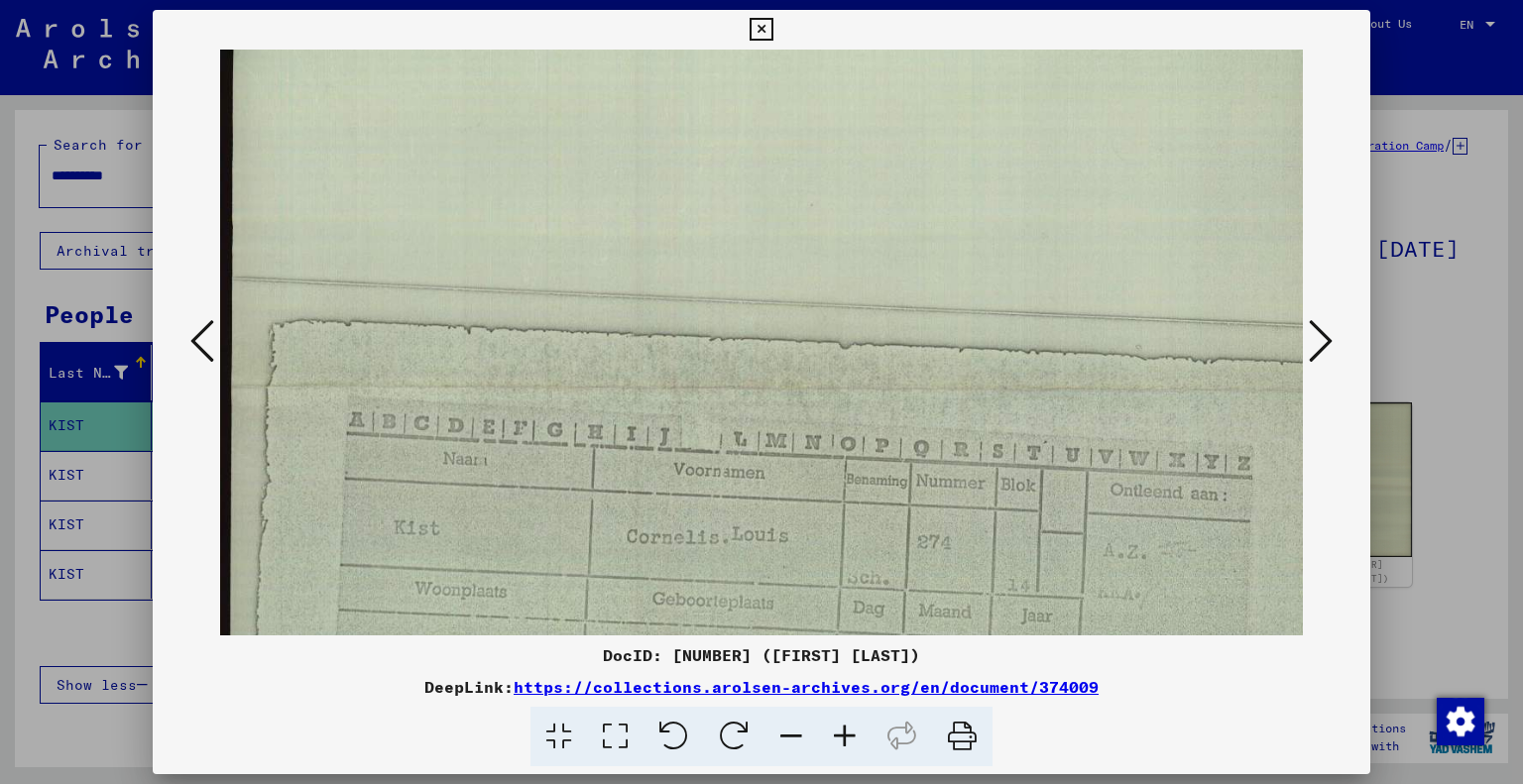 click at bounding box center [845, 736] 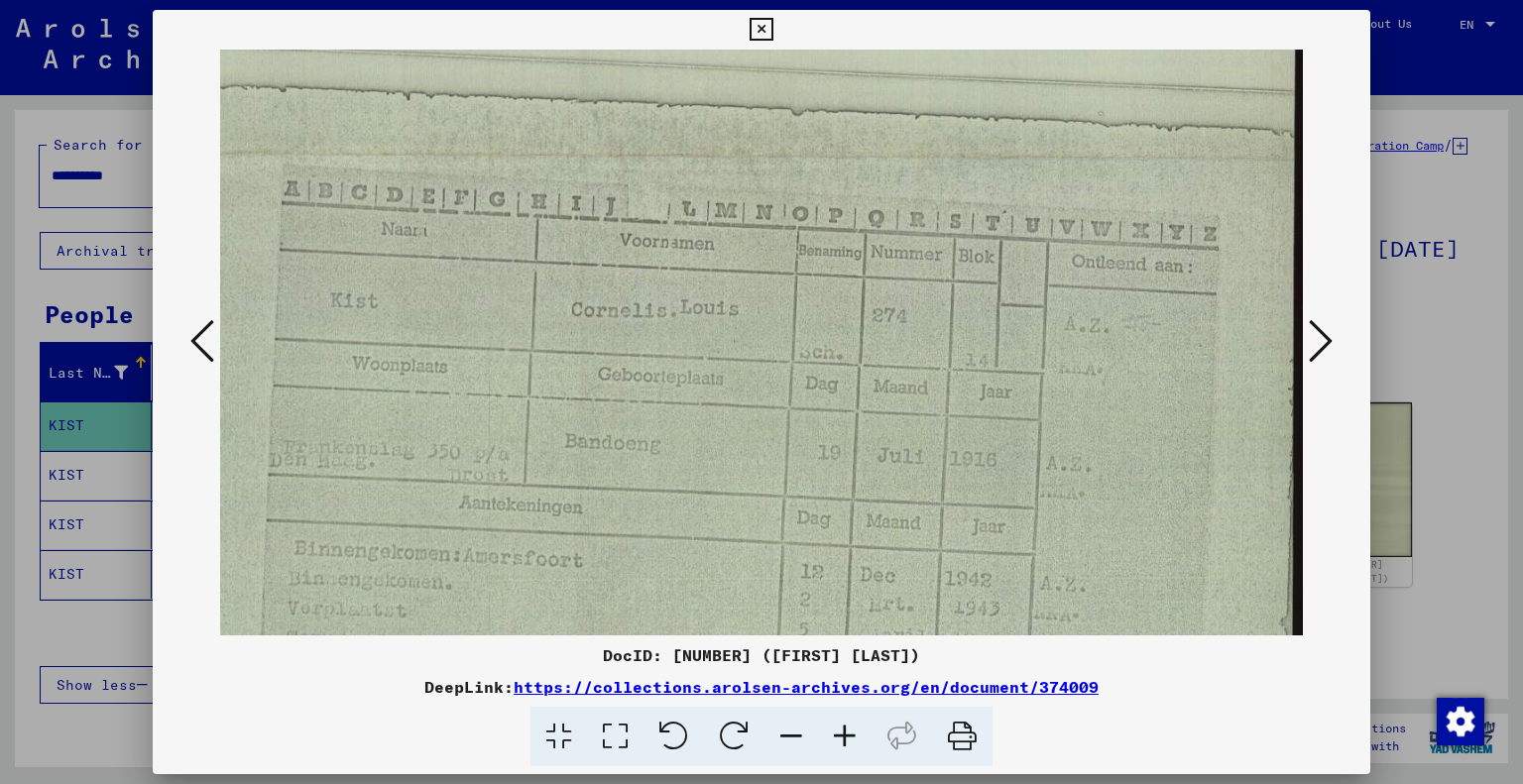 scroll, scrollTop: 637, scrollLeft: 68, axis: both 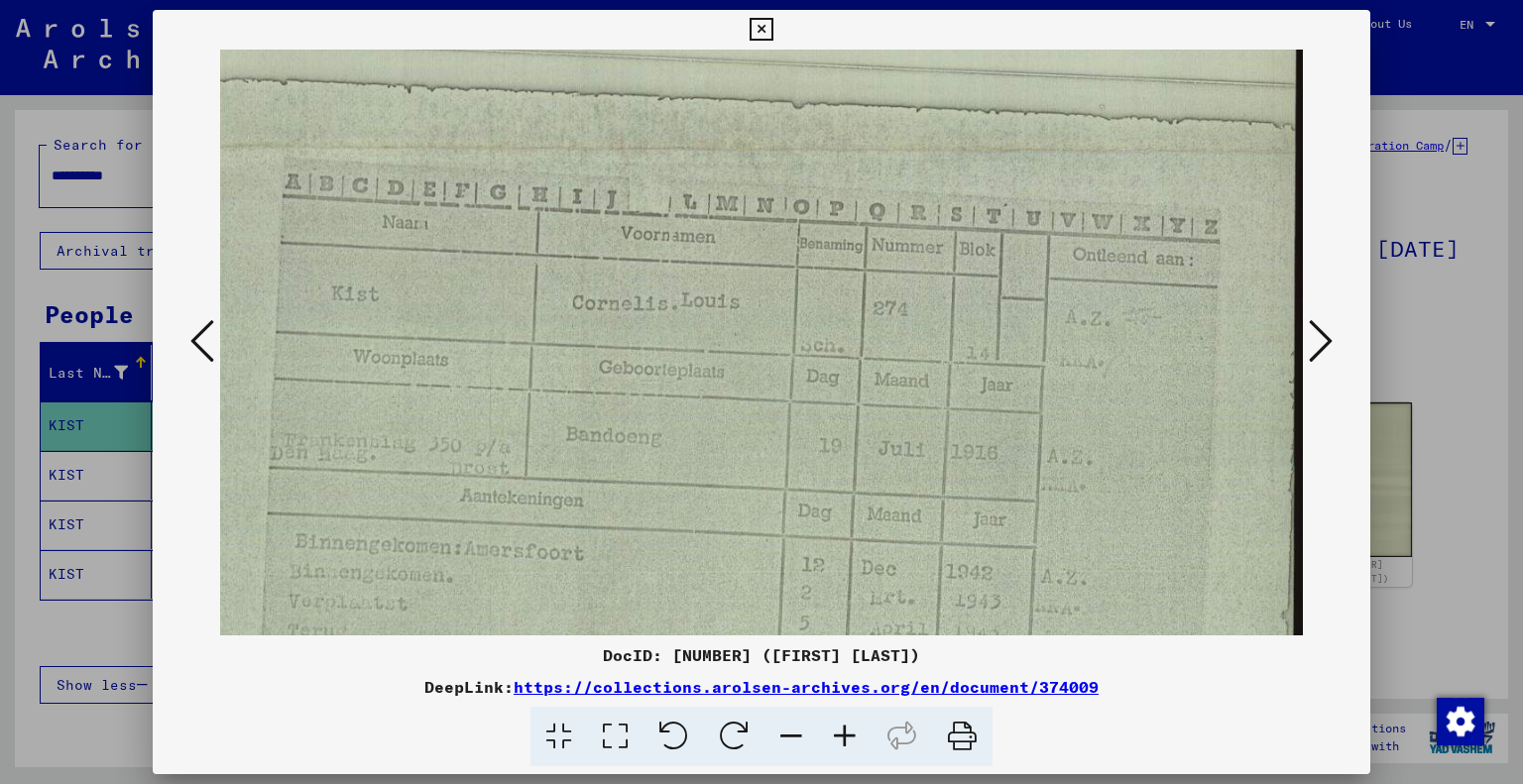 drag, startPoint x: 838, startPoint y: 550, endPoint x: 714, endPoint y: 289, distance: 288.9585 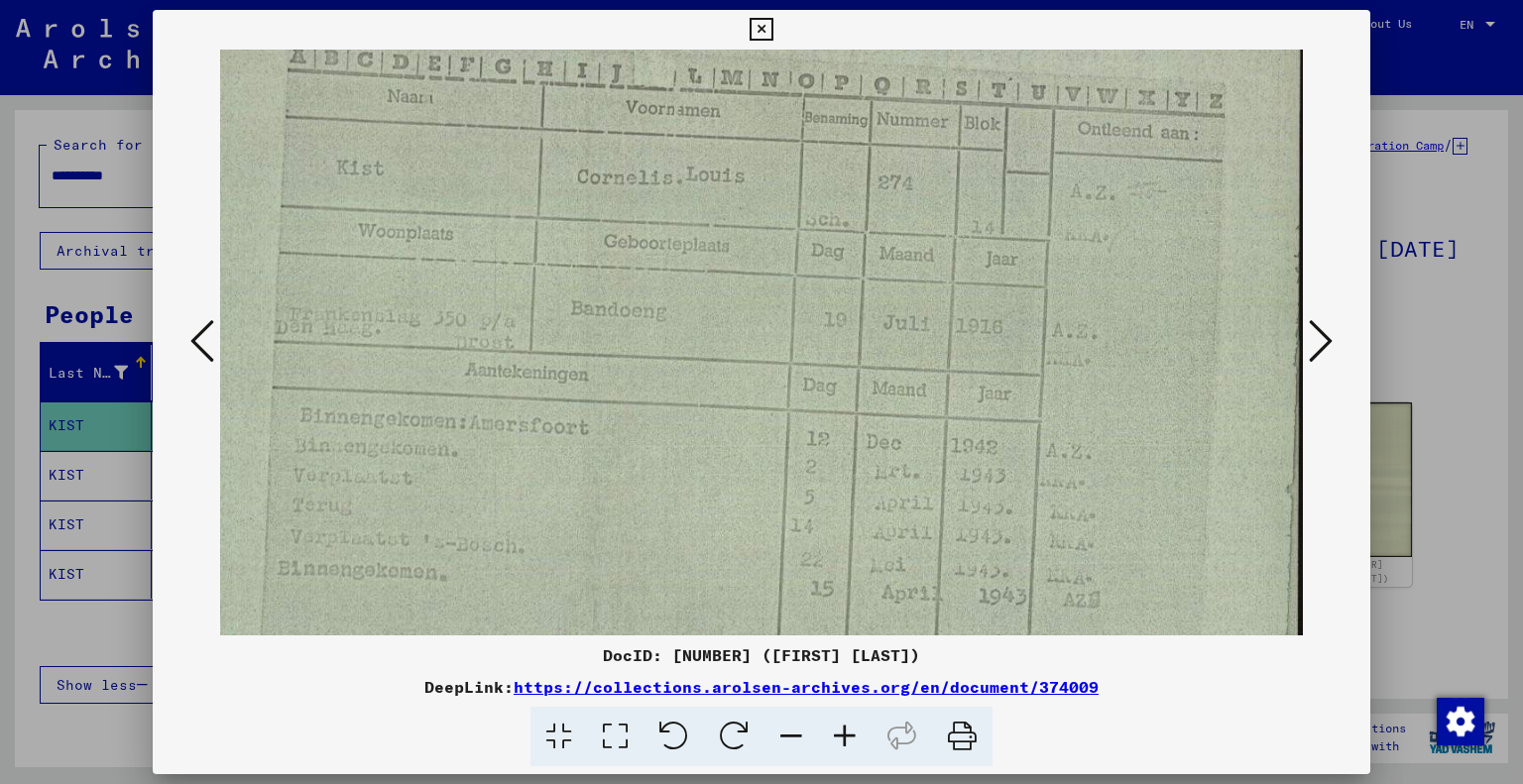 scroll, scrollTop: 781, scrollLeft: 67, axis: both 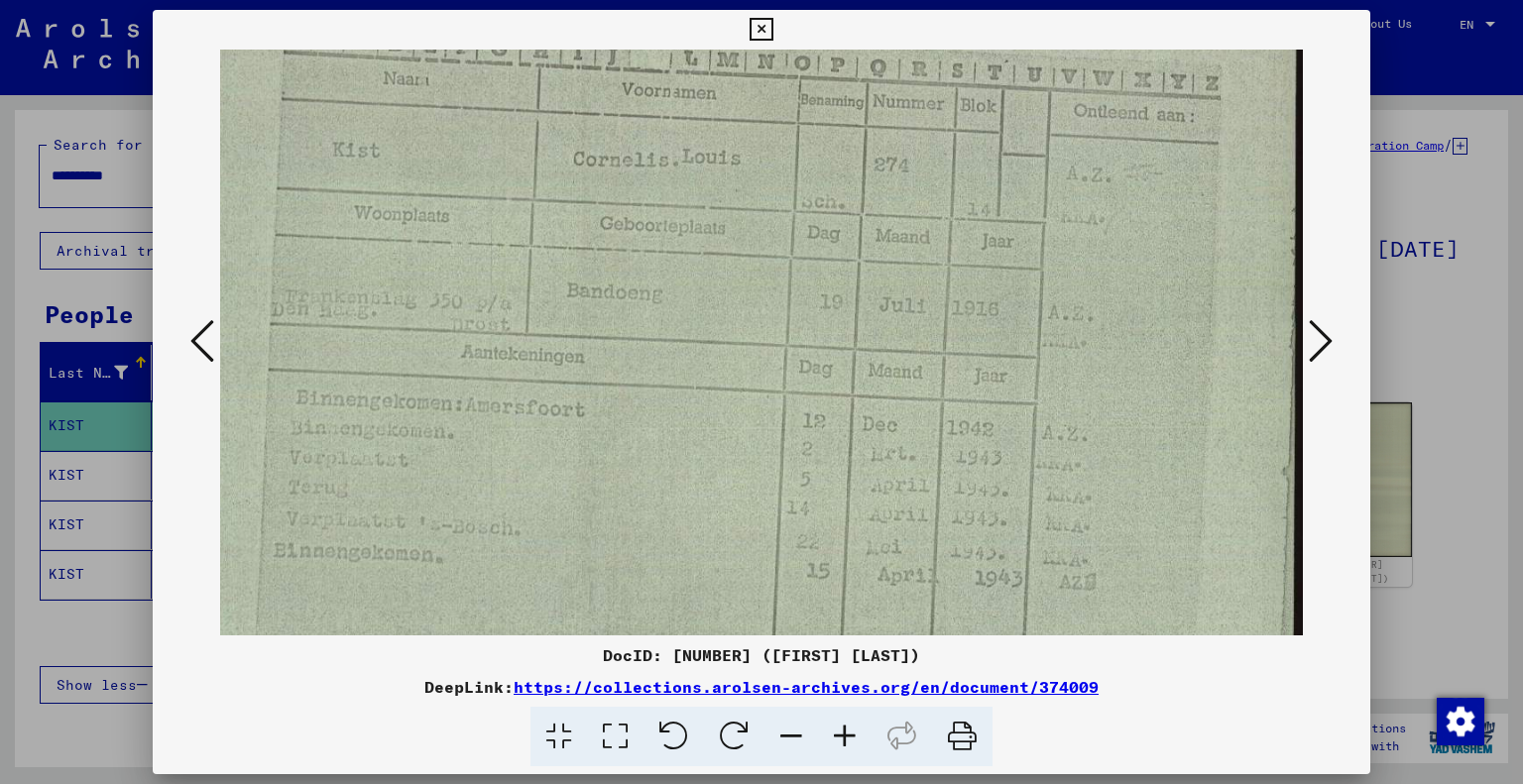 drag, startPoint x: 626, startPoint y: 581, endPoint x: 633, endPoint y: 445, distance: 136.18003 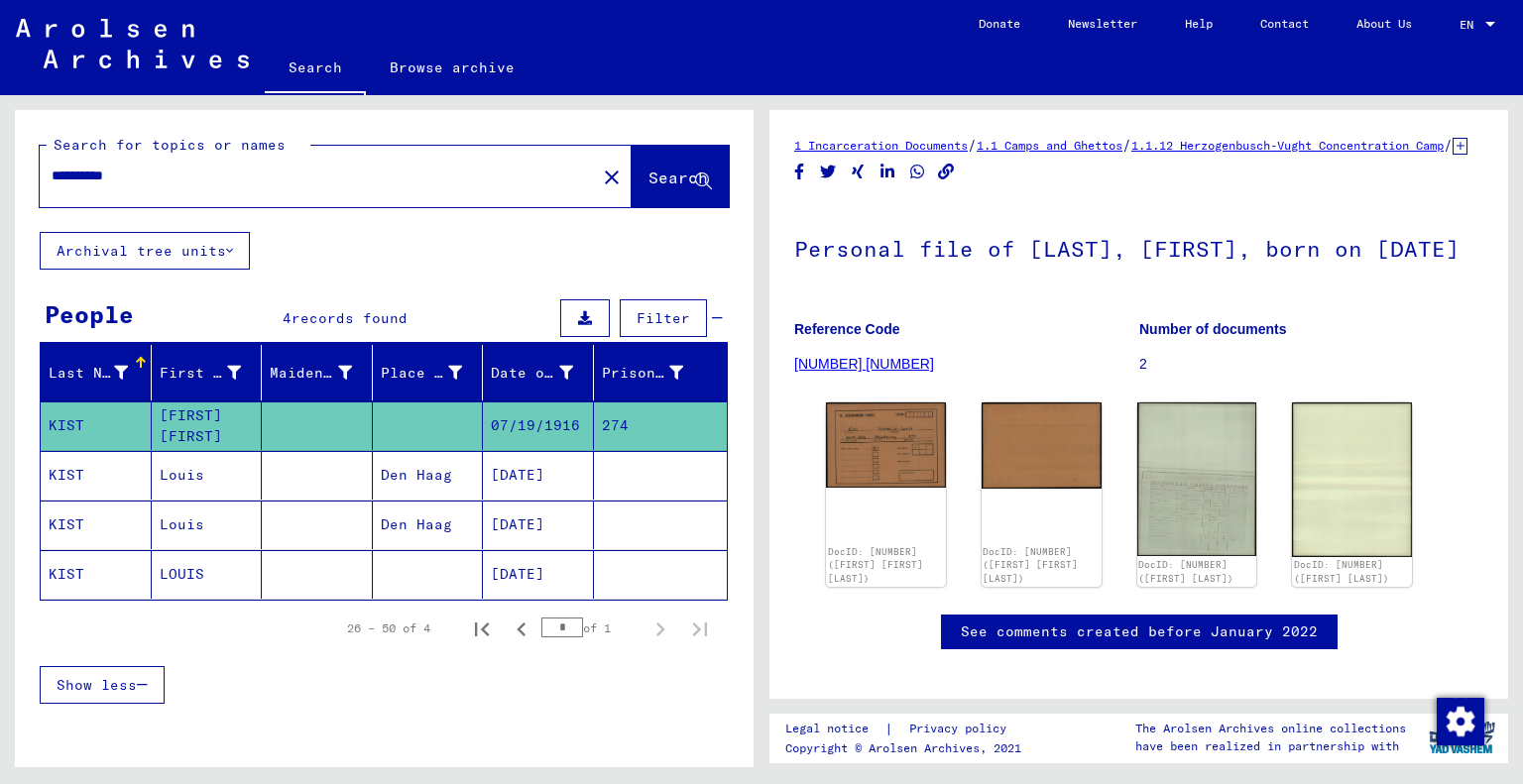 drag, startPoint x: 143, startPoint y: 177, endPoint x: 57, endPoint y: 188, distance: 86.70063 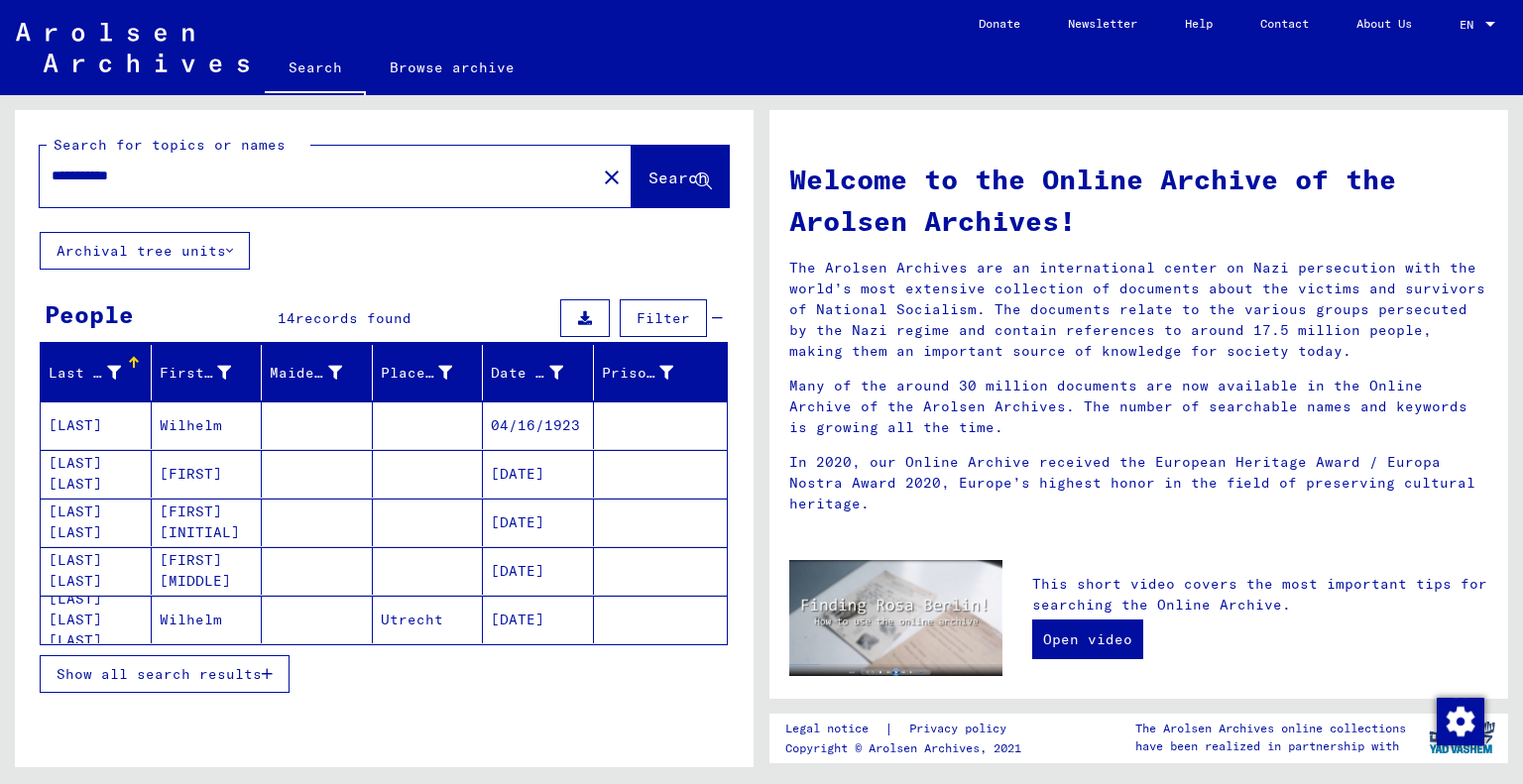 click on "Show all search results" at bounding box center [159, 674] 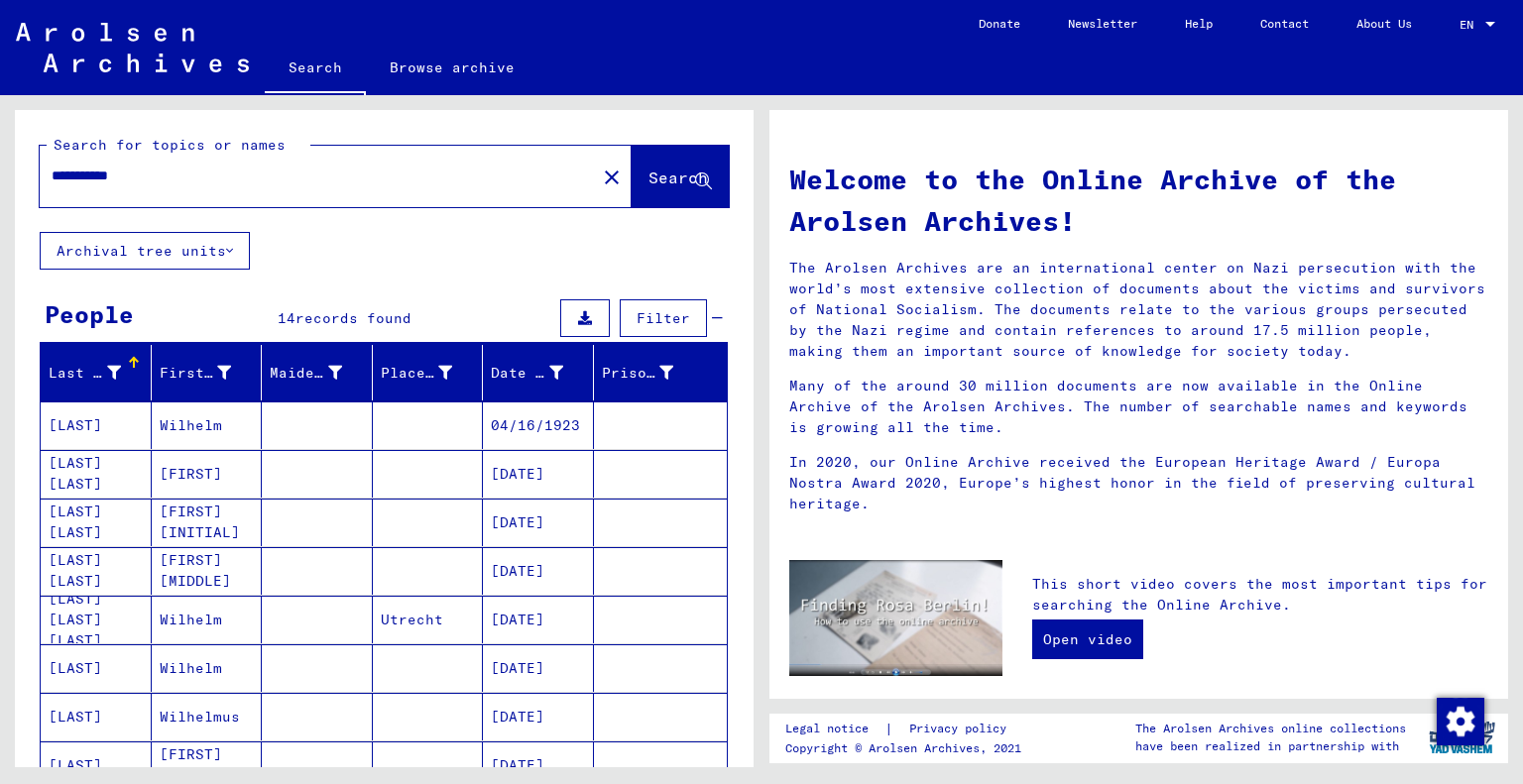 click on "**********" at bounding box center [311, 175] 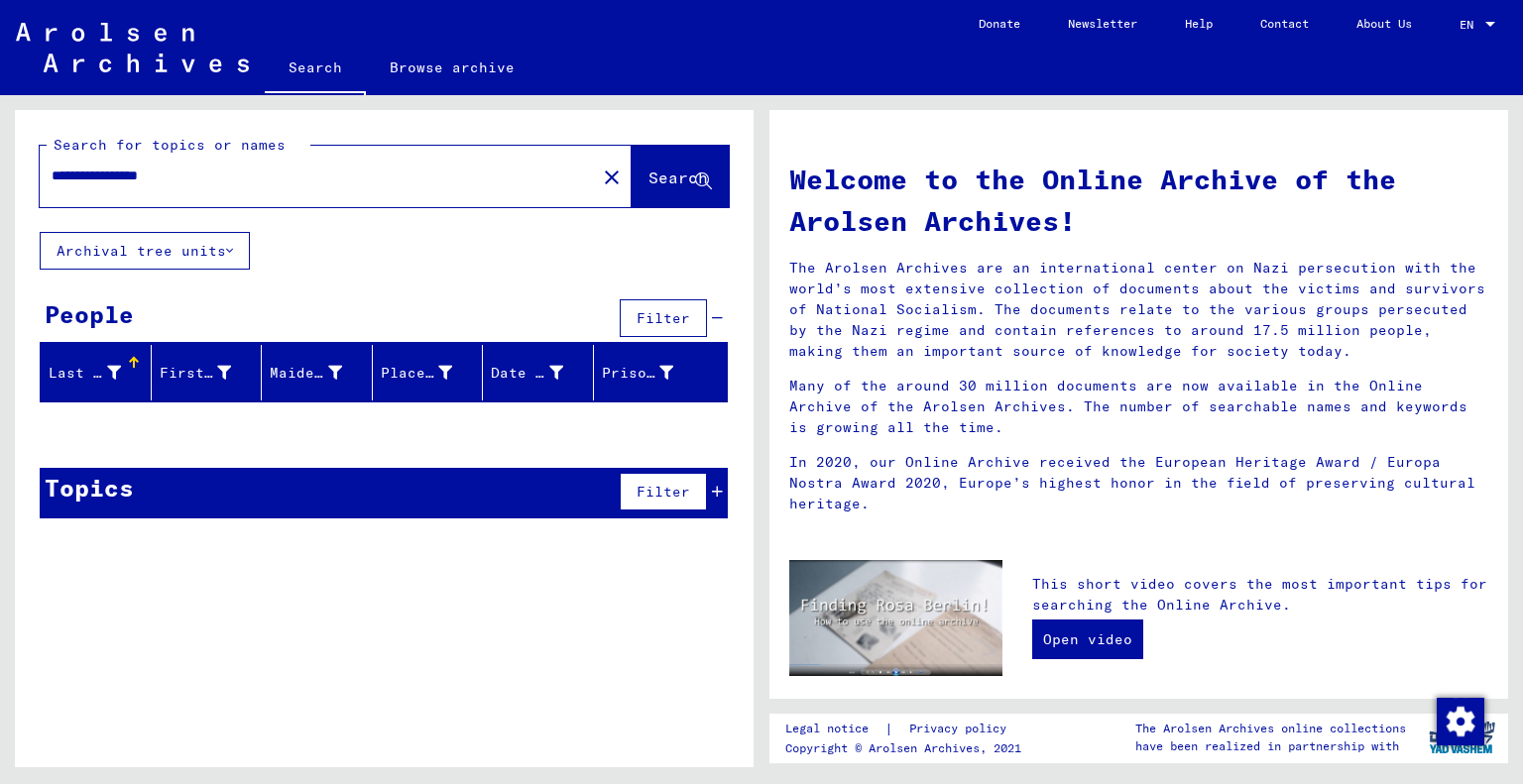 click on "**********" at bounding box center [311, 175] 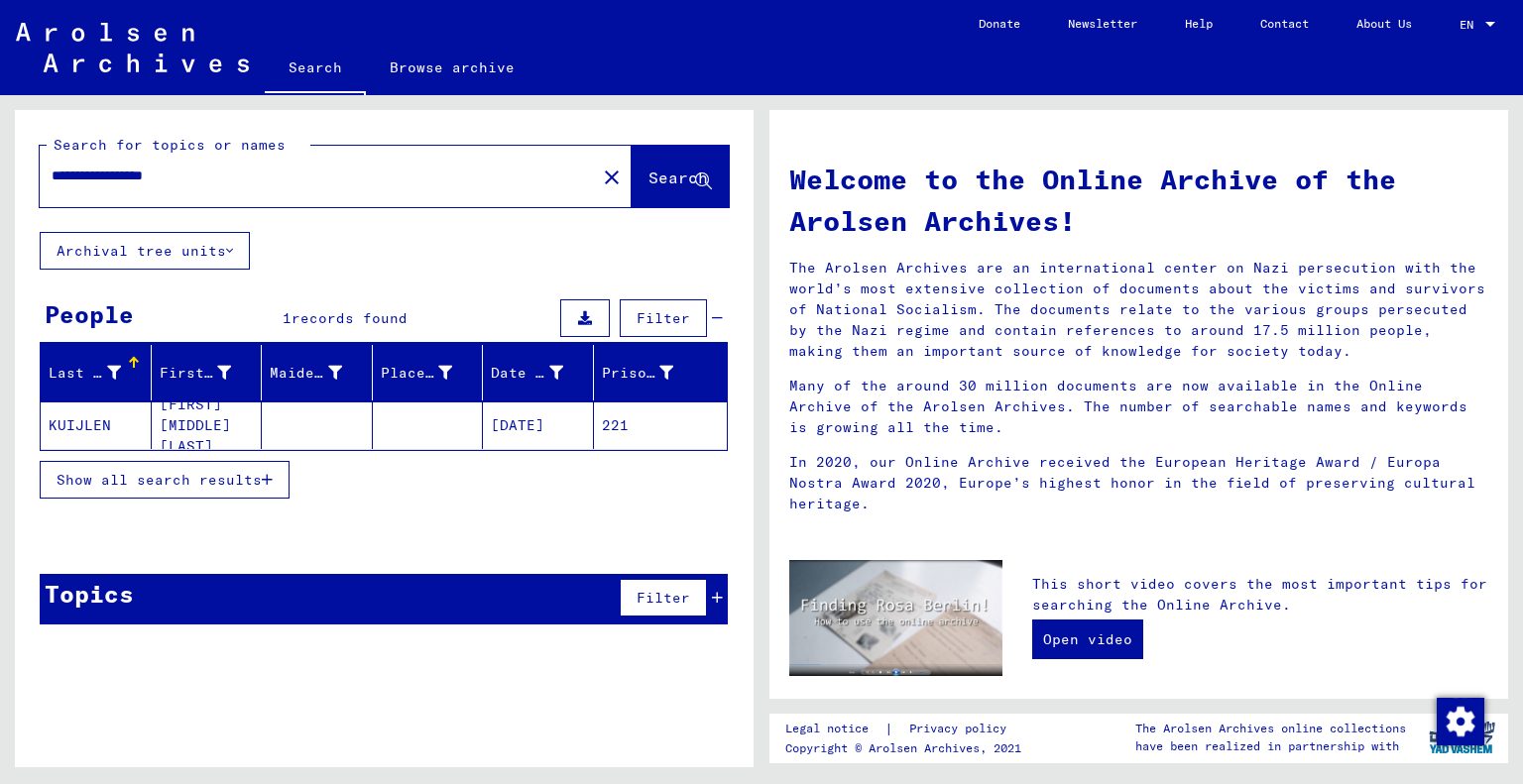 click on "[FIRST] [MIDDLE] [LAST]" 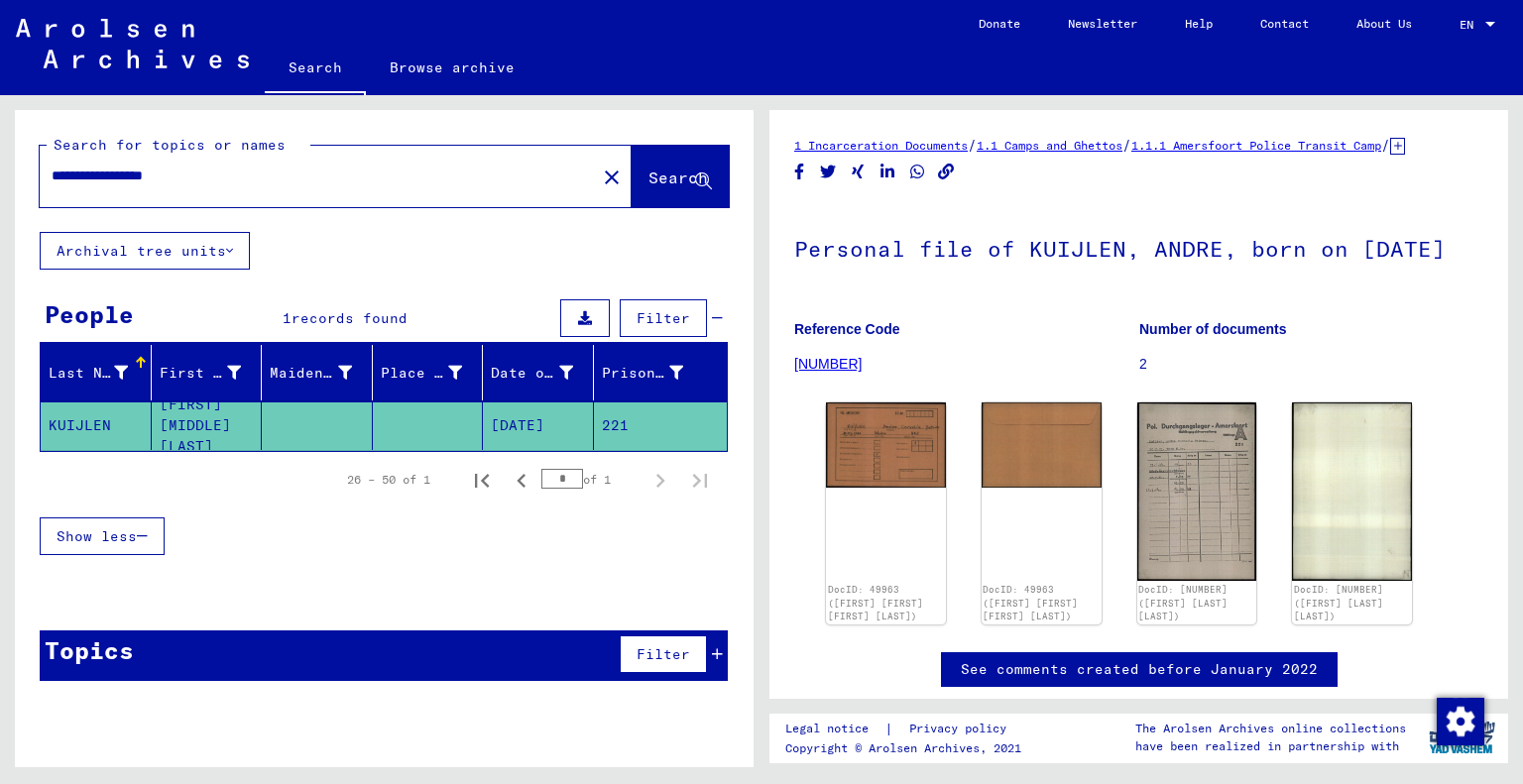 drag, startPoint x: 210, startPoint y: 175, endPoint x: 12, endPoint y: 178, distance: 198.02273 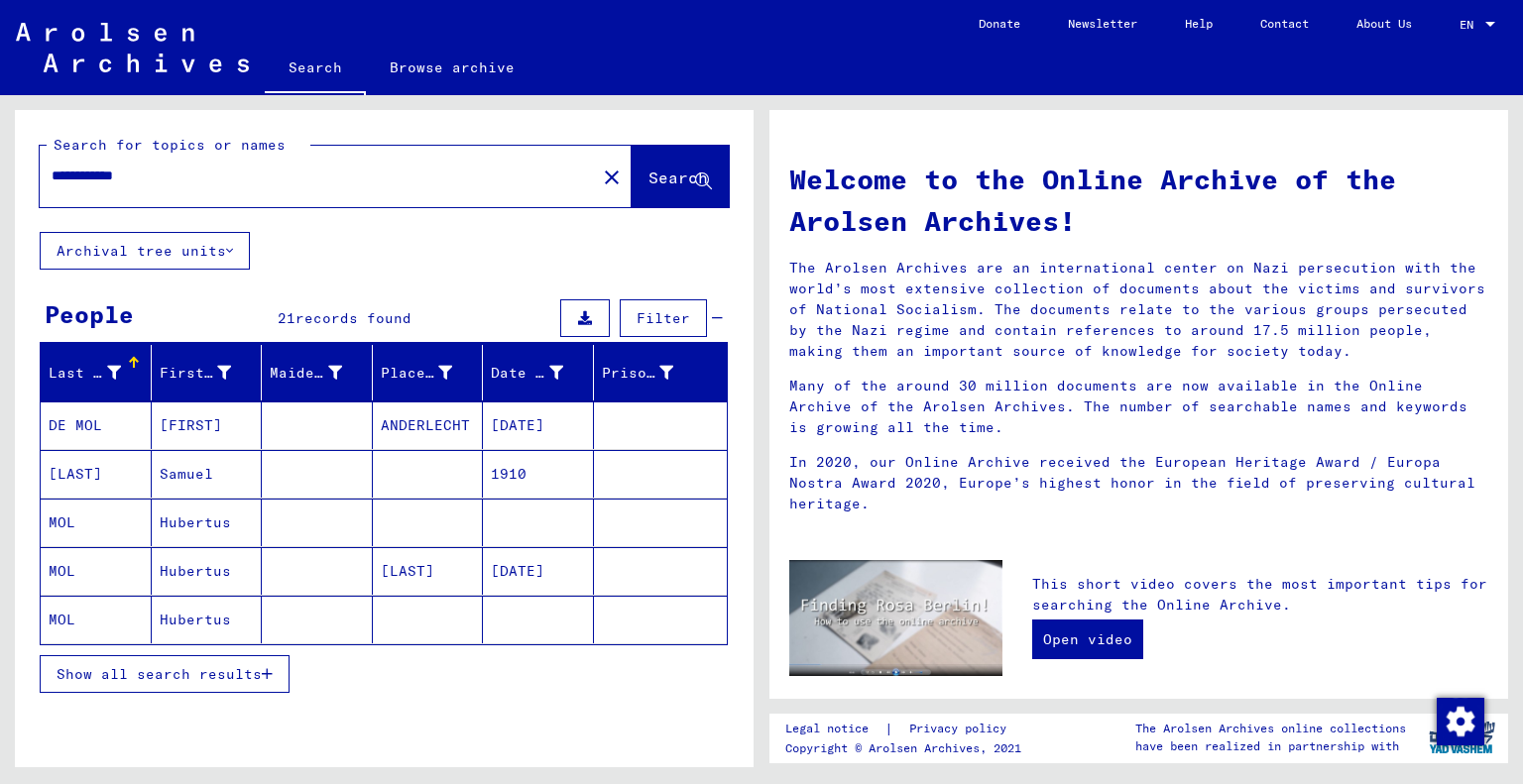 click on "[DATE]" at bounding box center (538, 619) 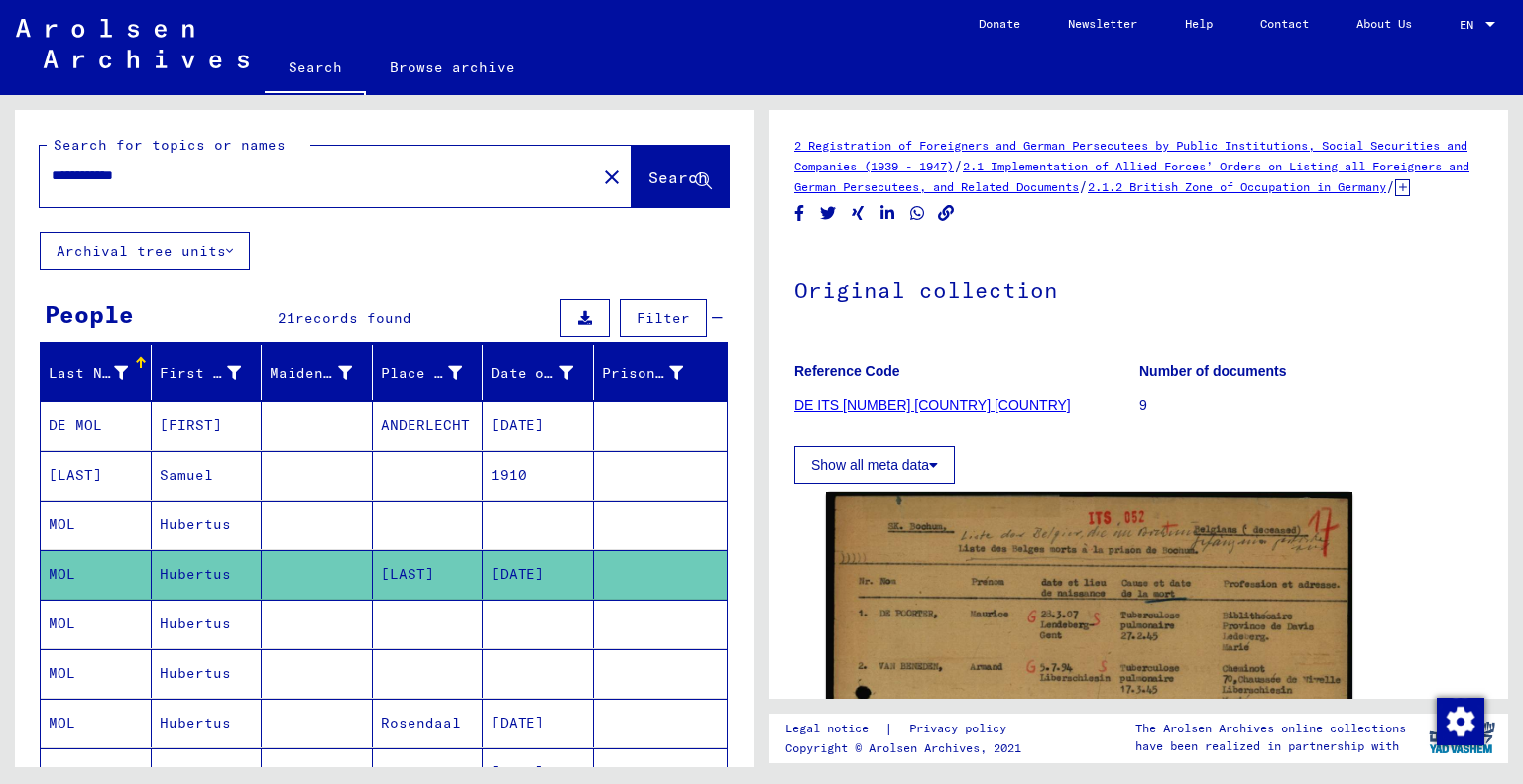 scroll, scrollTop: 0, scrollLeft: 0, axis: both 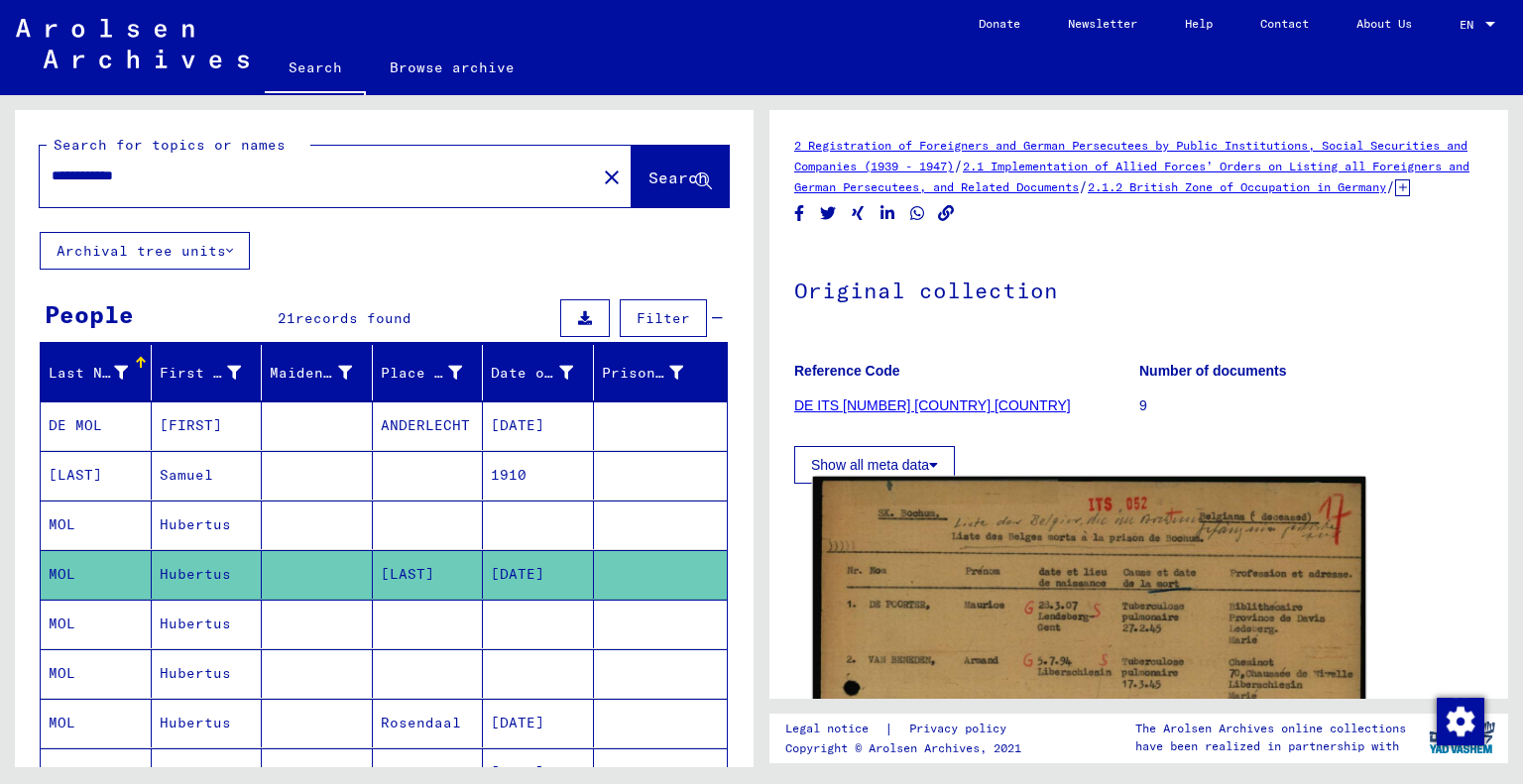 click 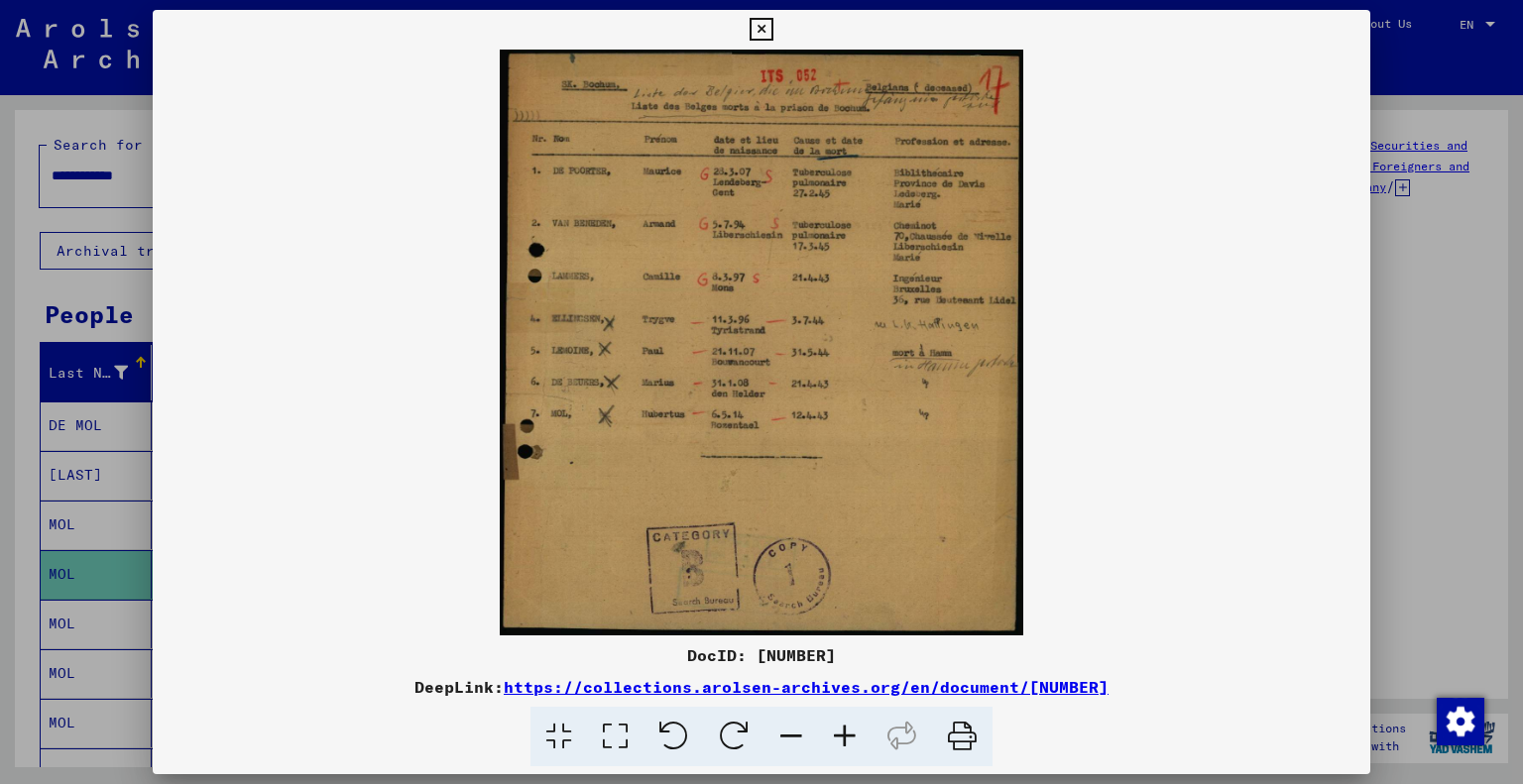 click at bounding box center (762, 342) 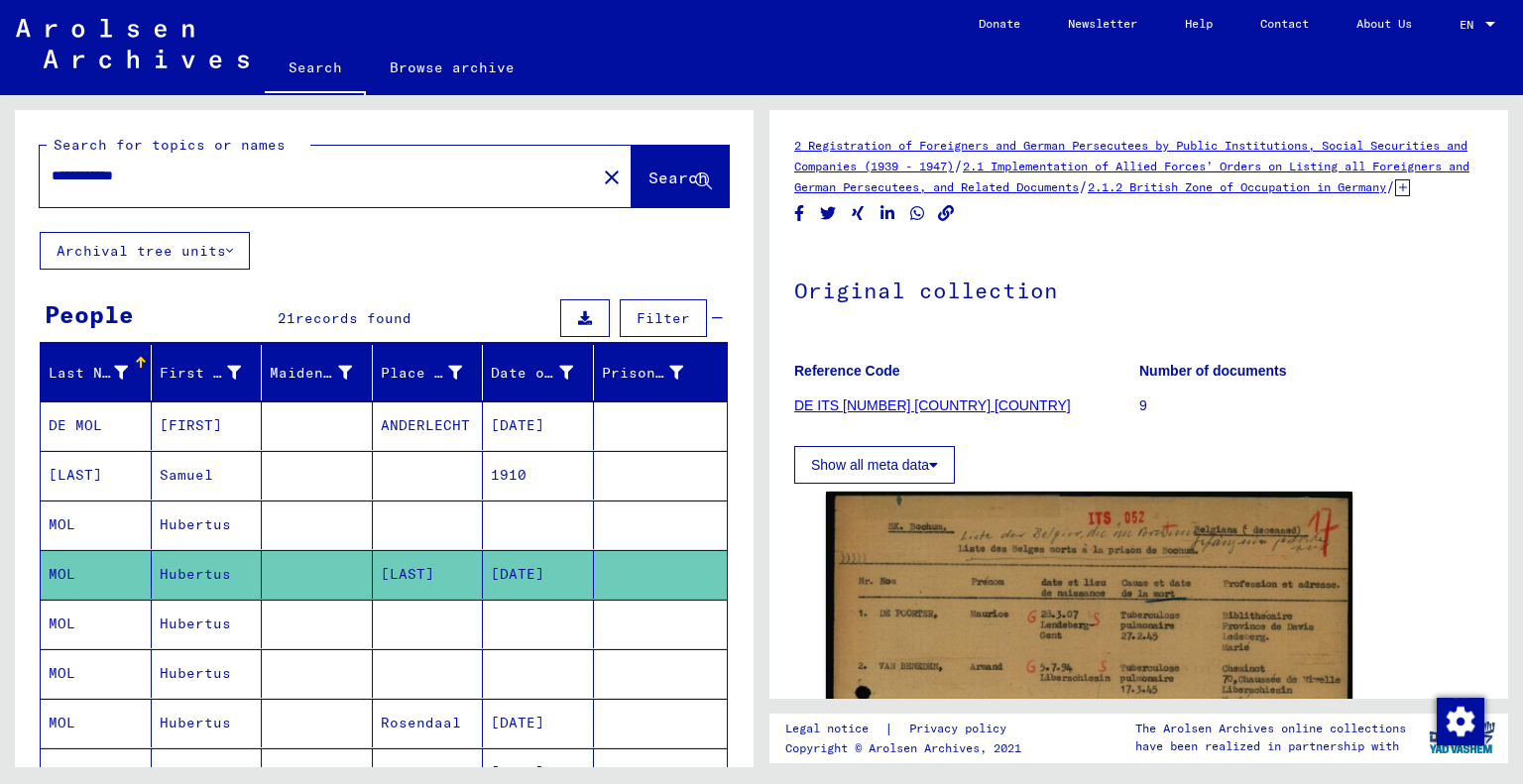 click at bounding box center [538, 574] 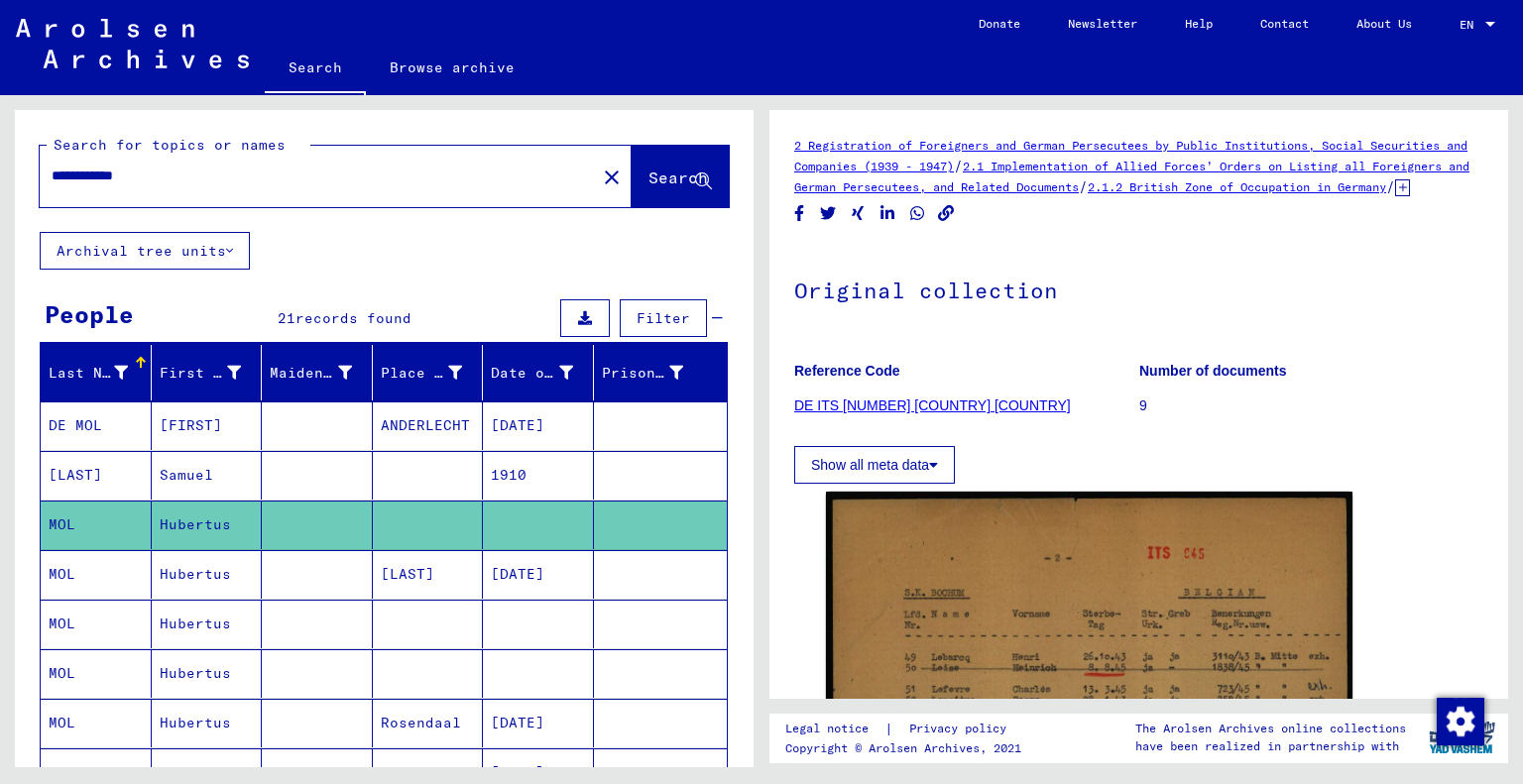 scroll, scrollTop: 0, scrollLeft: 0, axis: both 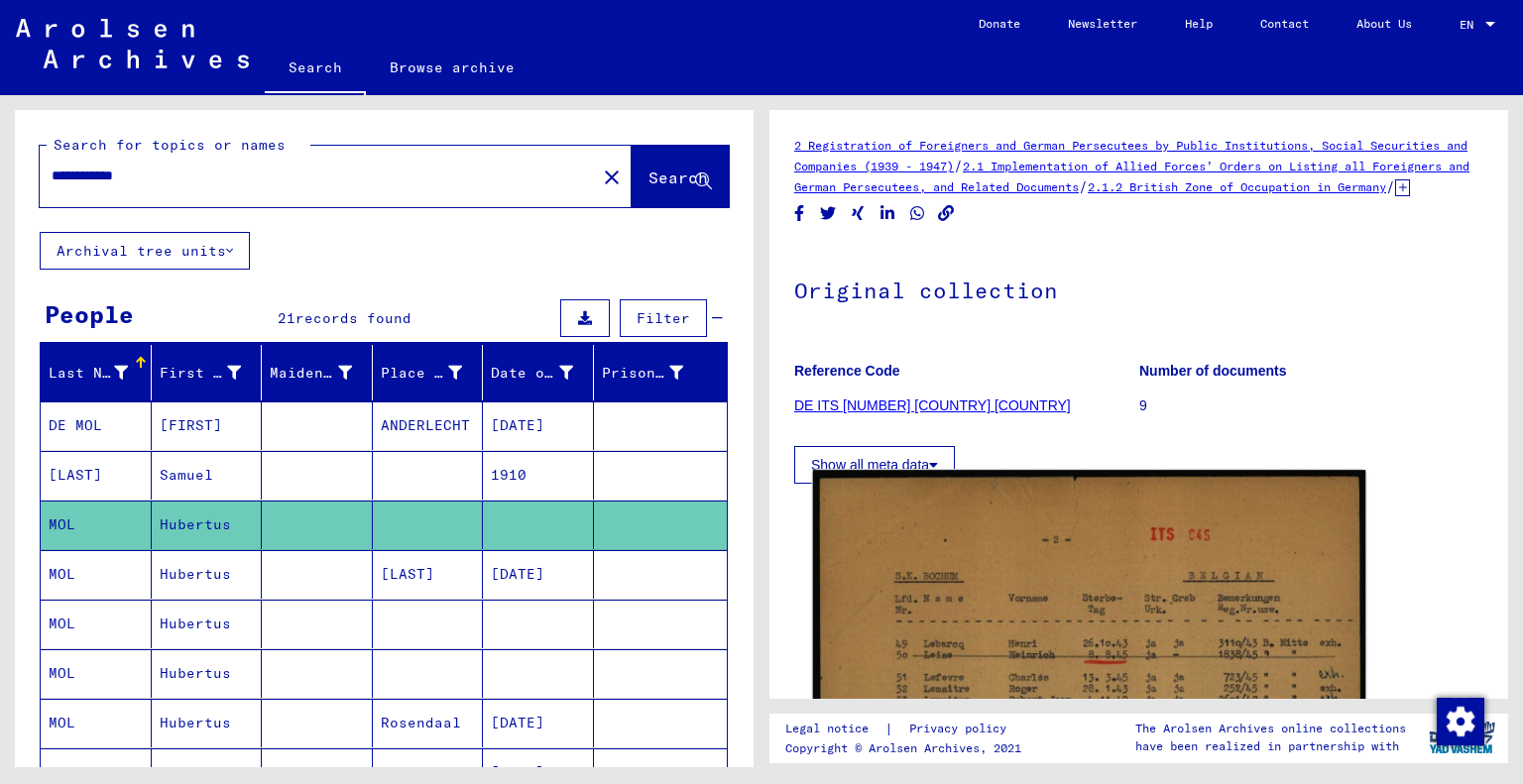 click 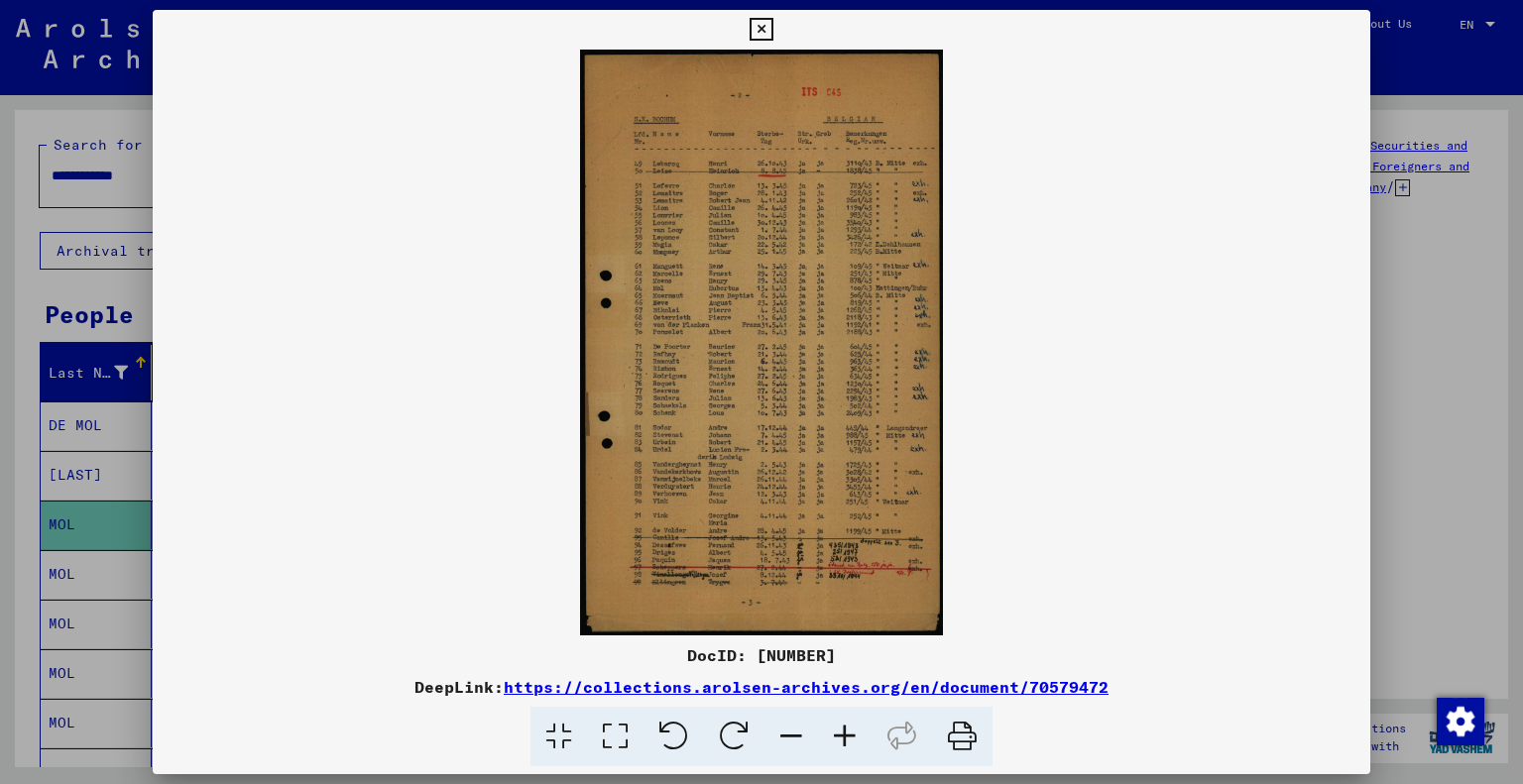 click at bounding box center (845, 736) 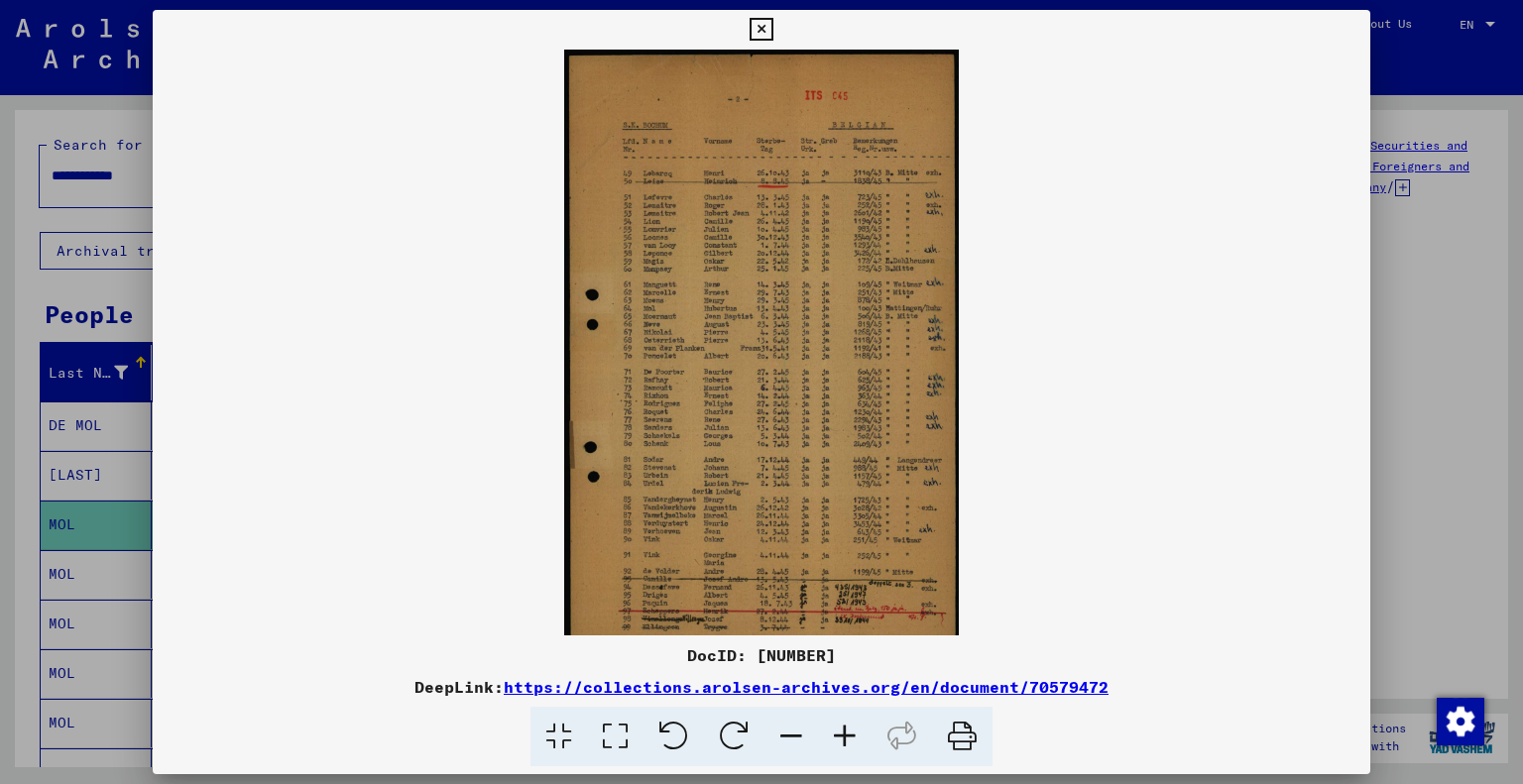 click at bounding box center [845, 736] 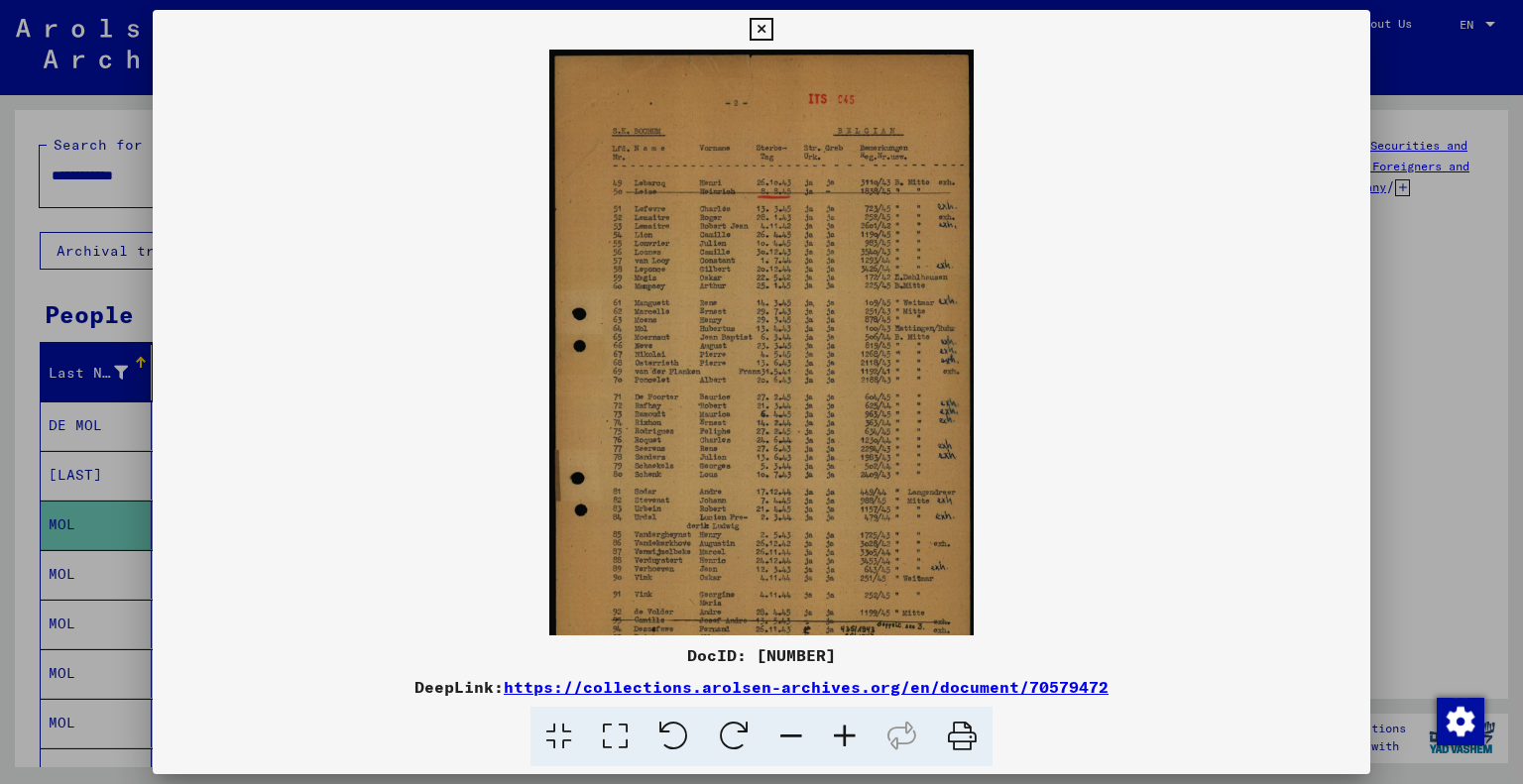 click at bounding box center (845, 736) 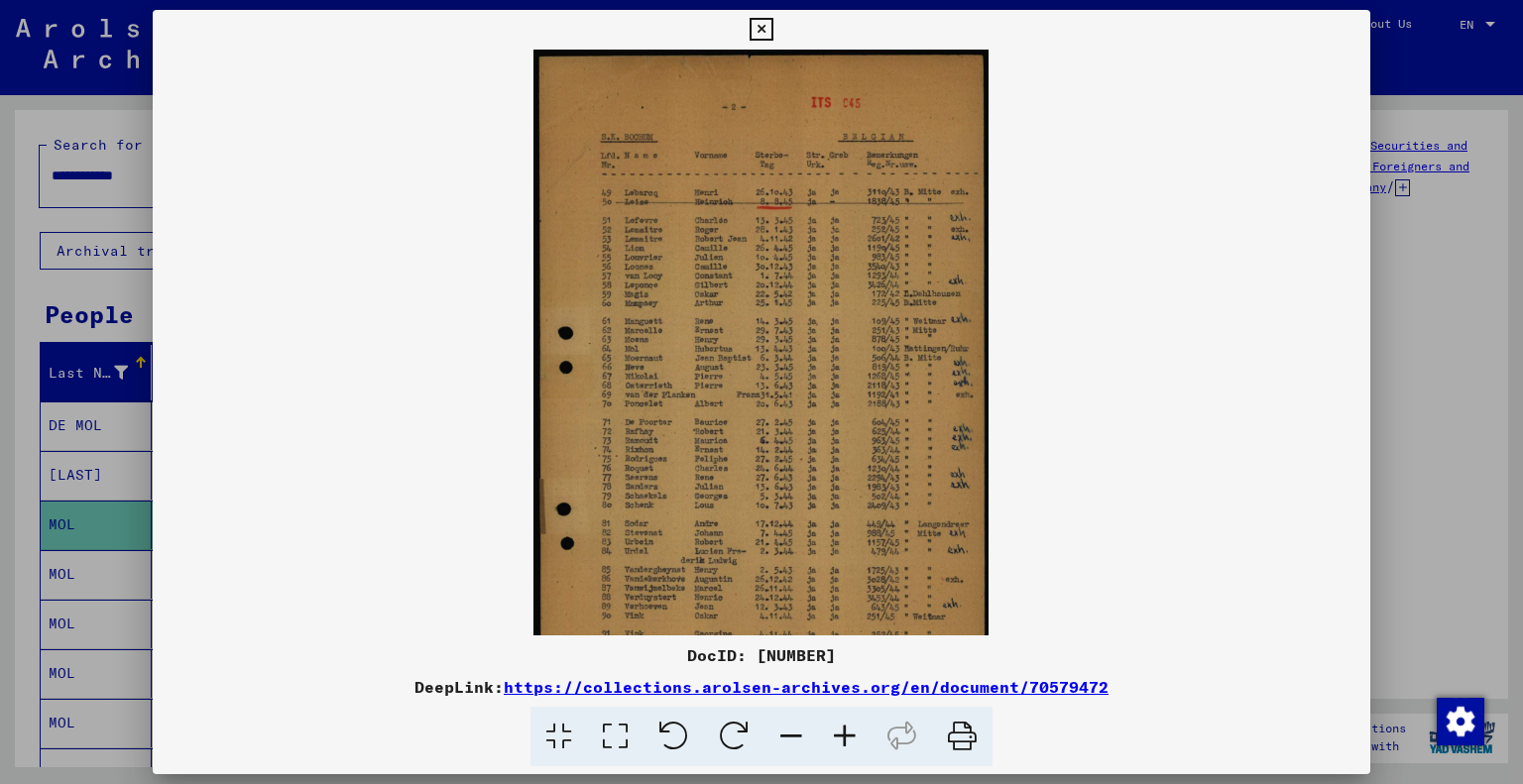 click at bounding box center [845, 736] 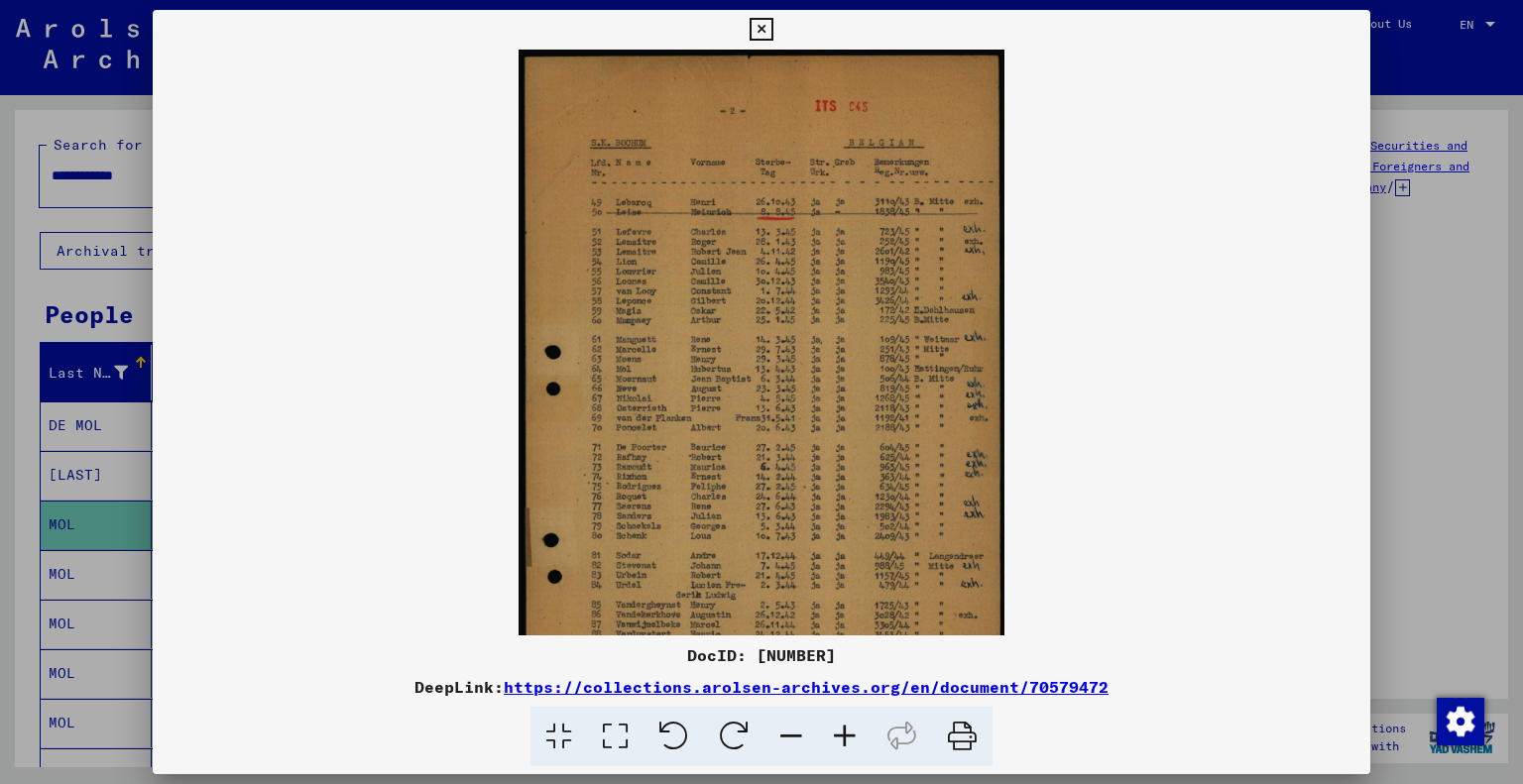 click at bounding box center [845, 736] 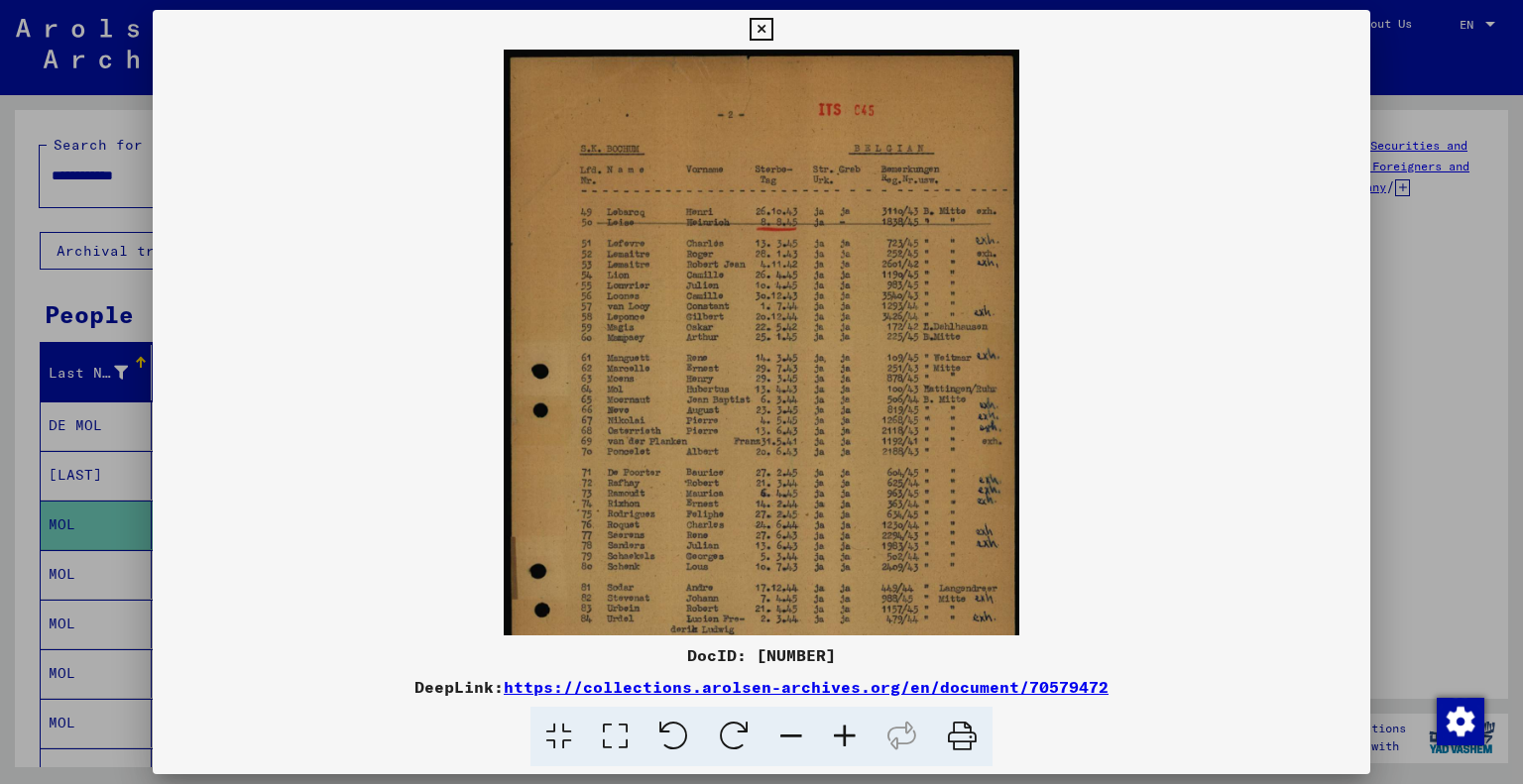 click at bounding box center [845, 736] 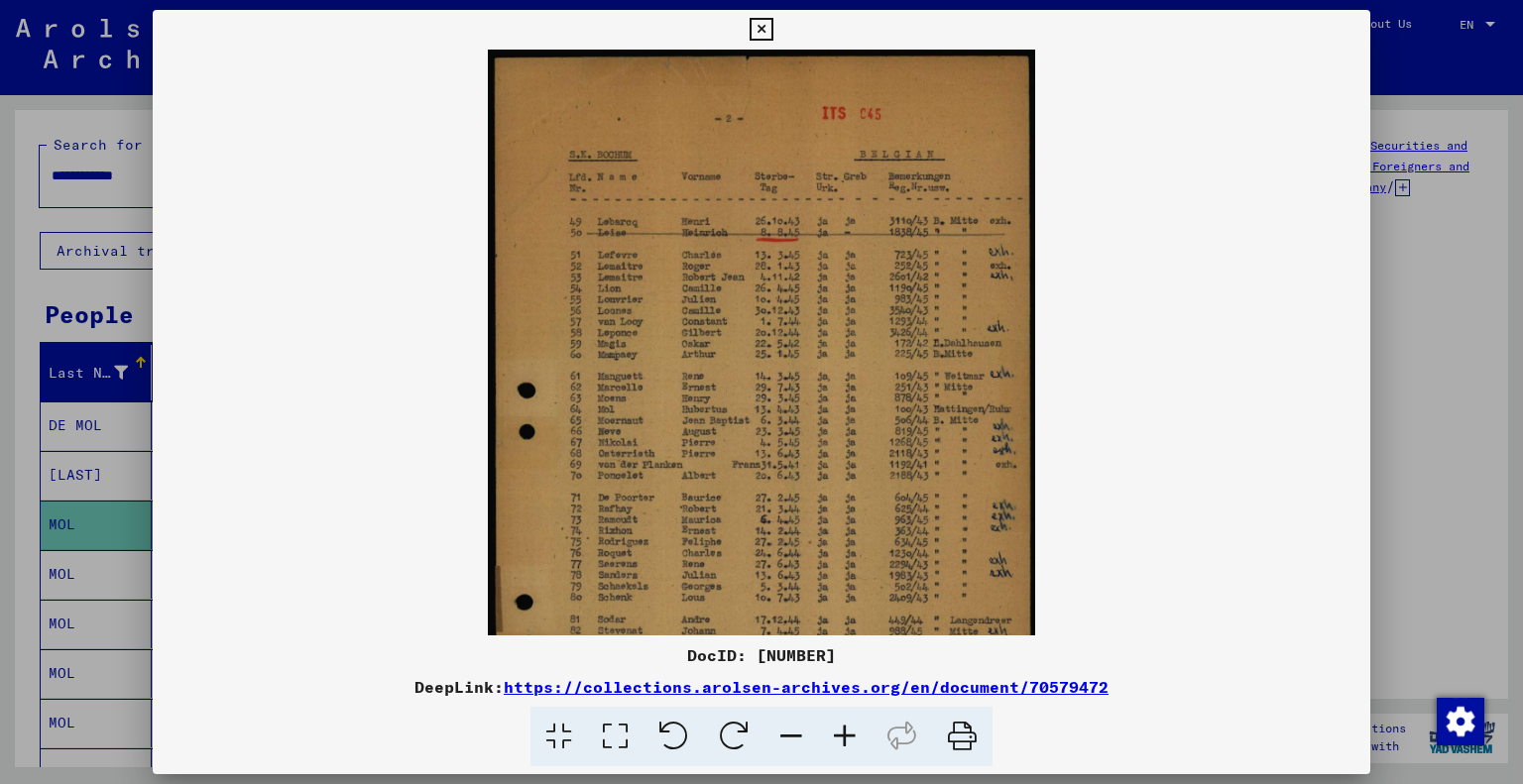 click at bounding box center [845, 736] 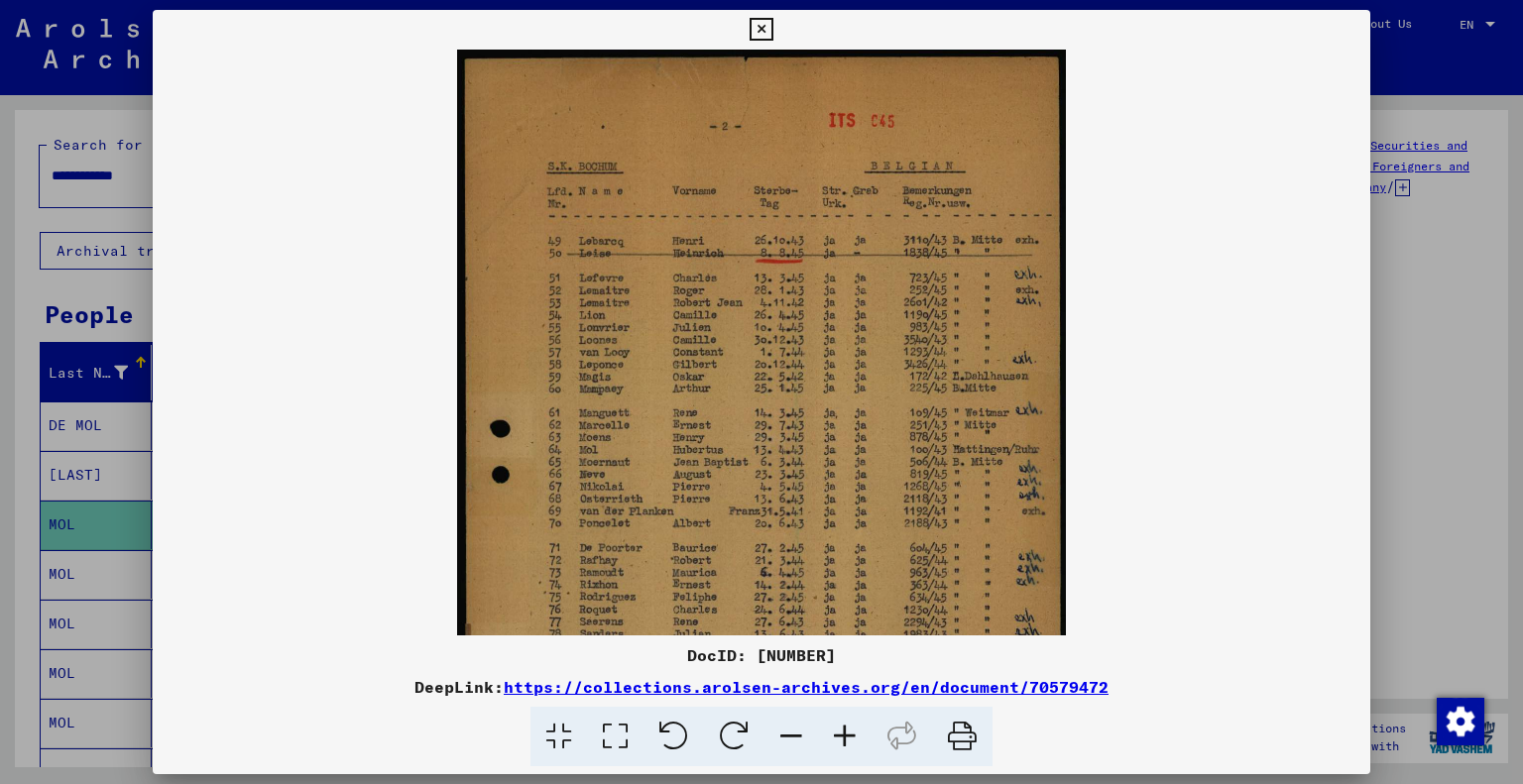 click at bounding box center [845, 736] 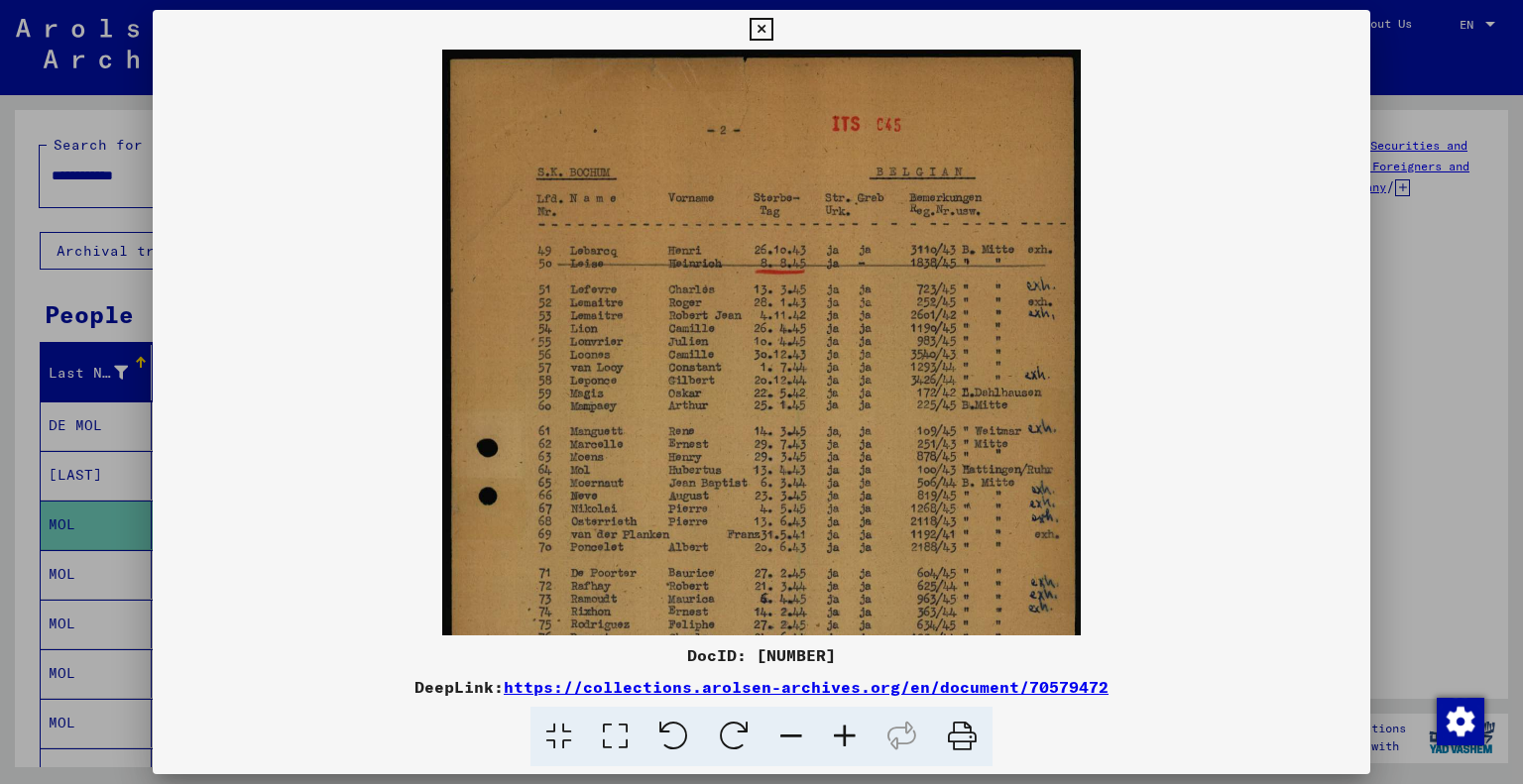 click at bounding box center (845, 736) 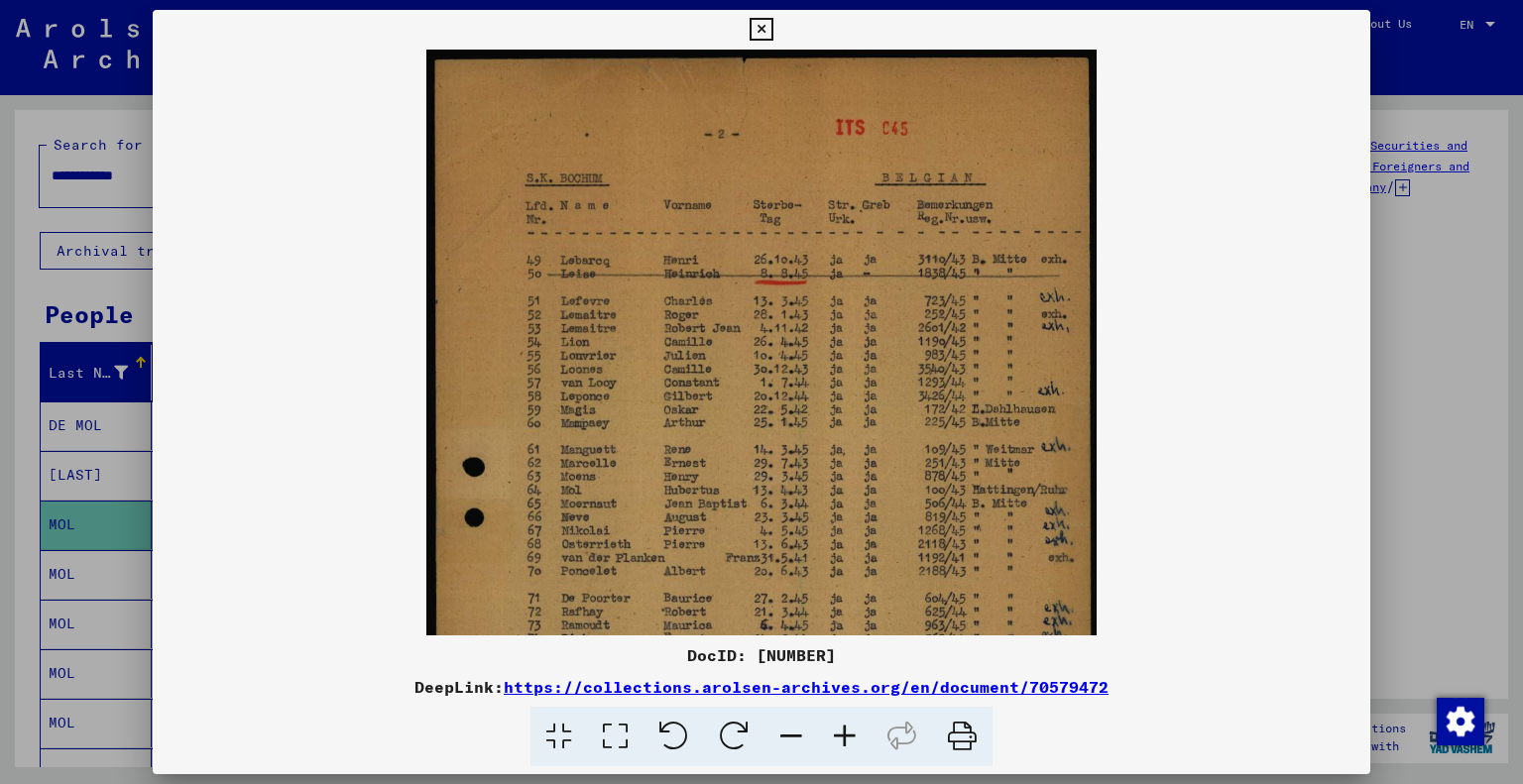 click at bounding box center [845, 736] 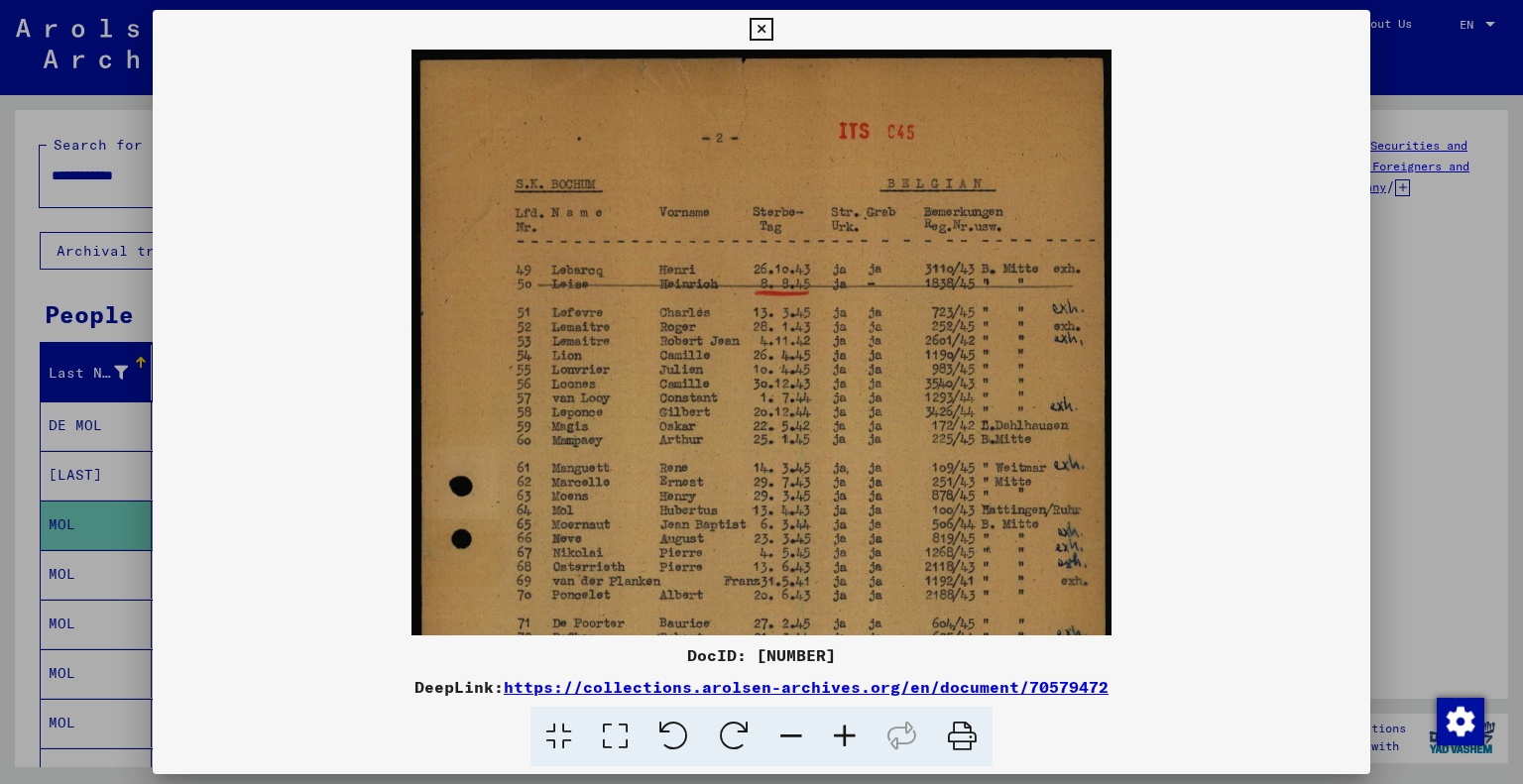 click at bounding box center (845, 736) 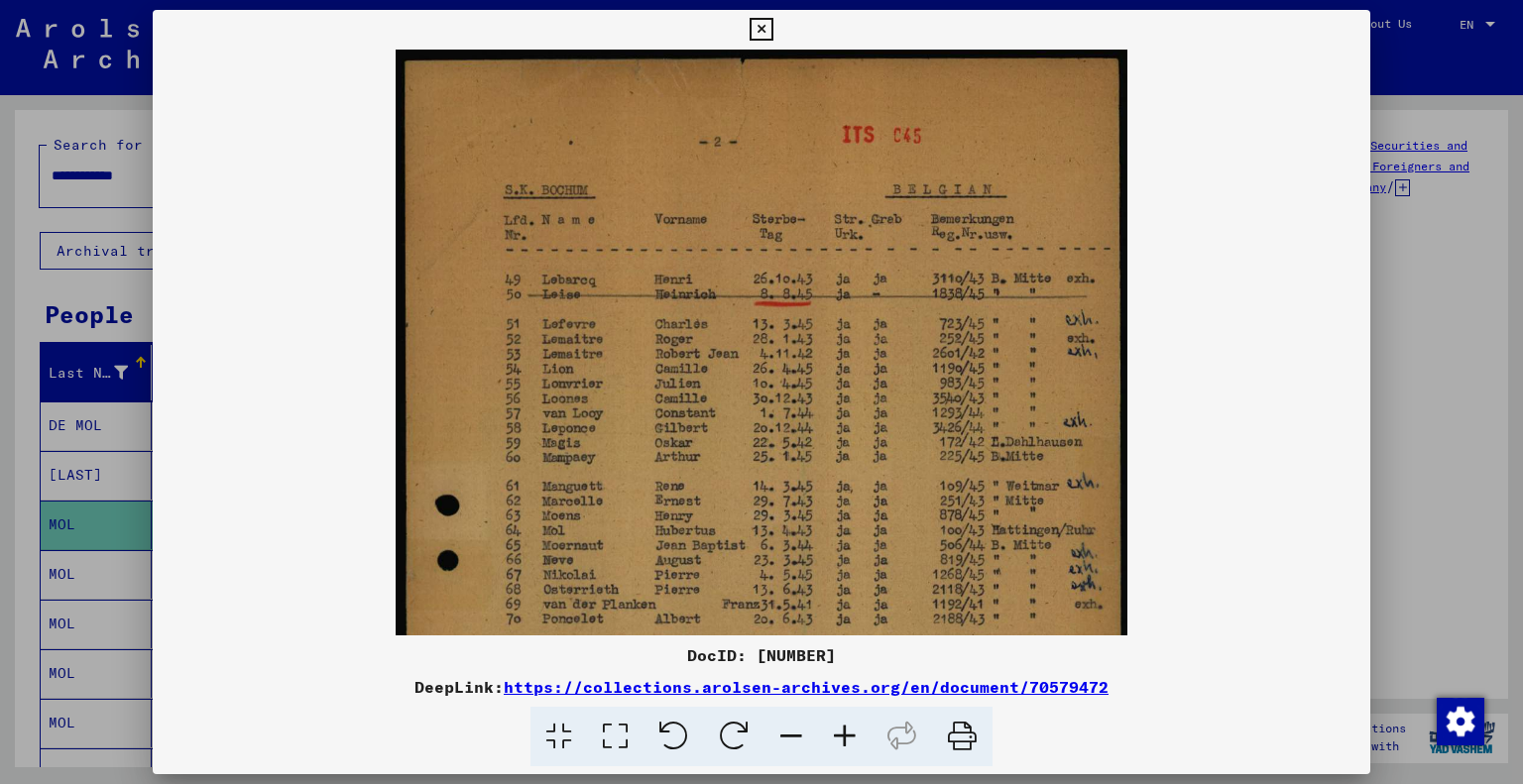 click at bounding box center [845, 736] 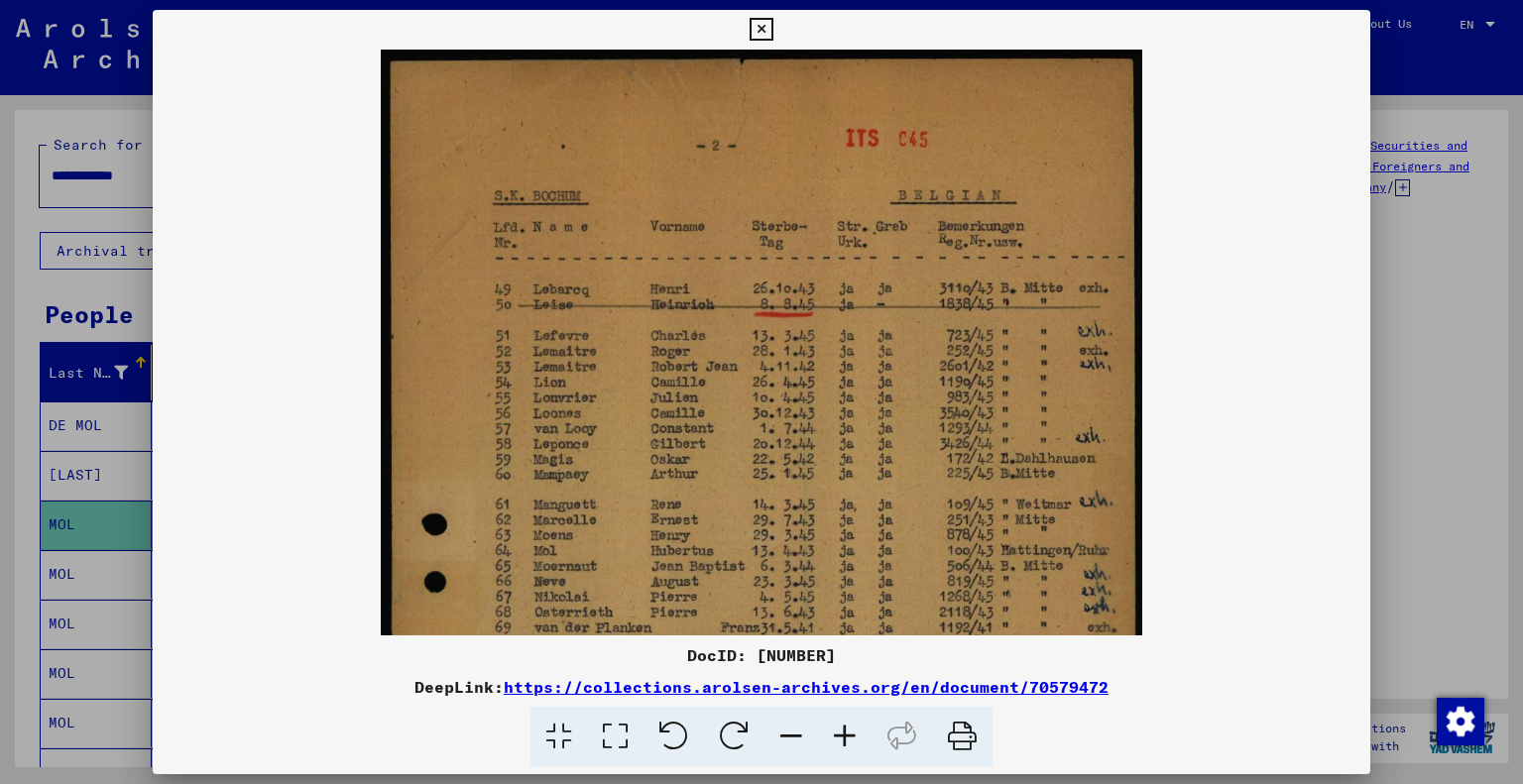 click at bounding box center [845, 736] 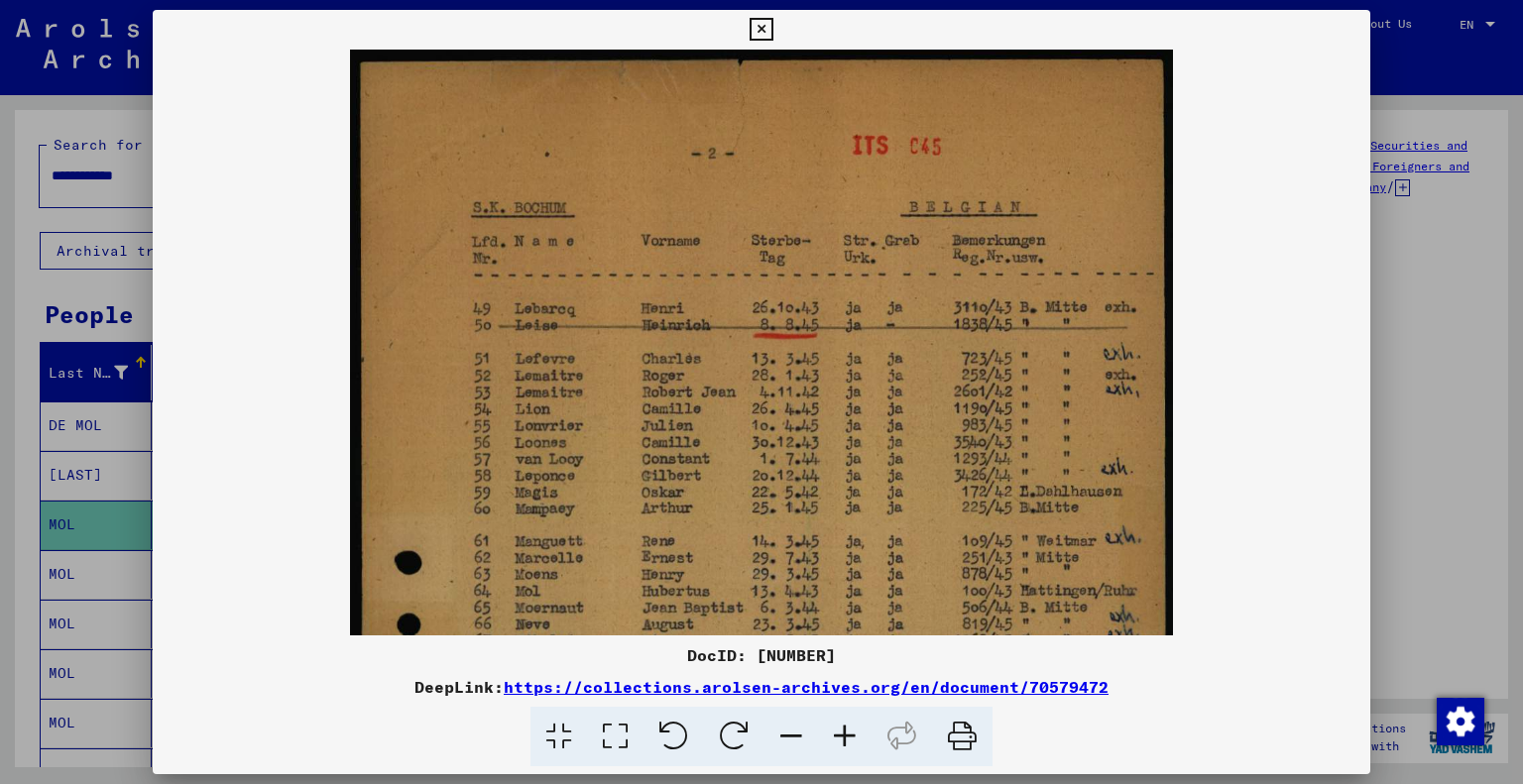 click at bounding box center [845, 736] 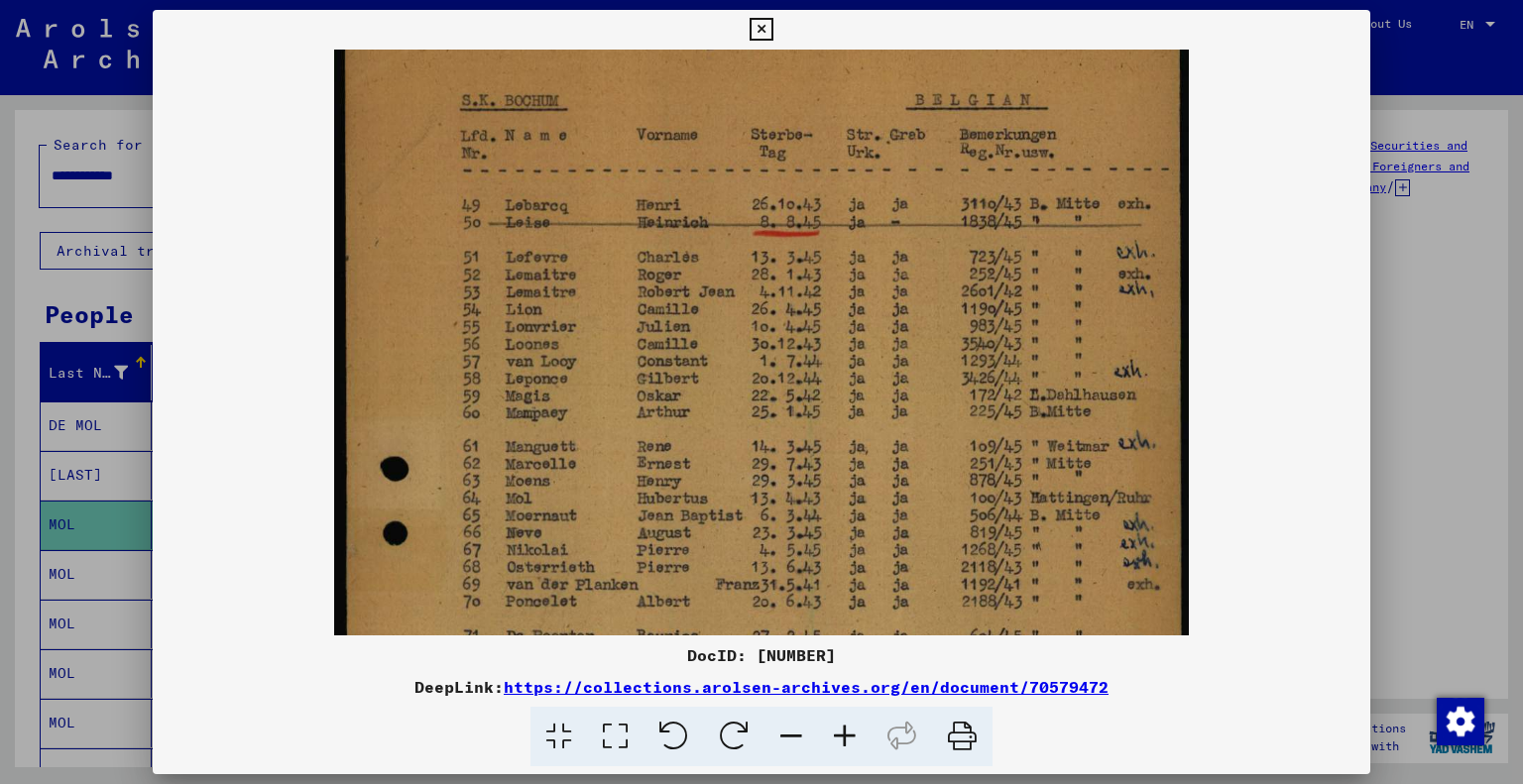 scroll, scrollTop: 123, scrollLeft: 0, axis: vertical 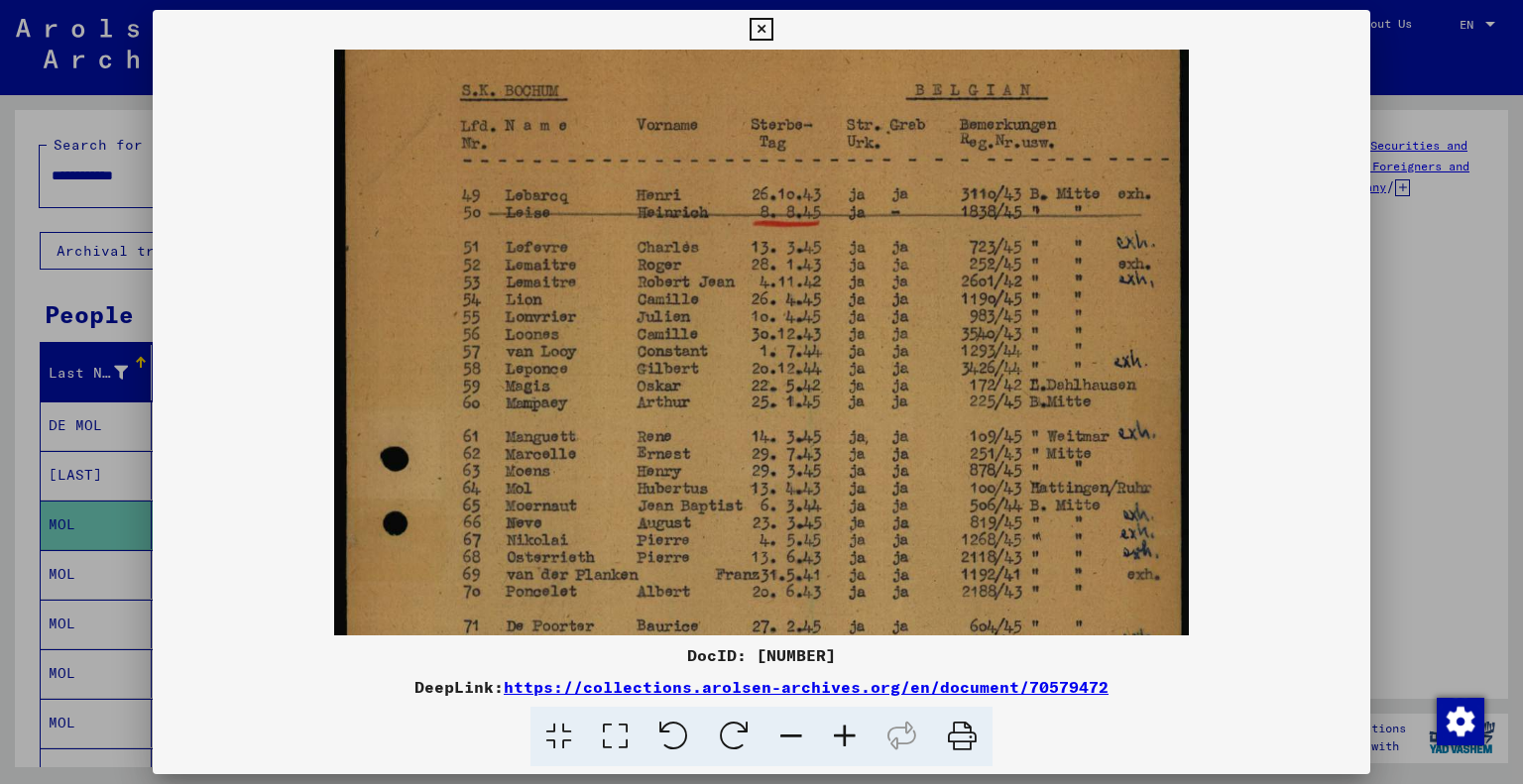 drag, startPoint x: 724, startPoint y: 544, endPoint x: 686, endPoint y: 424, distance: 125.87295 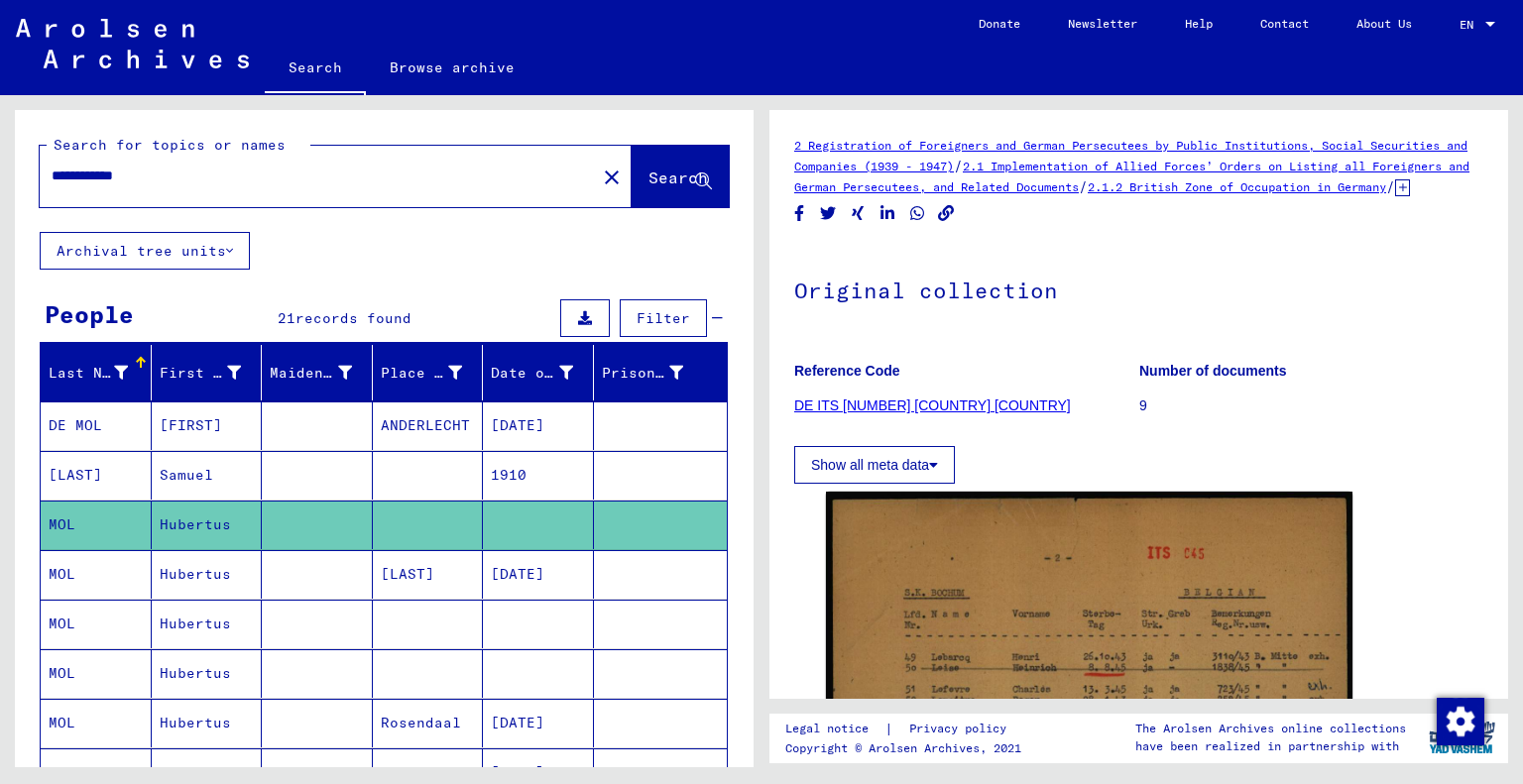 click at bounding box center [538, 673] 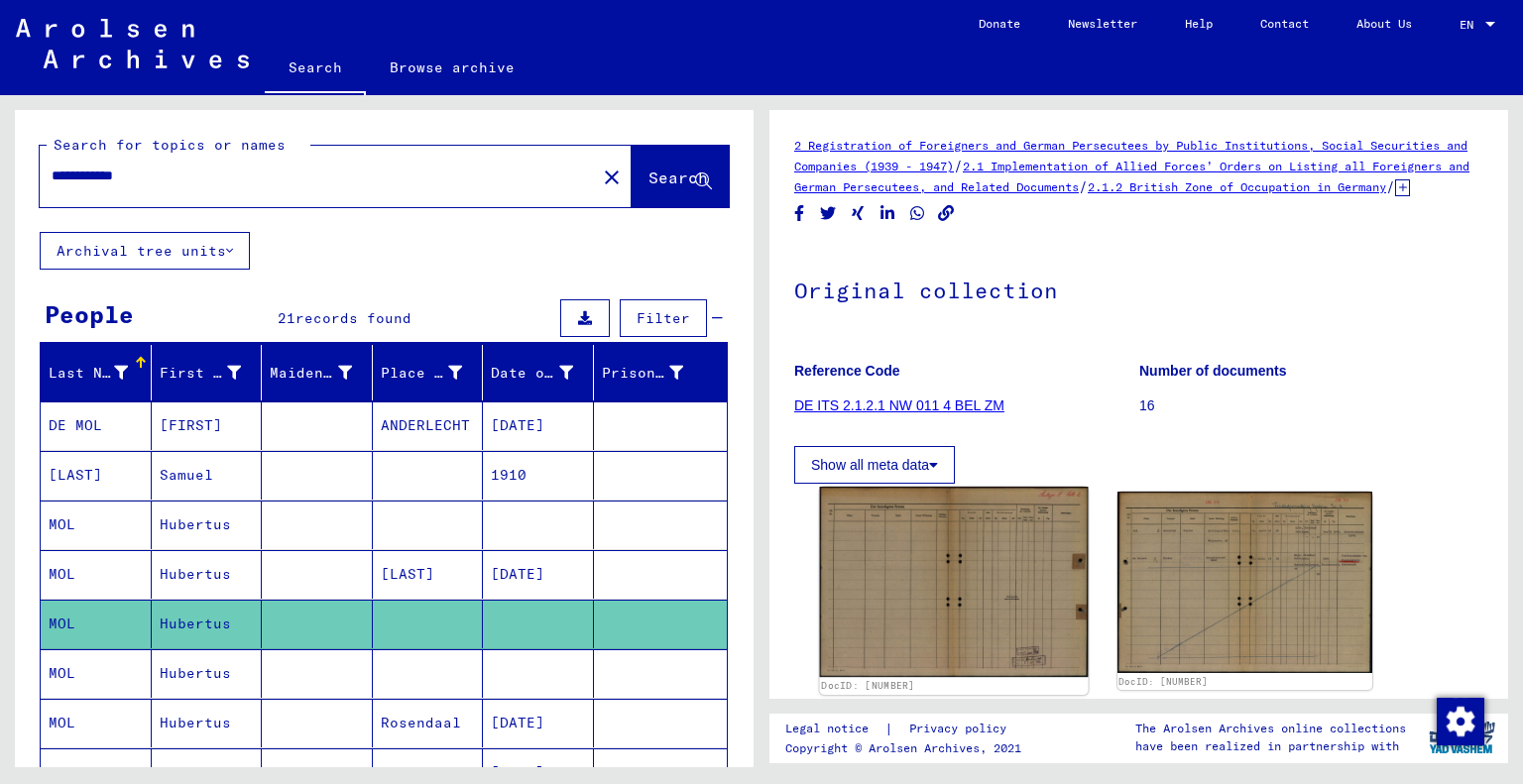 scroll, scrollTop: 0, scrollLeft: 0, axis: both 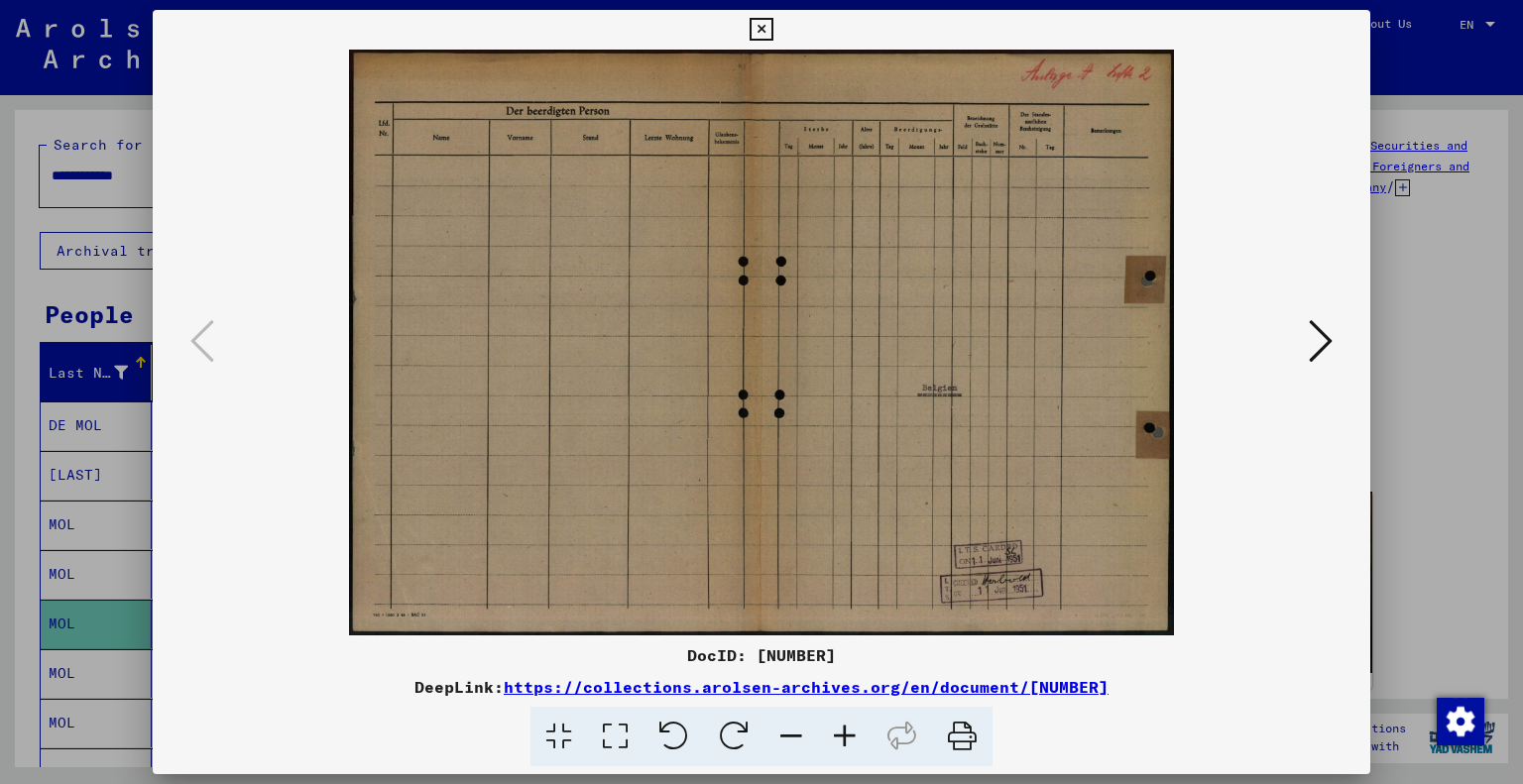 click at bounding box center (1321, 342) 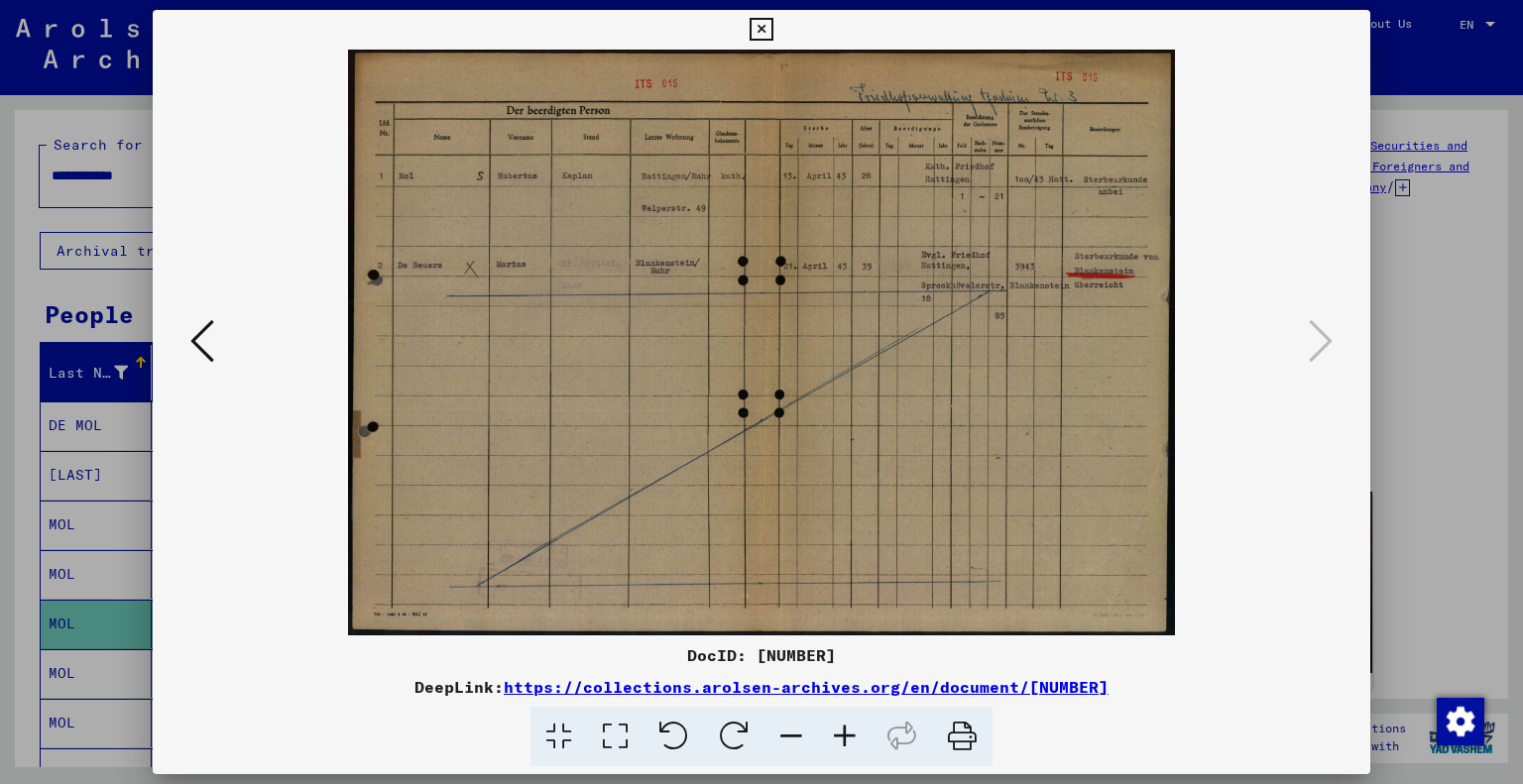 click at bounding box center [845, 736] 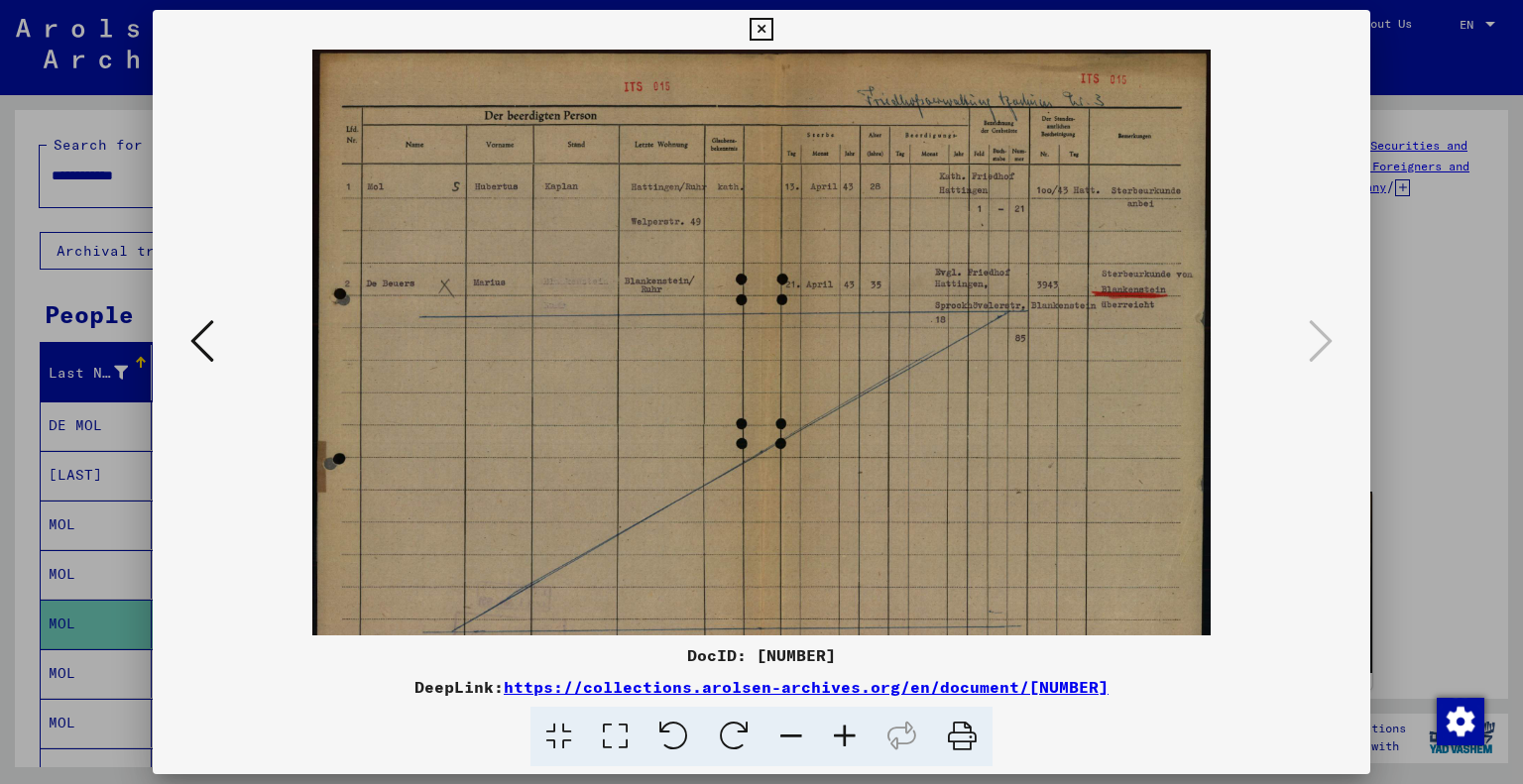 click at bounding box center [845, 736] 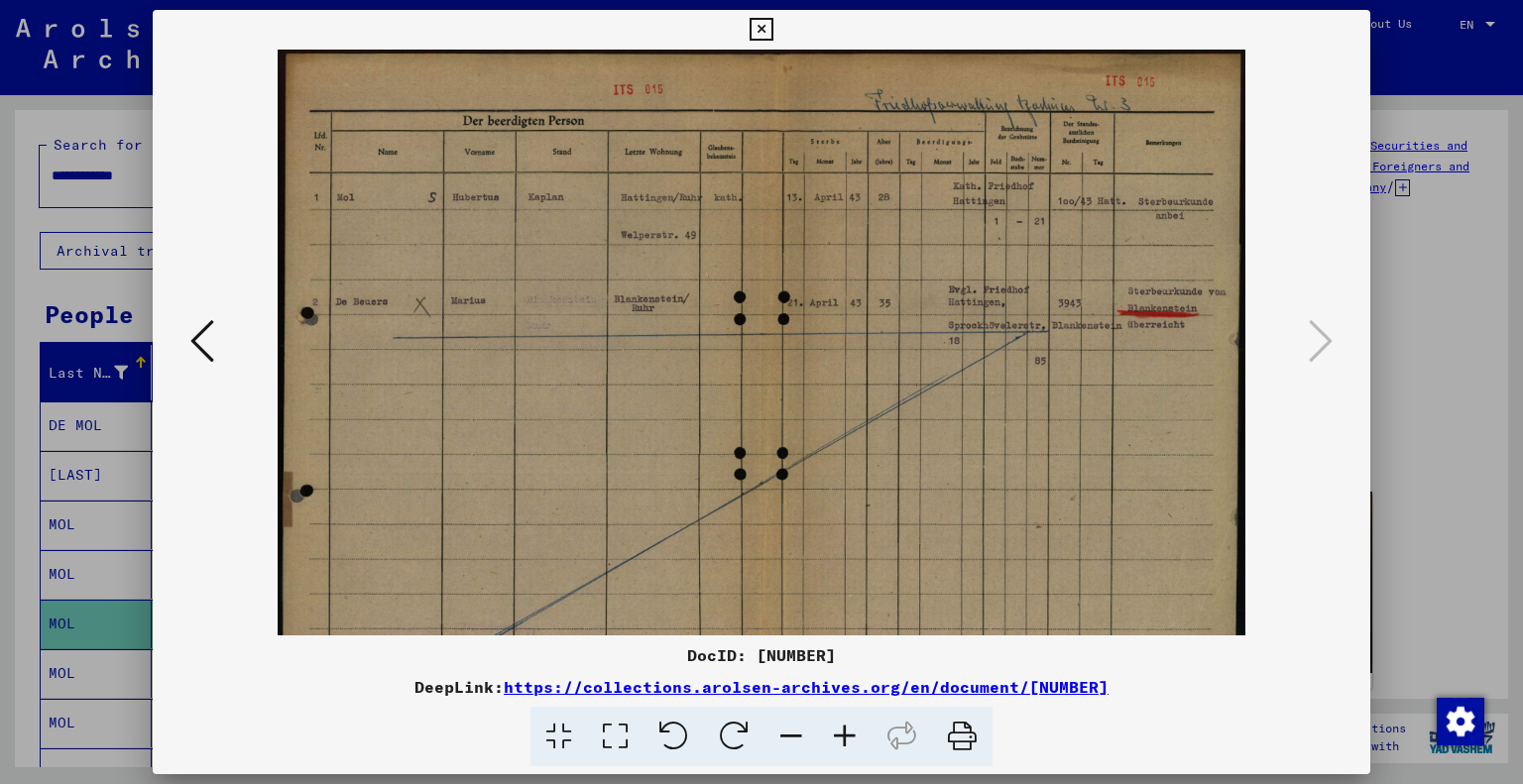 click at bounding box center [845, 736] 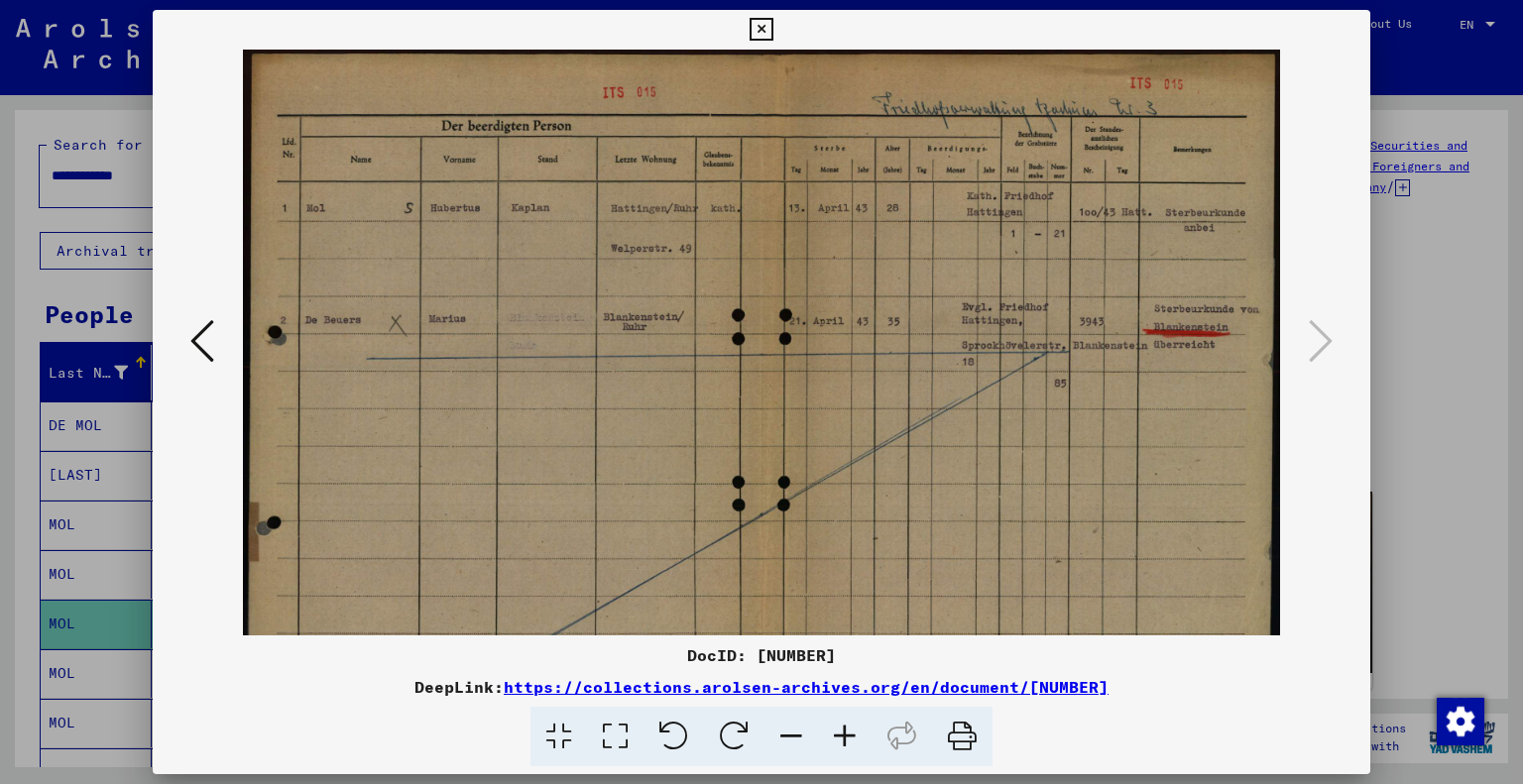 click at bounding box center (761, 30) 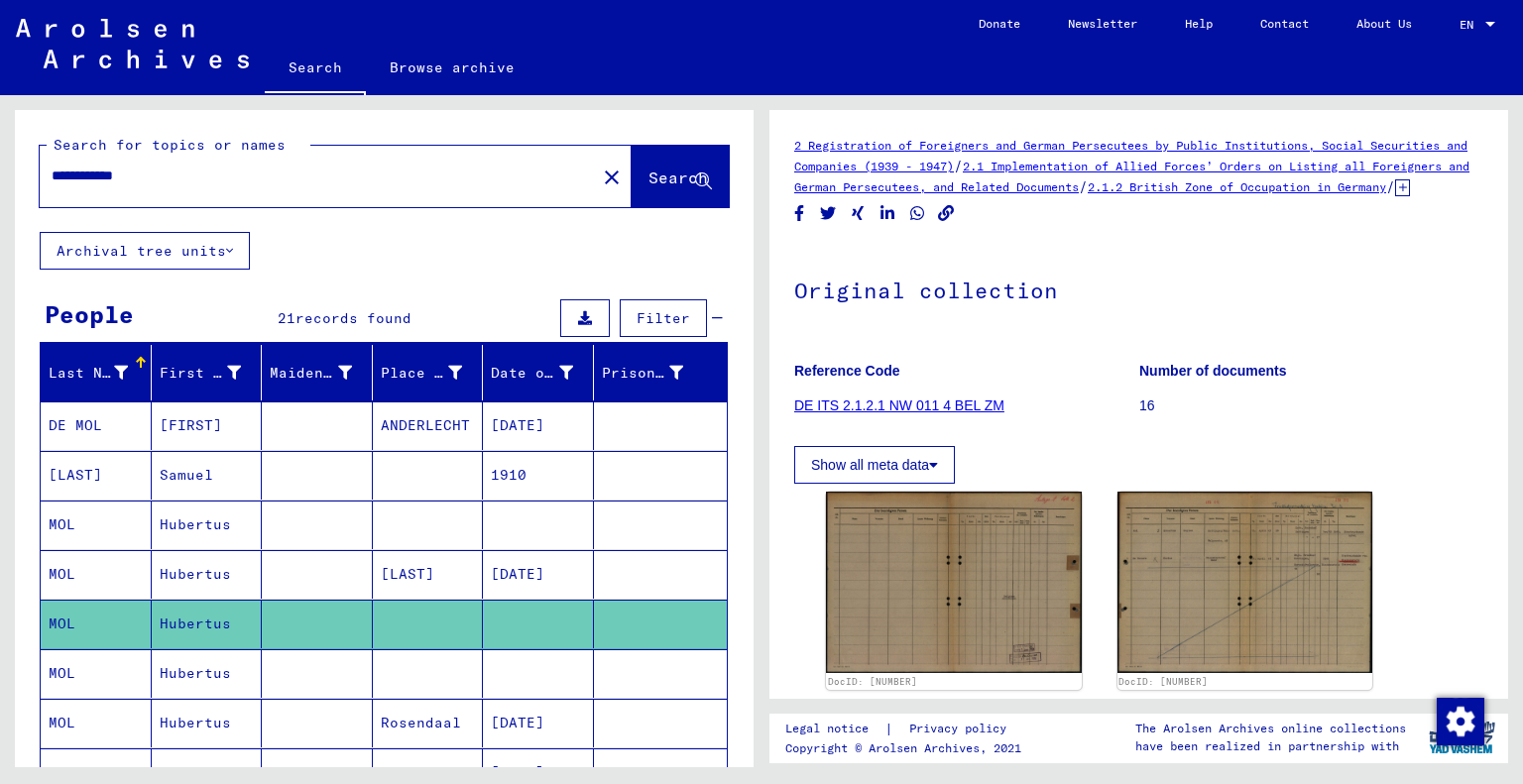 click at bounding box center (538, 723) 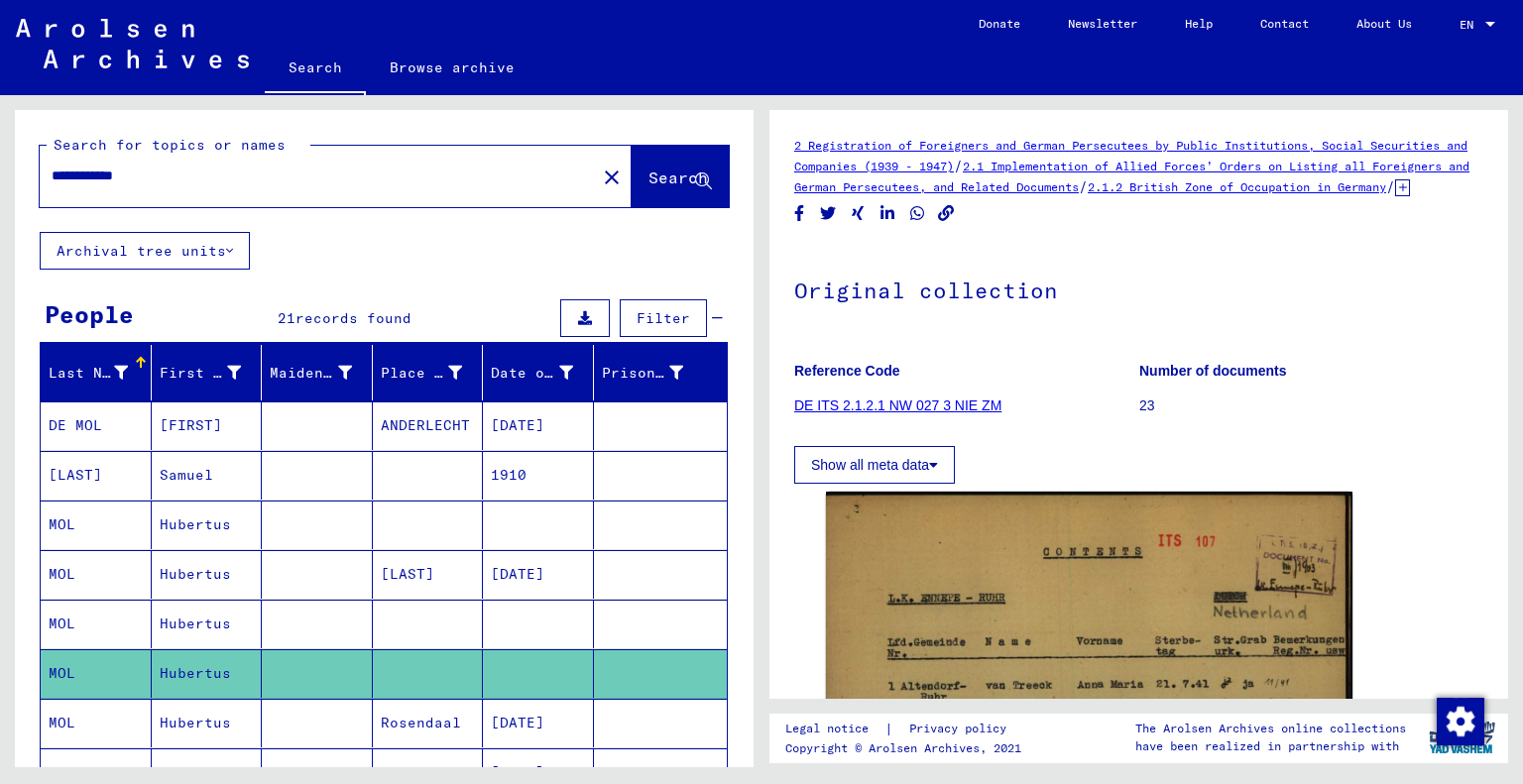 scroll, scrollTop: 0, scrollLeft: 0, axis: both 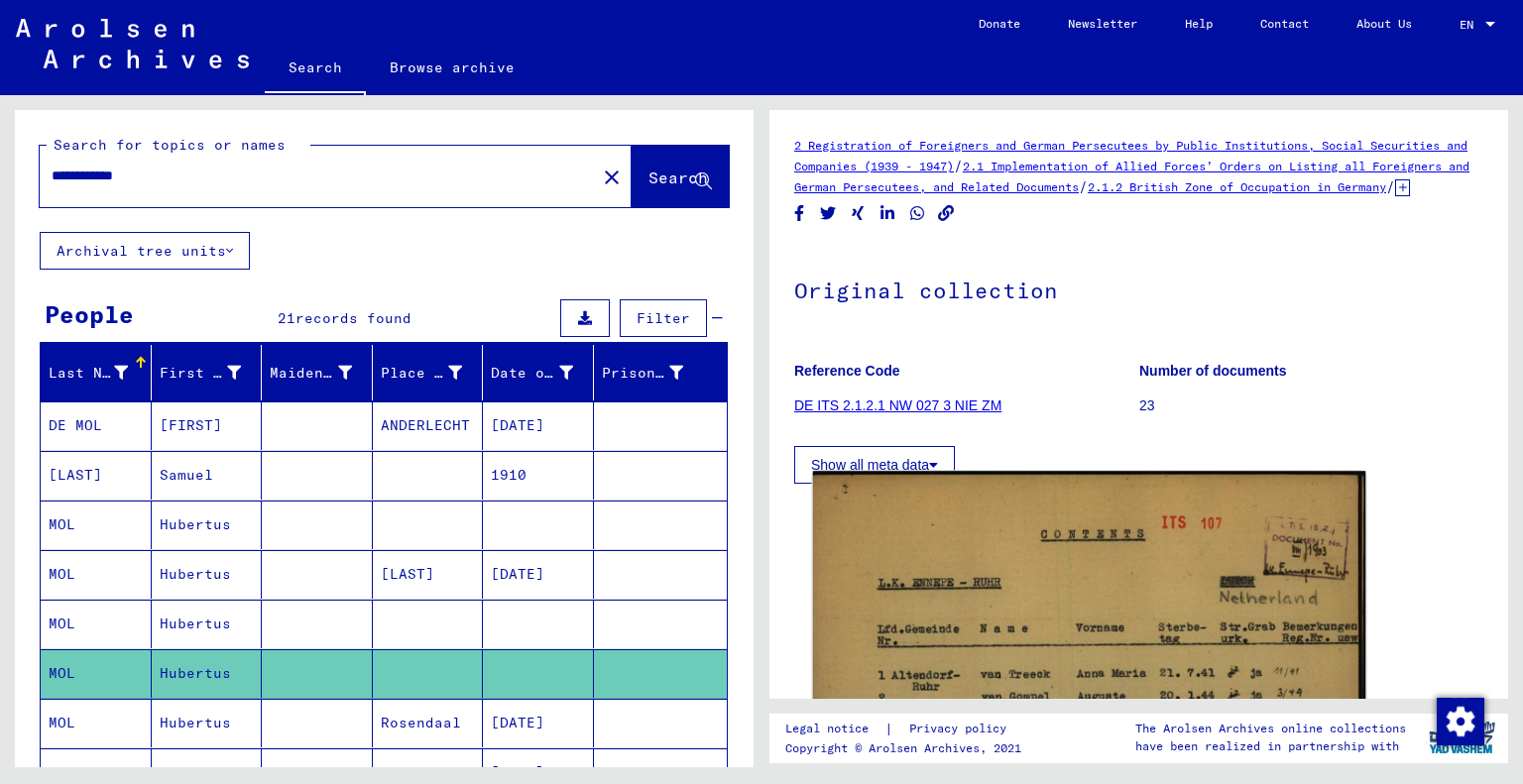 click 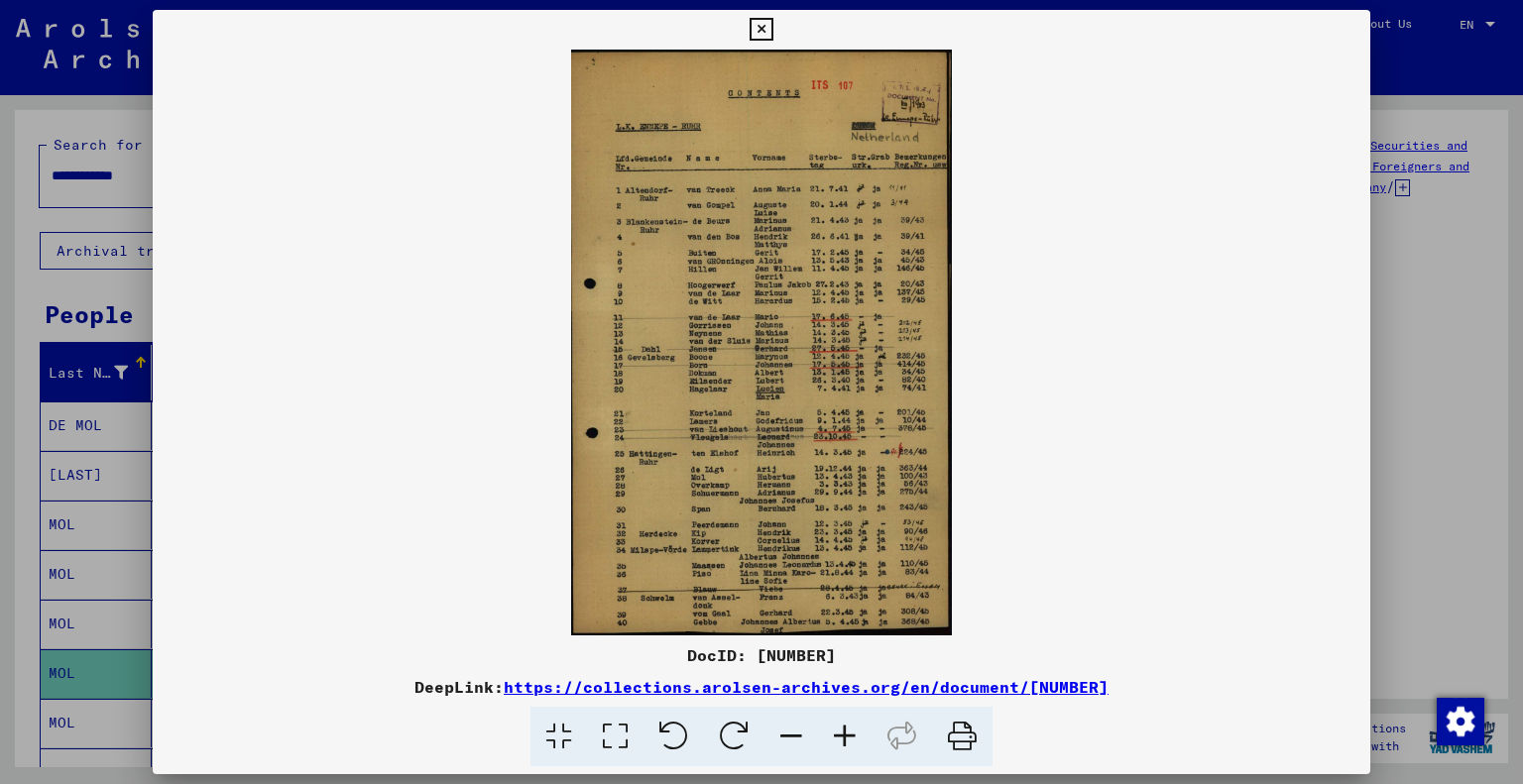 click at bounding box center (845, 736) 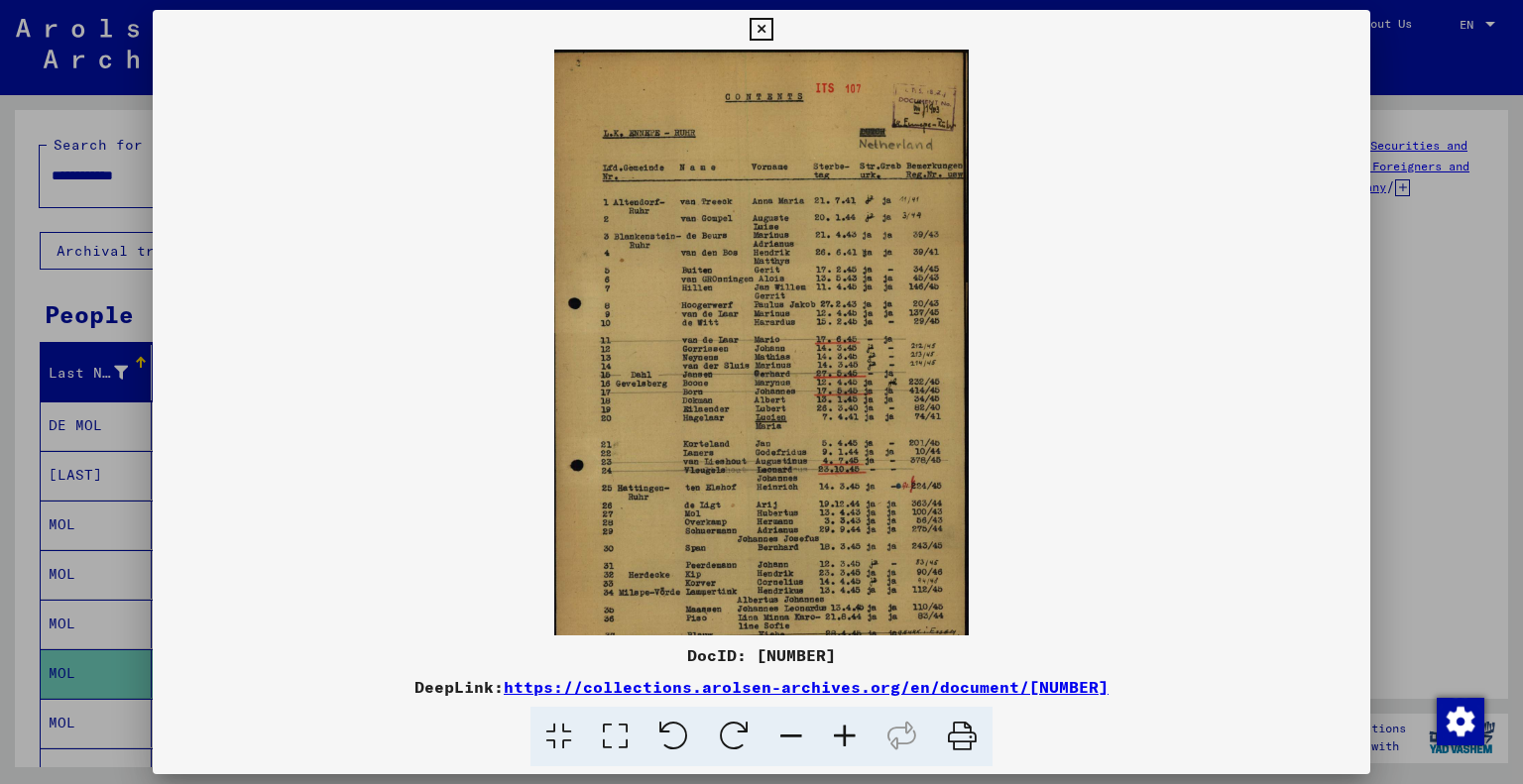 click at bounding box center [845, 736] 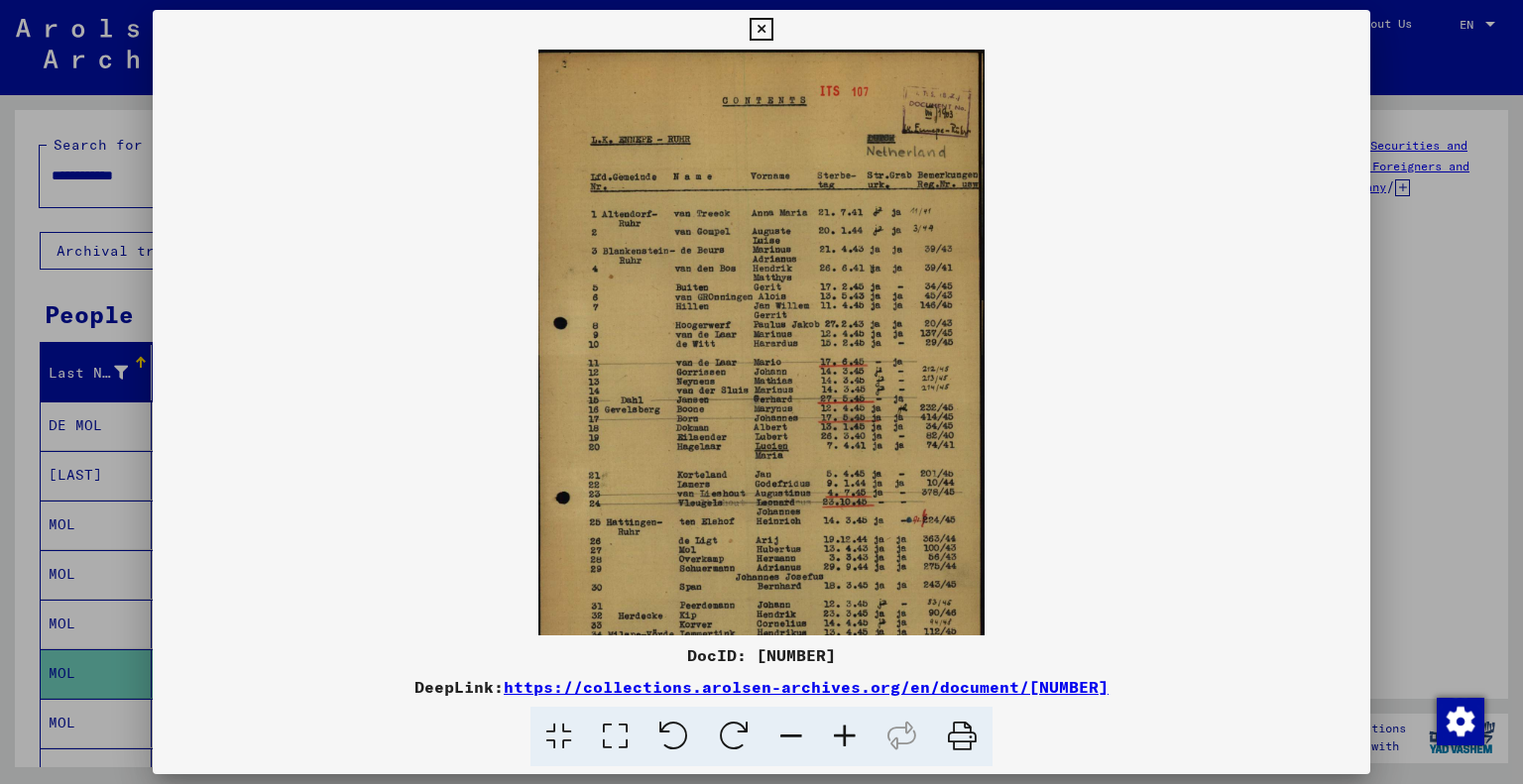 click at bounding box center (845, 736) 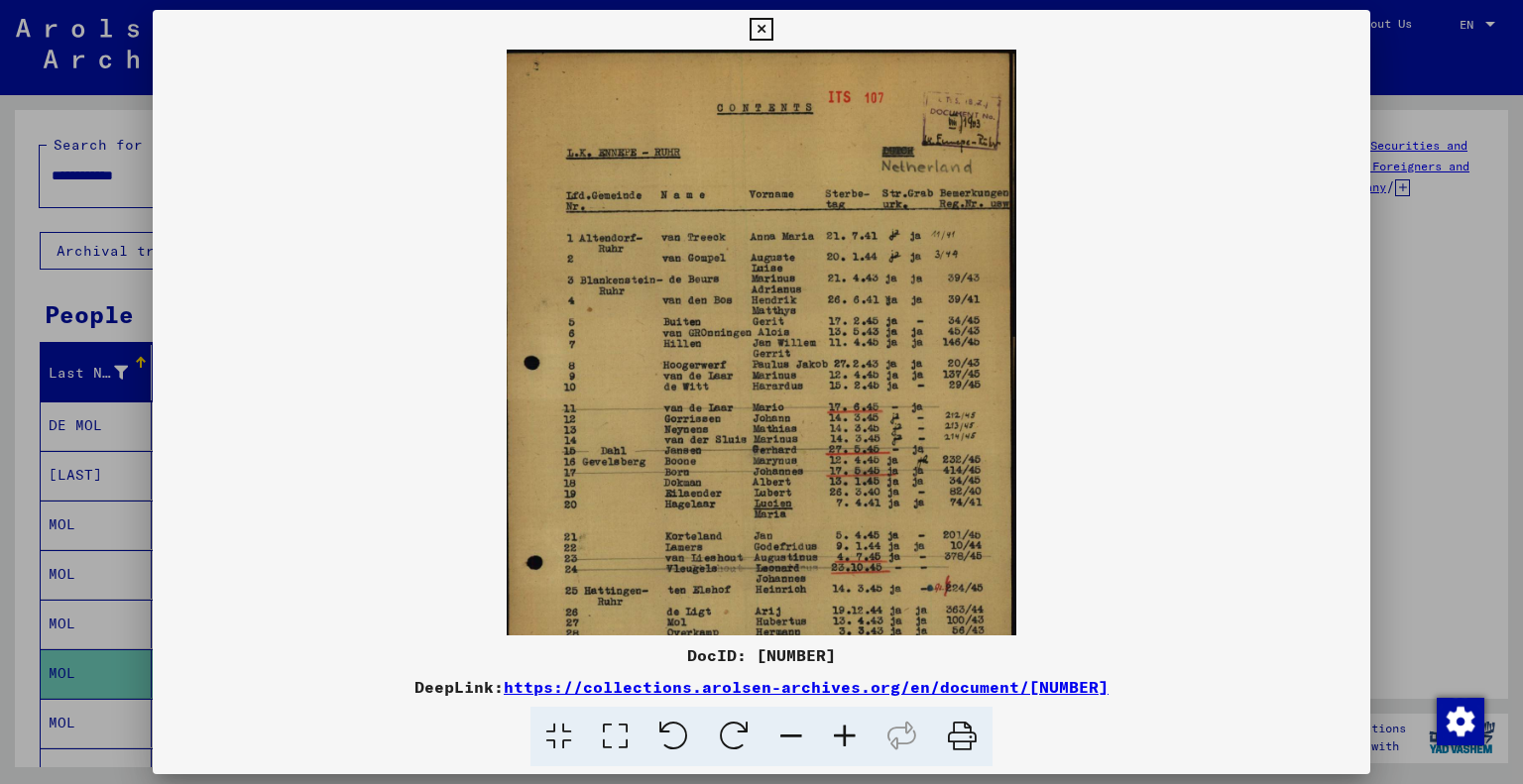 click at bounding box center (845, 736) 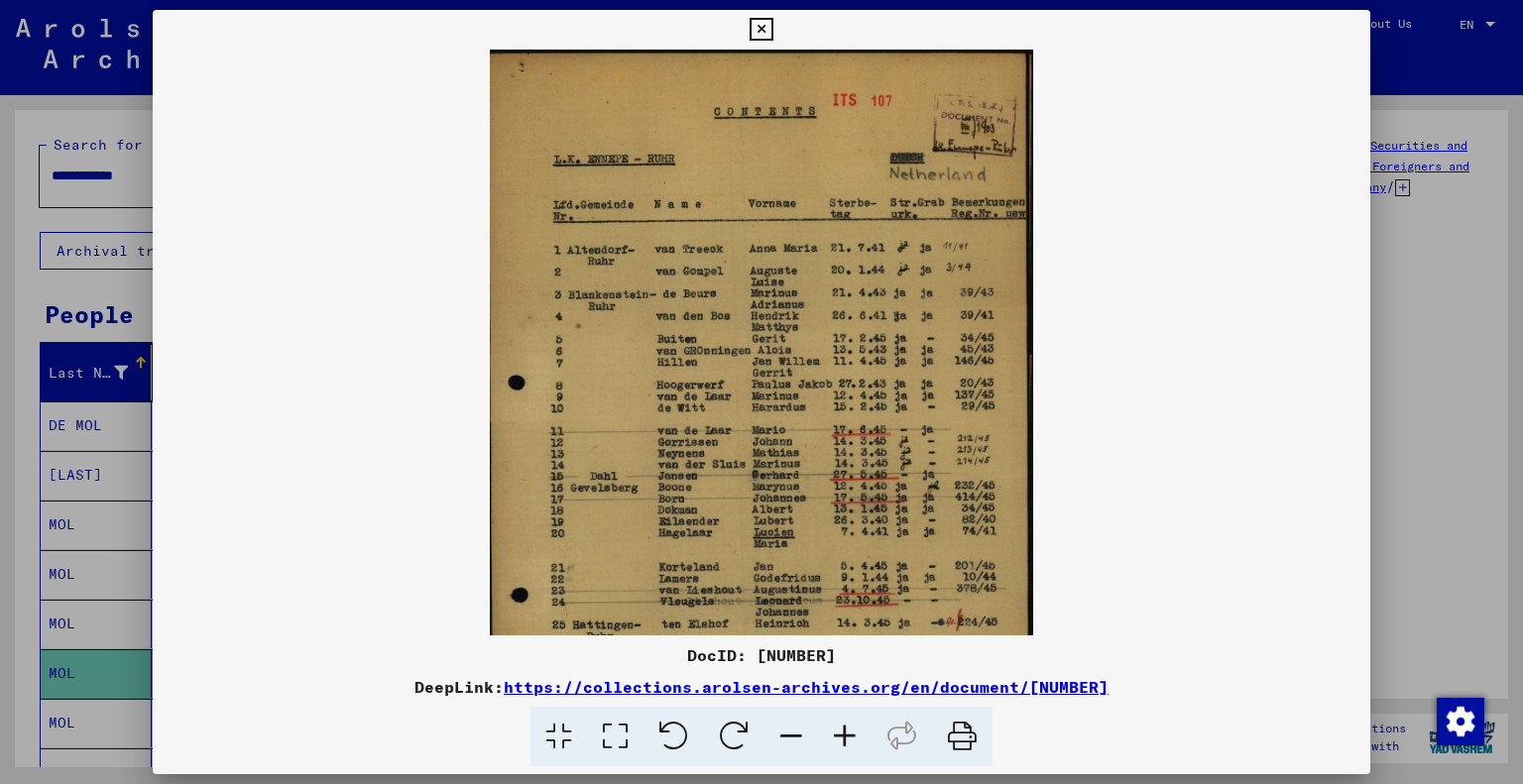 click at bounding box center (845, 736) 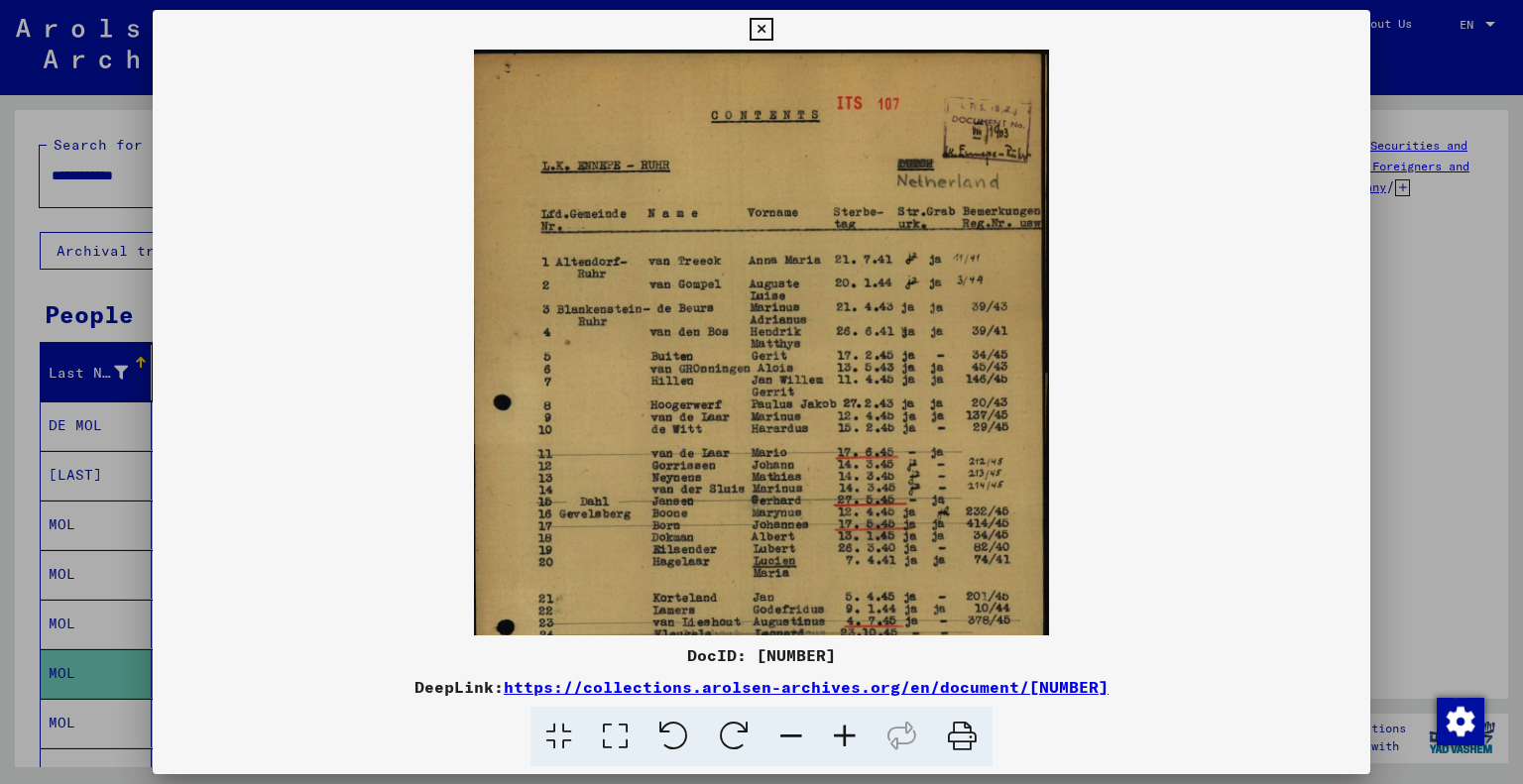 click at bounding box center (845, 736) 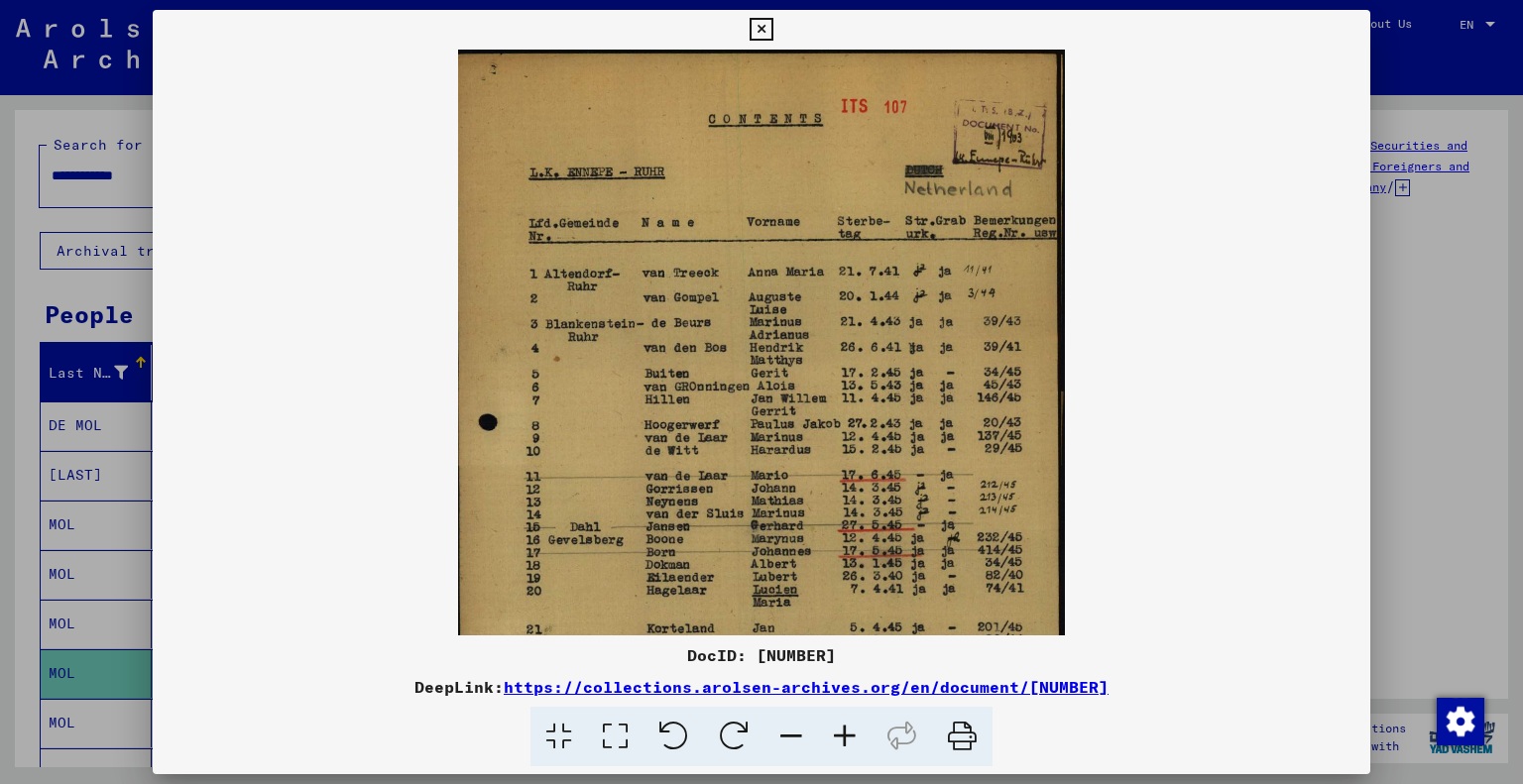 click at bounding box center (845, 736) 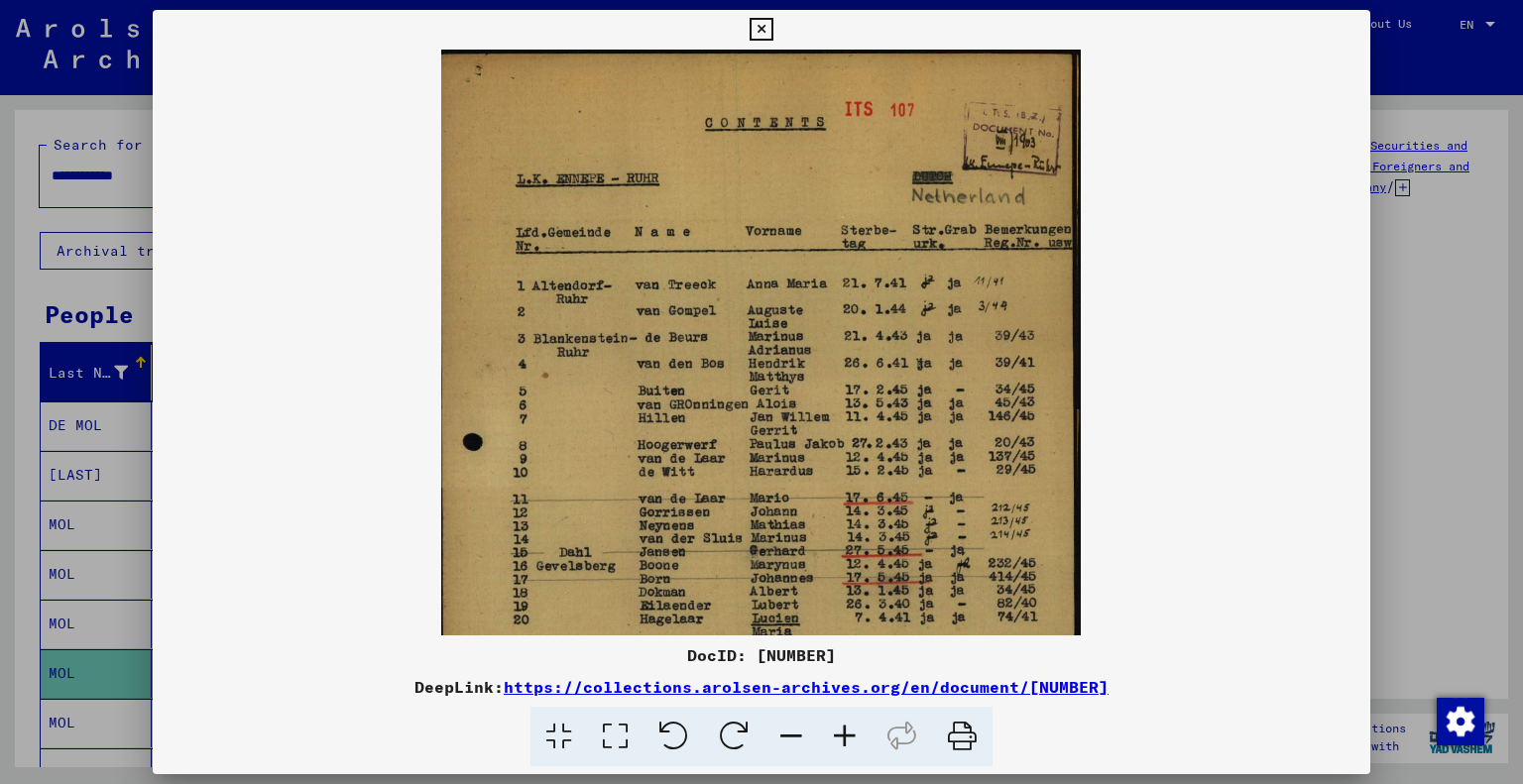 click at bounding box center [845, 736] 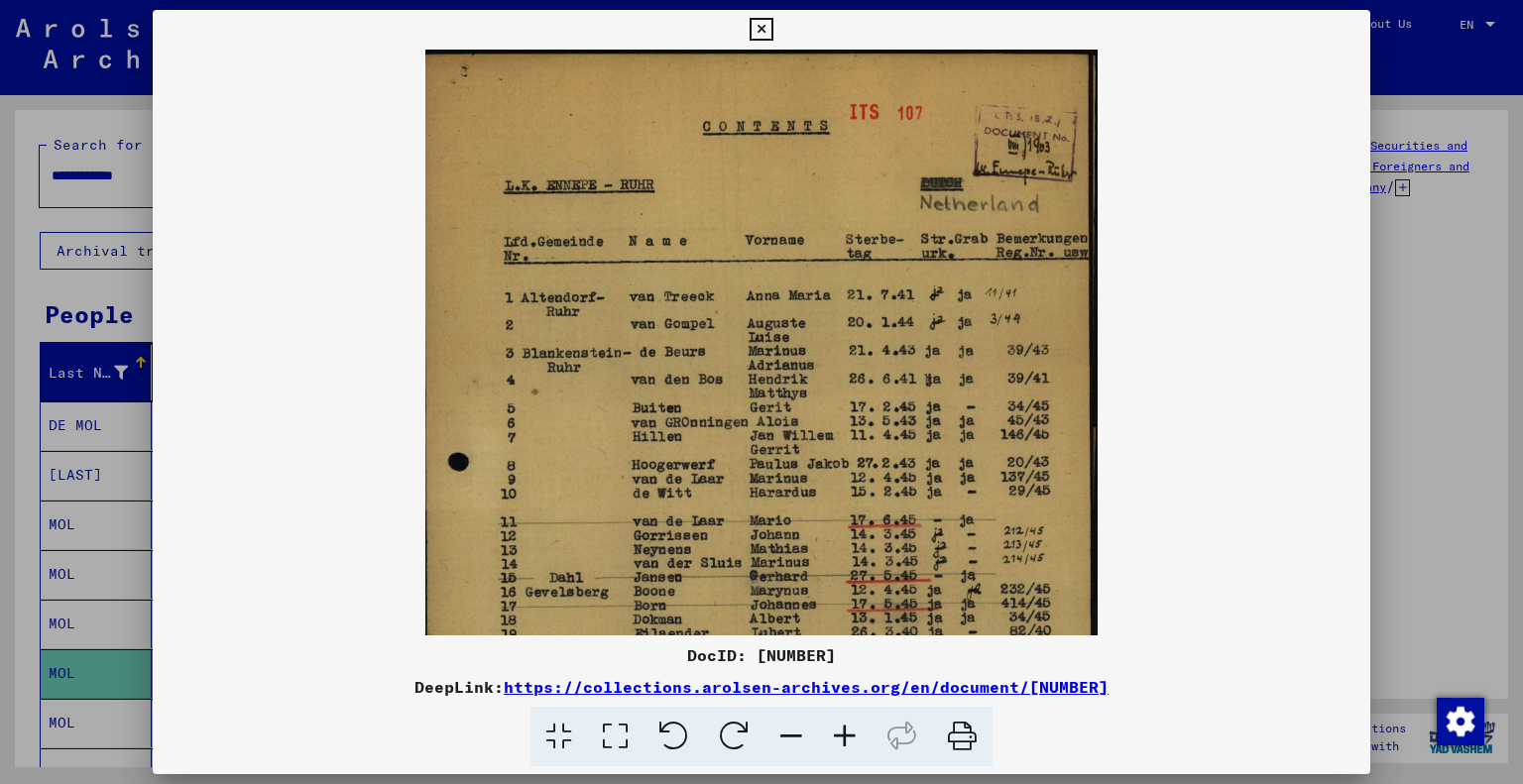 click at bounding box center (845, 736) 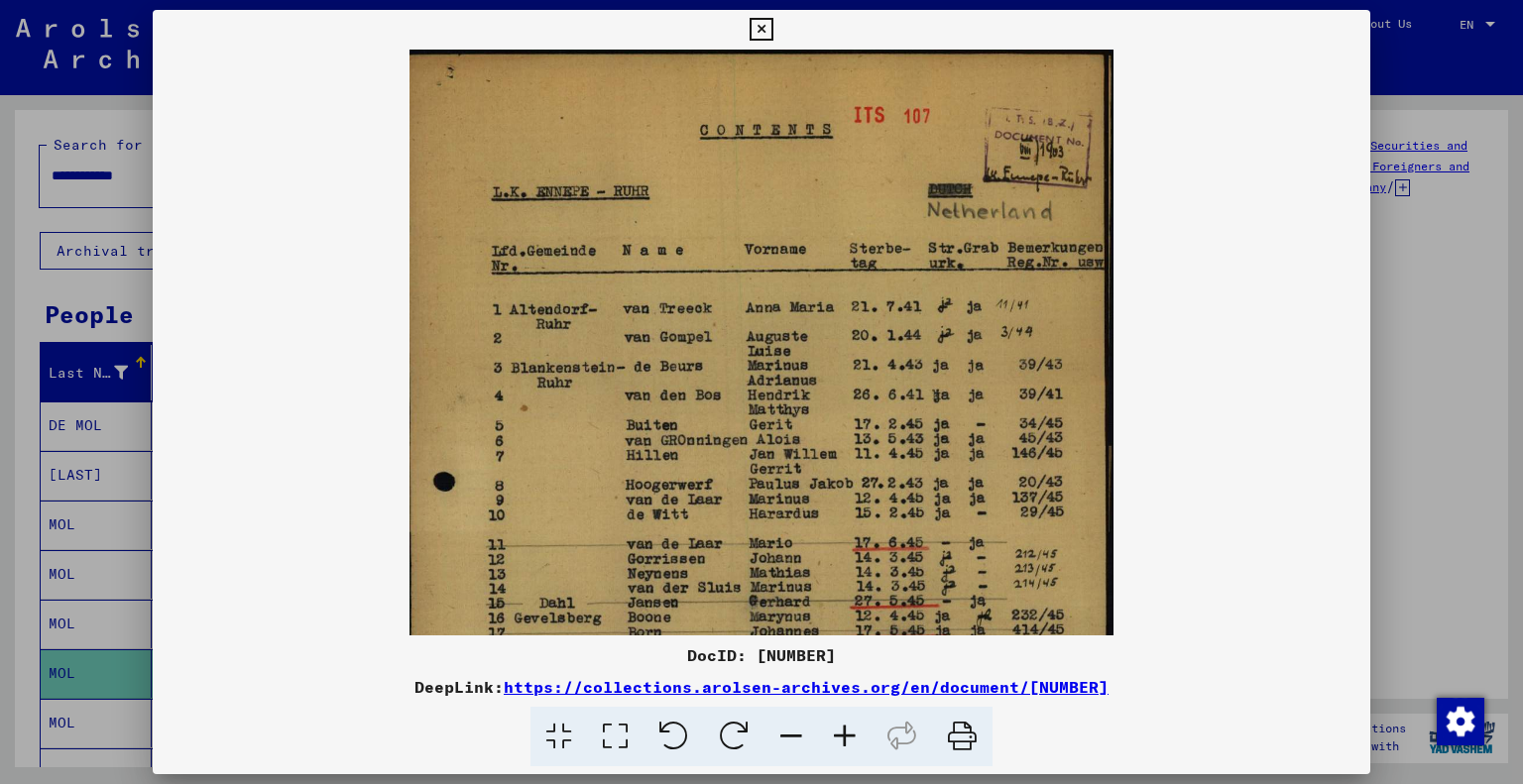 click at bounding box center (845, 736) 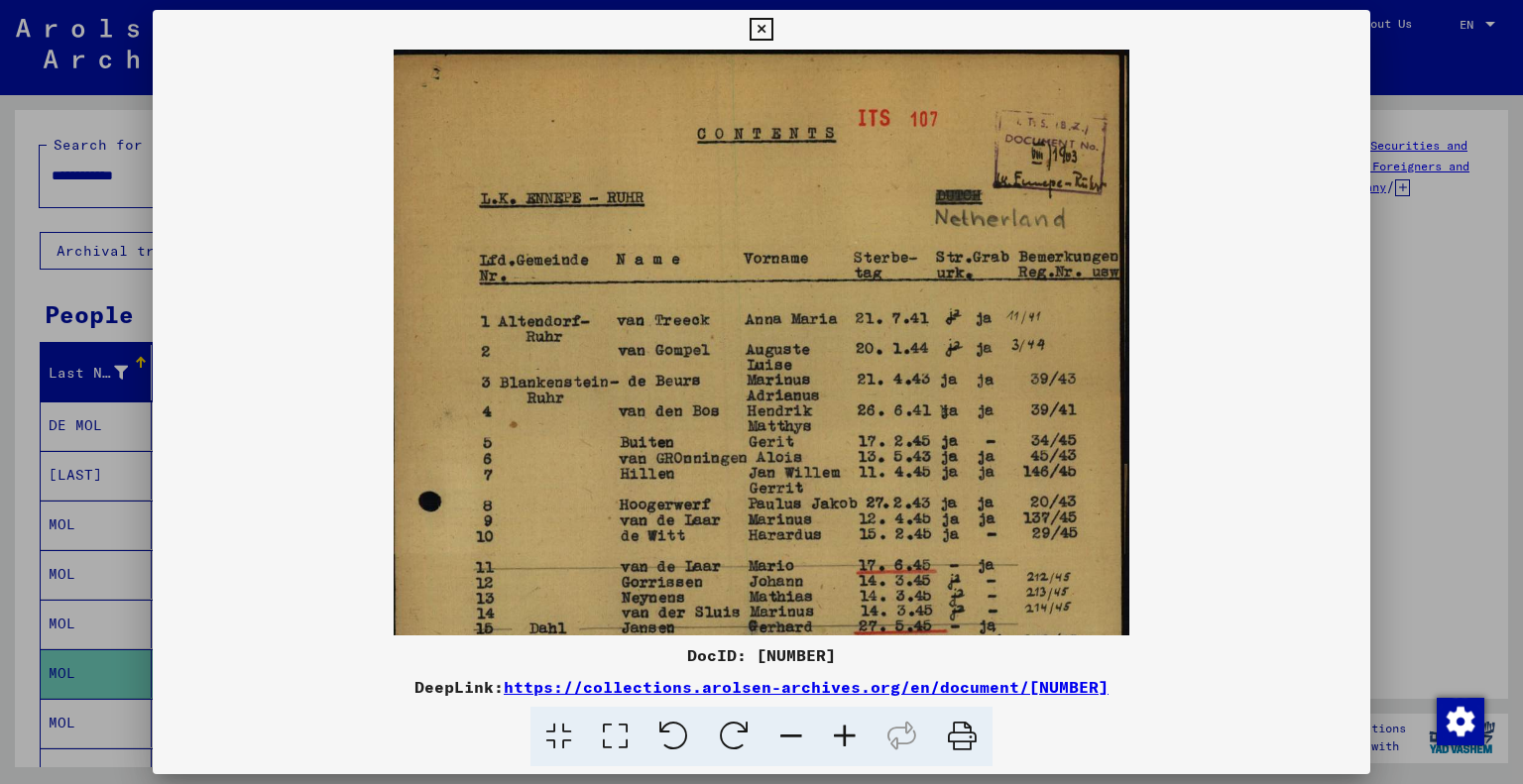click at bounding box center (845, 736) 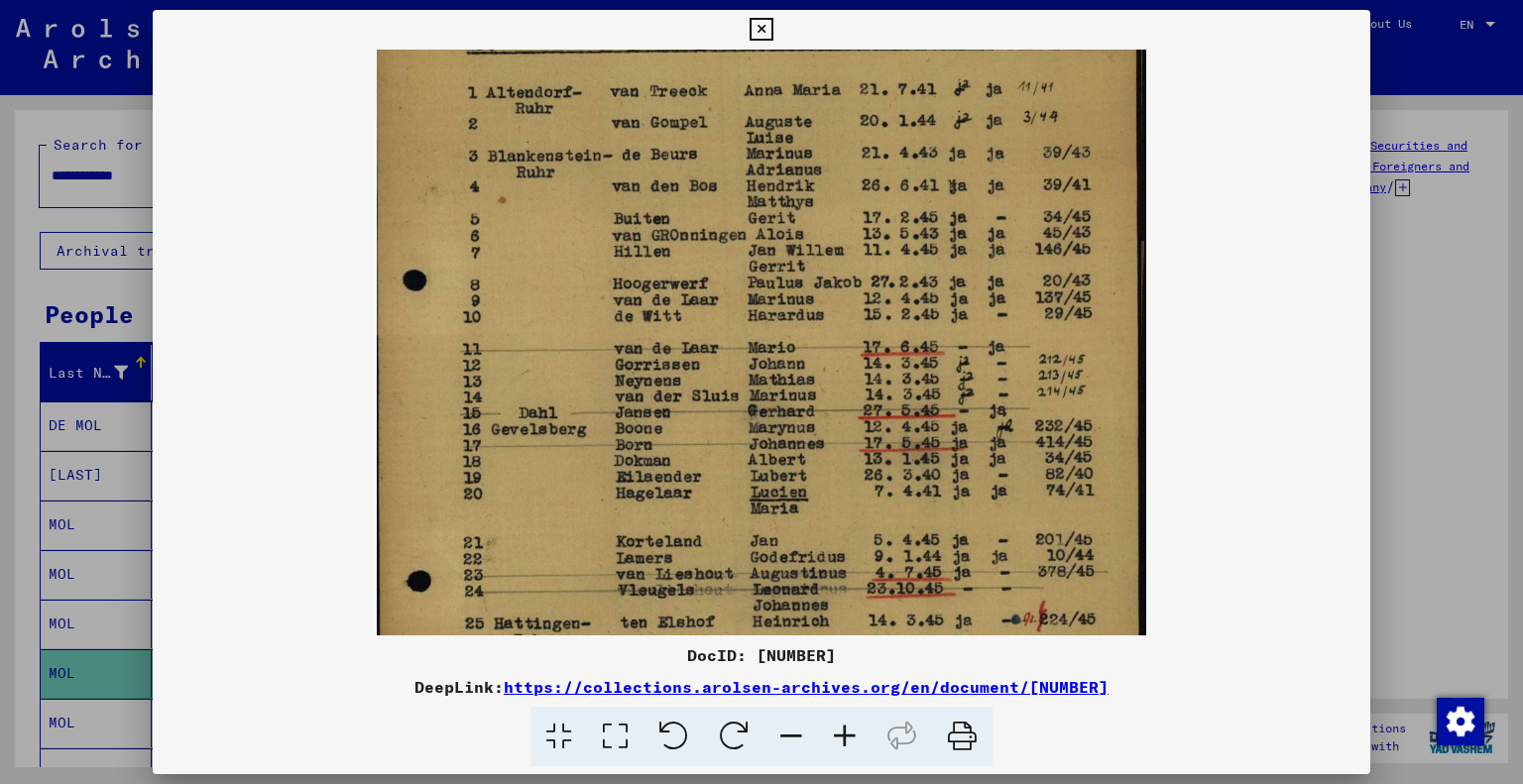 drag, startPoint x: 762, startPoint y: 514, endPoint x: 692, endPoint y: 339, distance: 188.48077 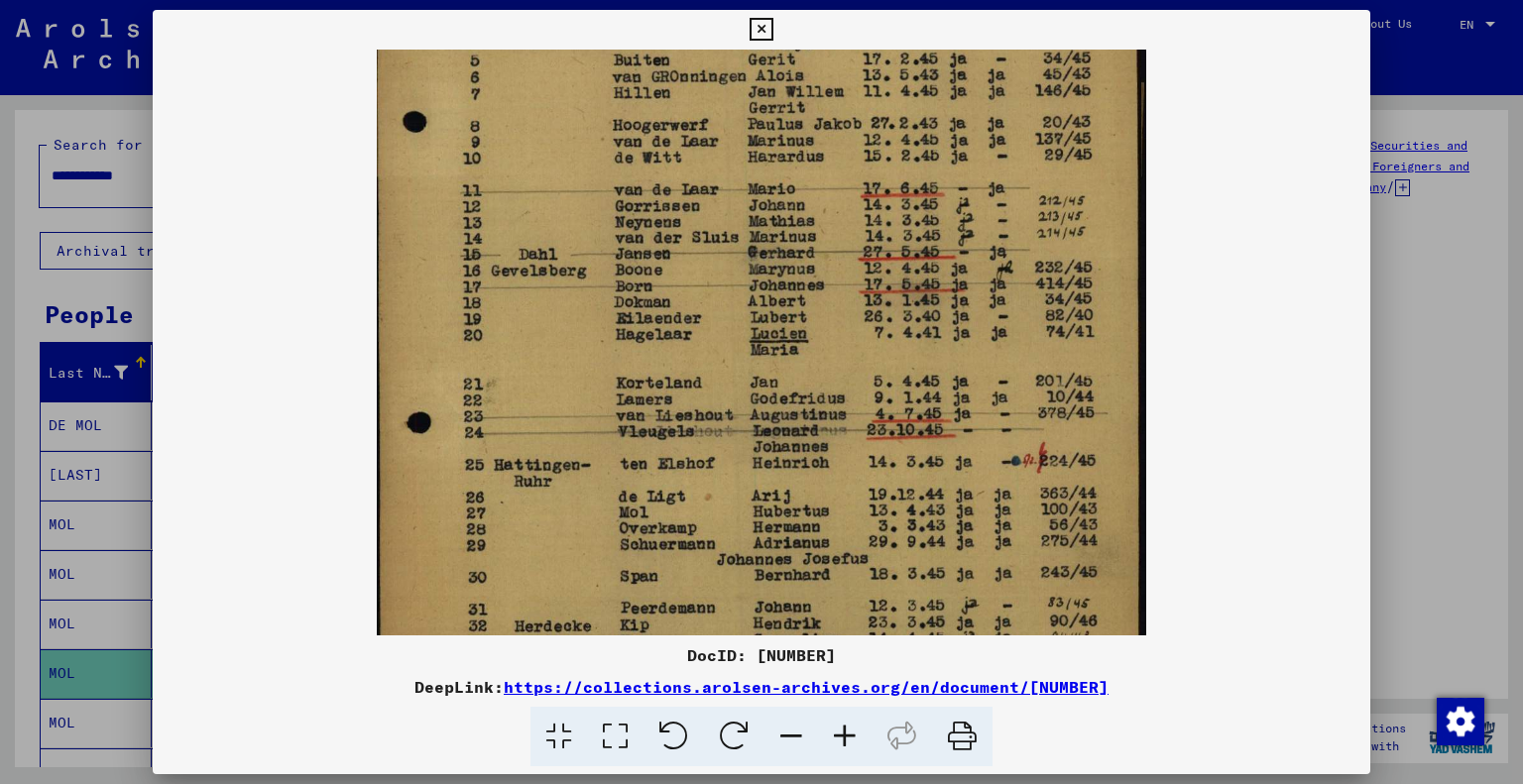 scroll, scrollTop: 402, scrollLeft: 0, axis: vertical 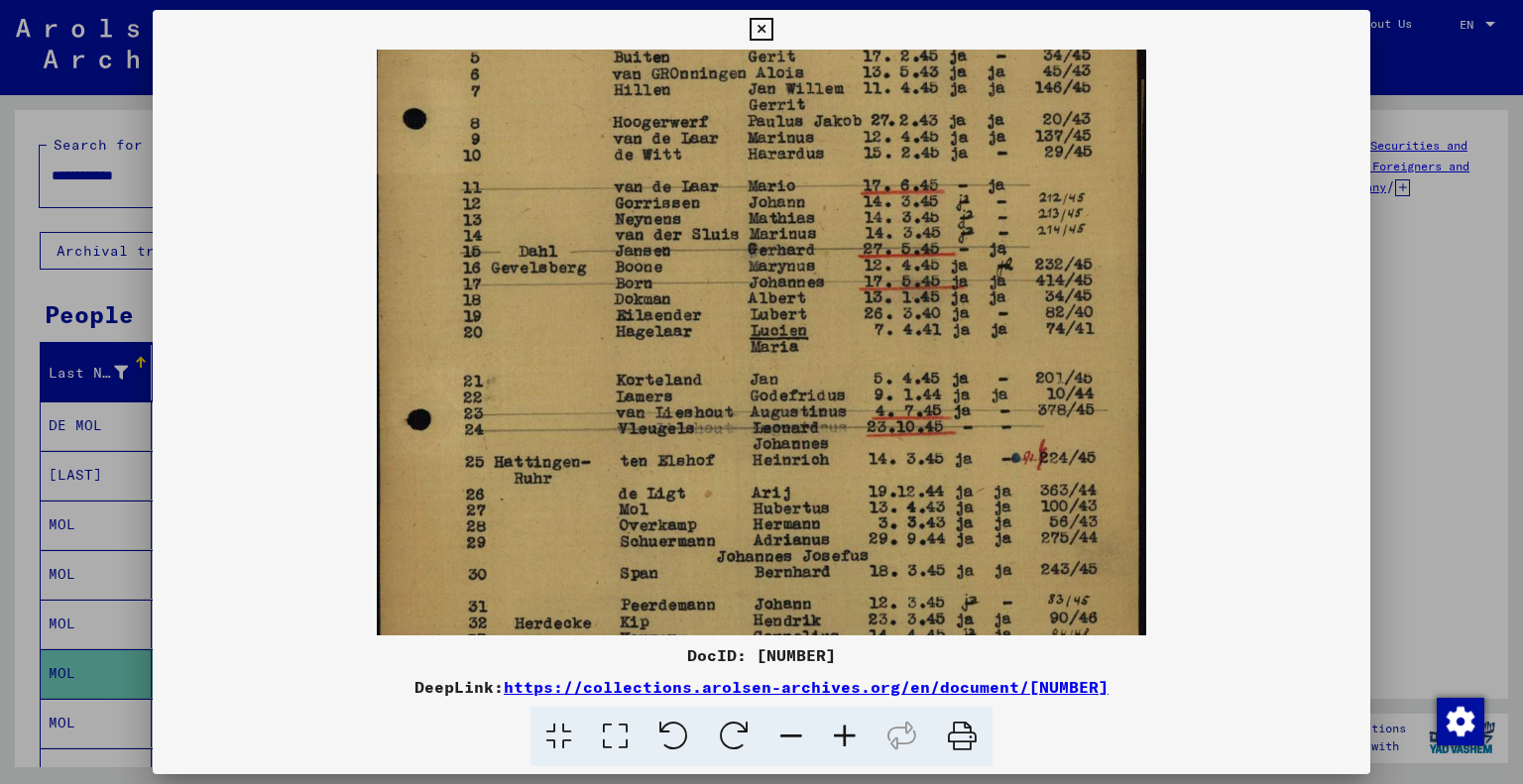 drag, startPoint x: 688, startPoint y: 484, endPoint x: 626, endPoint y: 350, distance: 147.6482 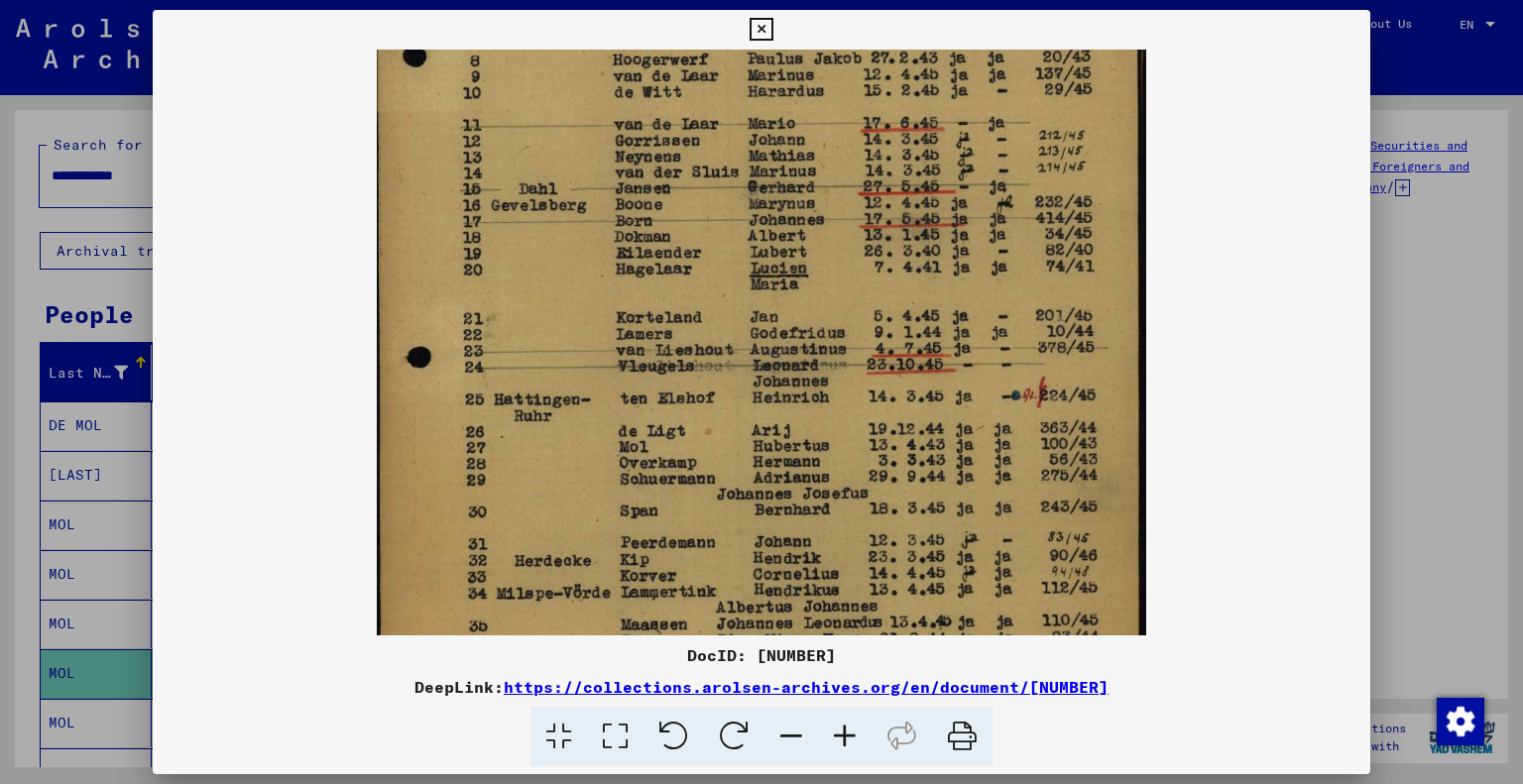 drag, startPoint x: 686, startPoint y: 312, endPoint x: 622, endPoint y: 256, distance: 85.0412 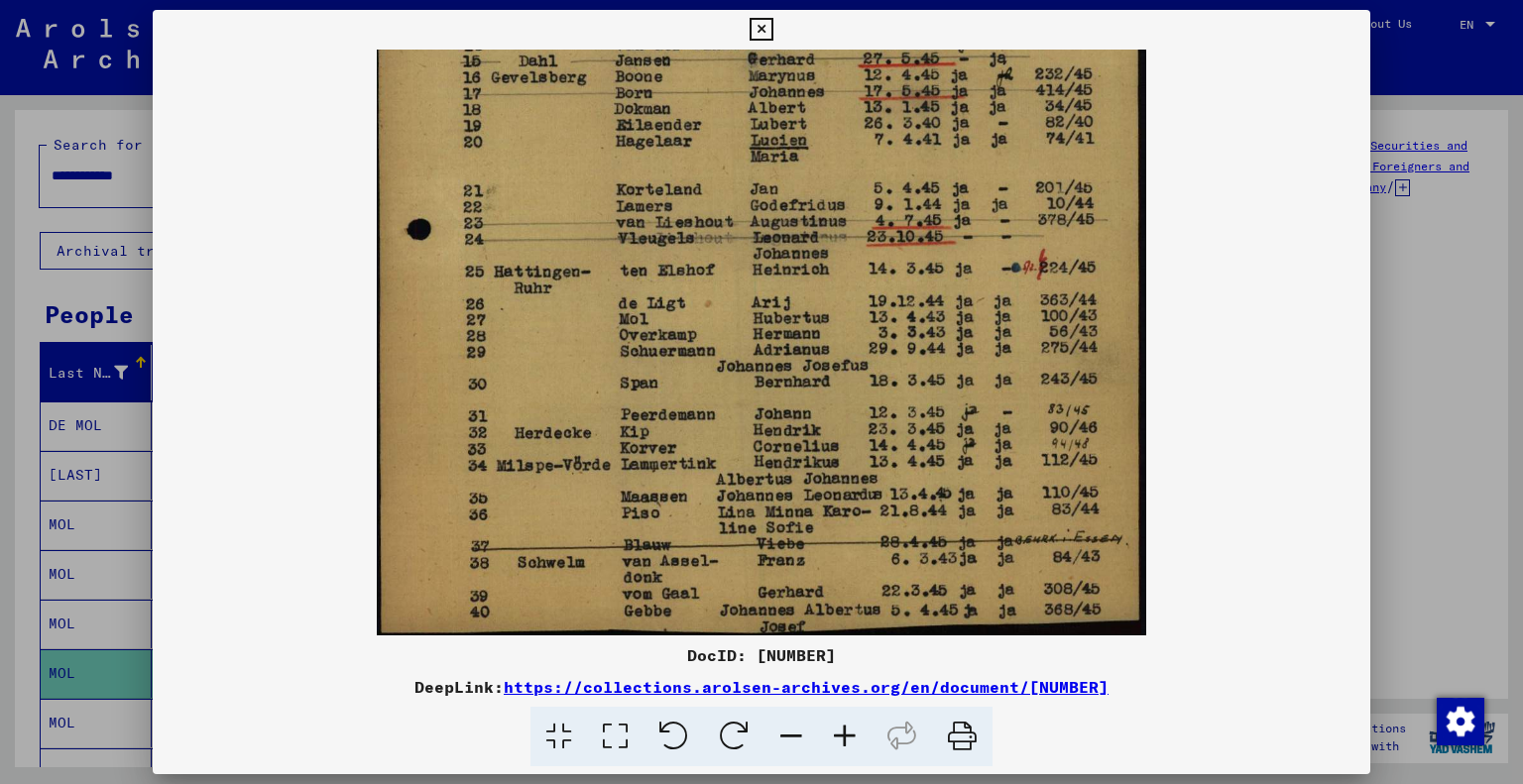 scroll, scrollTop: 595, scrollLeft: 0, axis: vertical 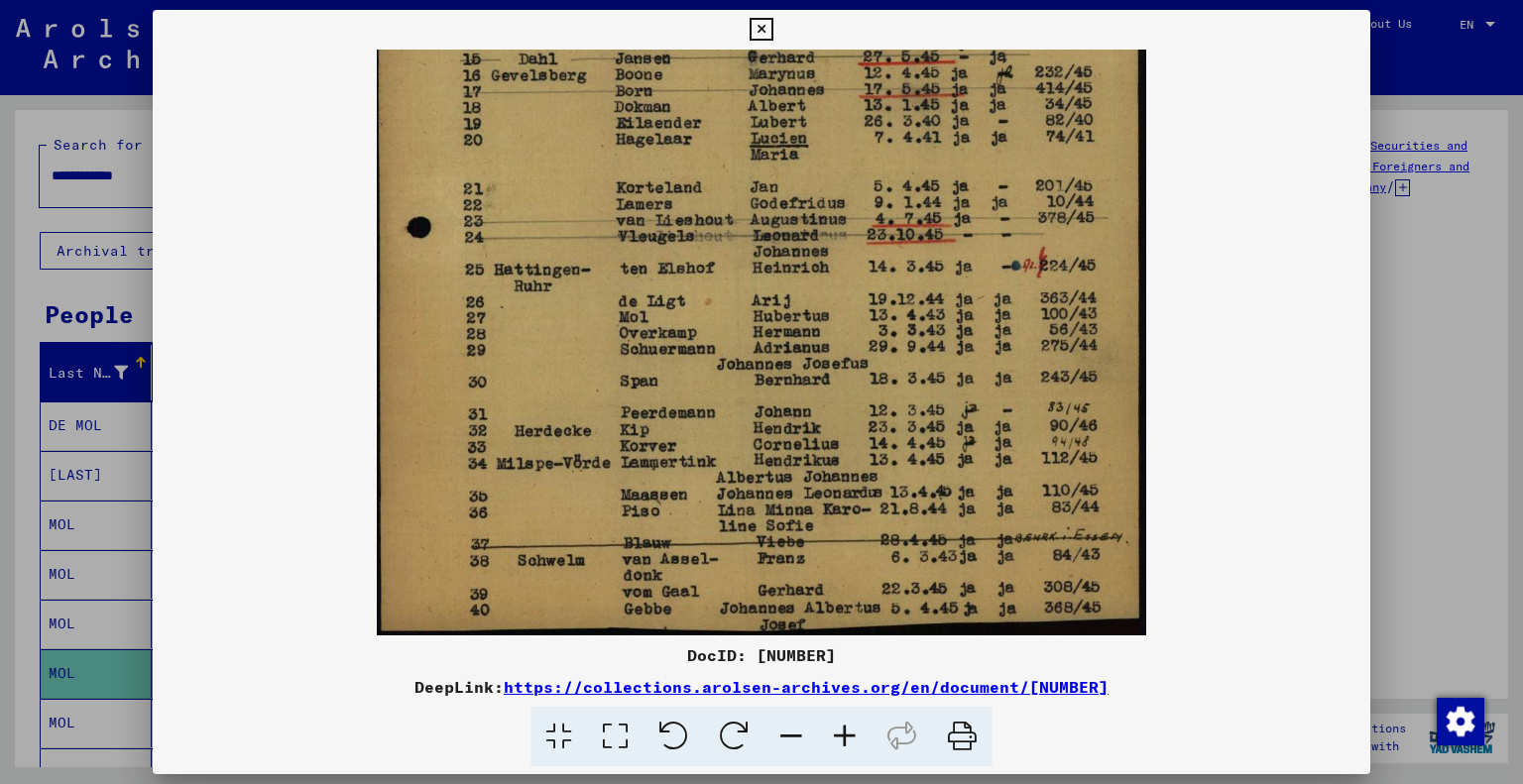 drag, startPoint x: 646, startPoint y: 435, endPoint x: 612, endPoint y: 274, distance: 164.5509 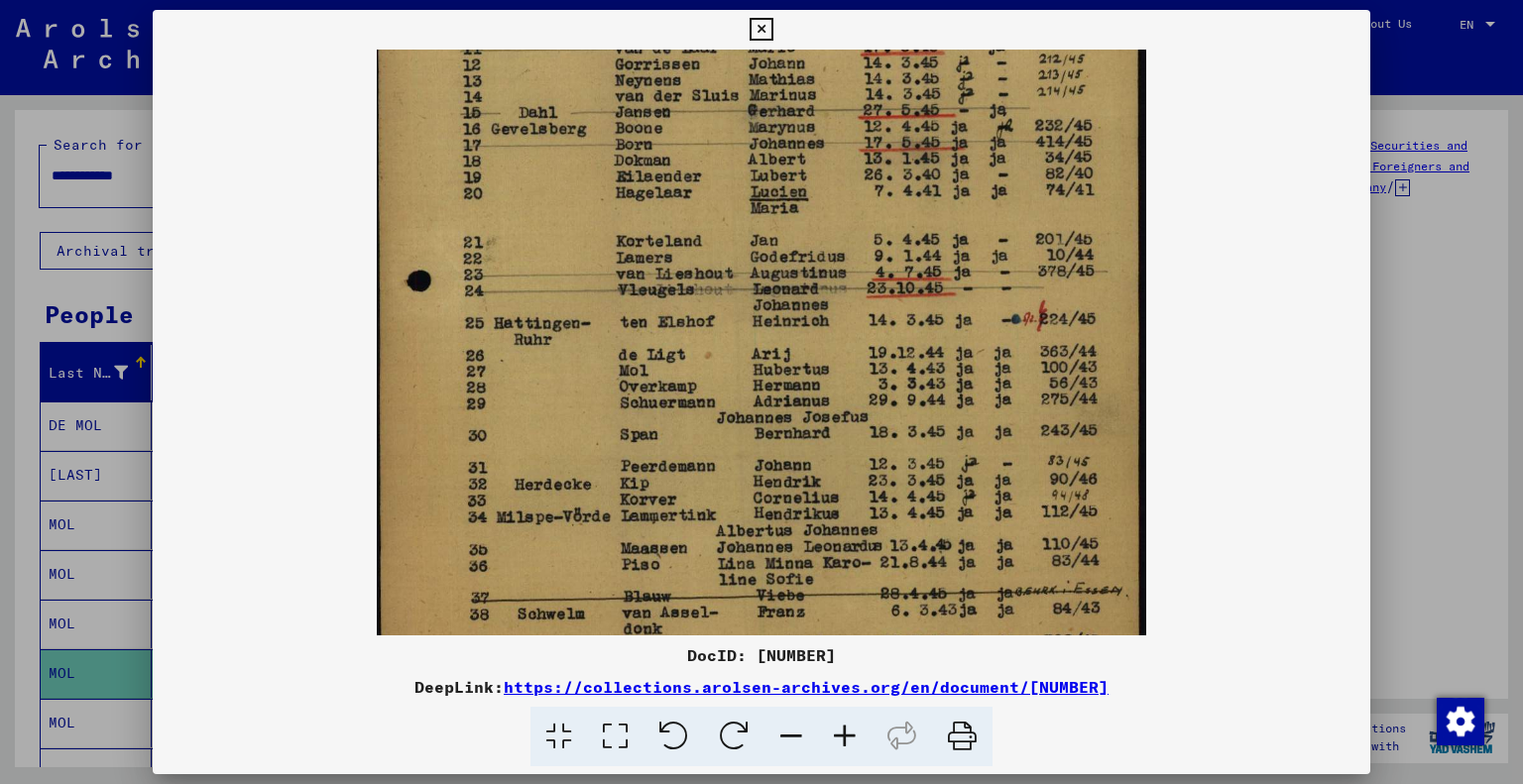 drag, startPoint x: 659, startPoint y: 320, endPoint x: 634, endPoint y: 380, distance: 65 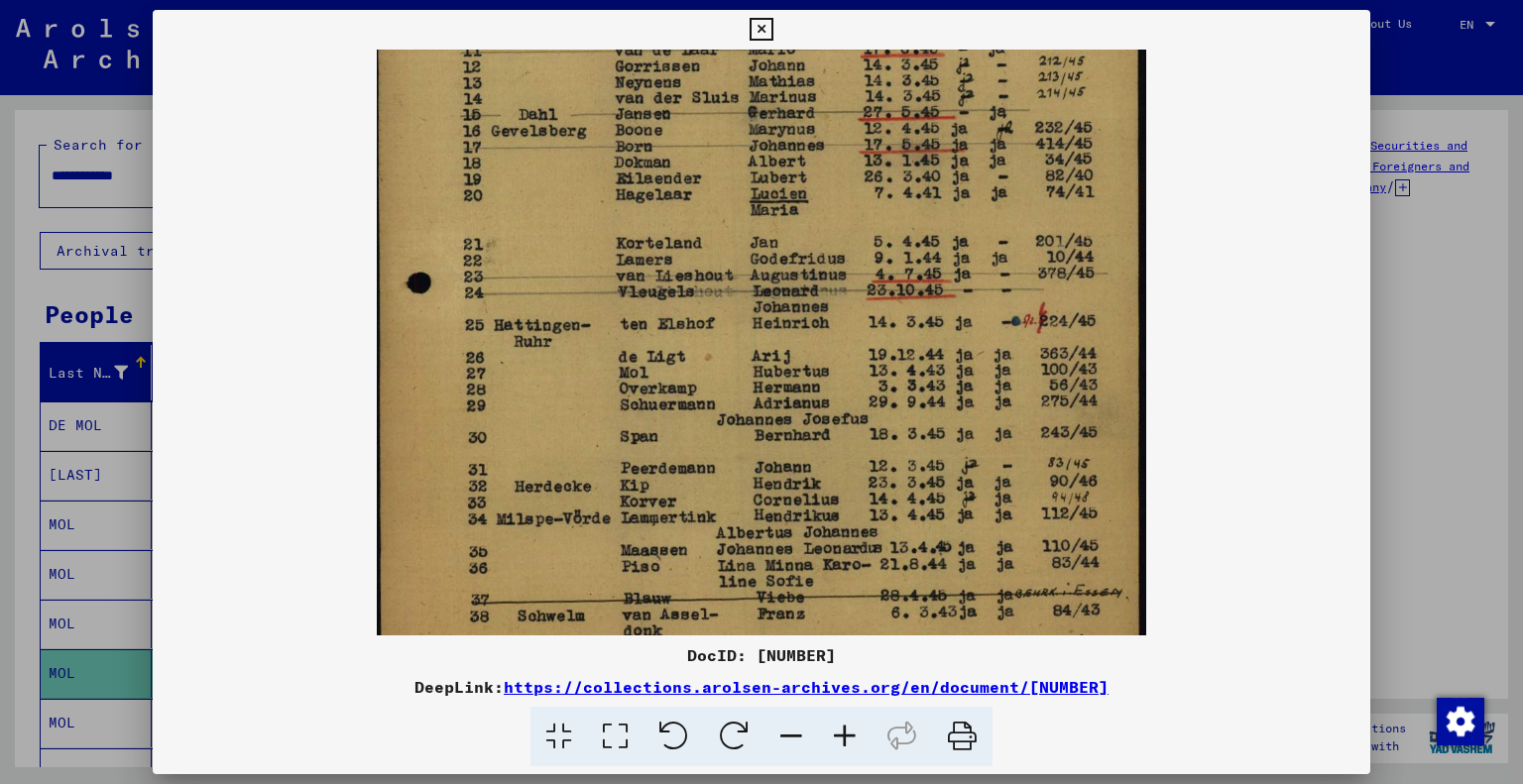 click at bounding box center [761, 30] 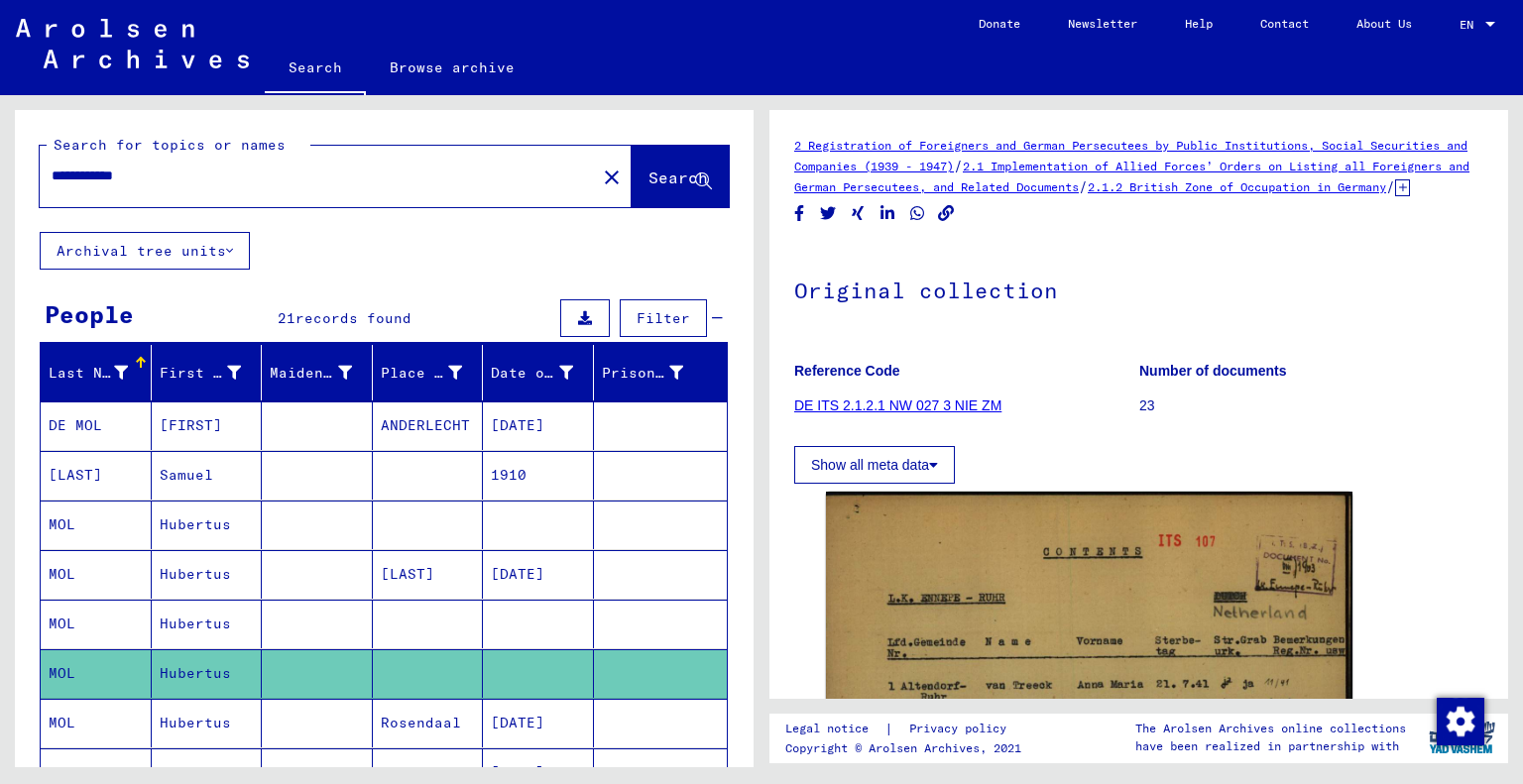 click on "[DATE]" at bounding box center [538, 772] 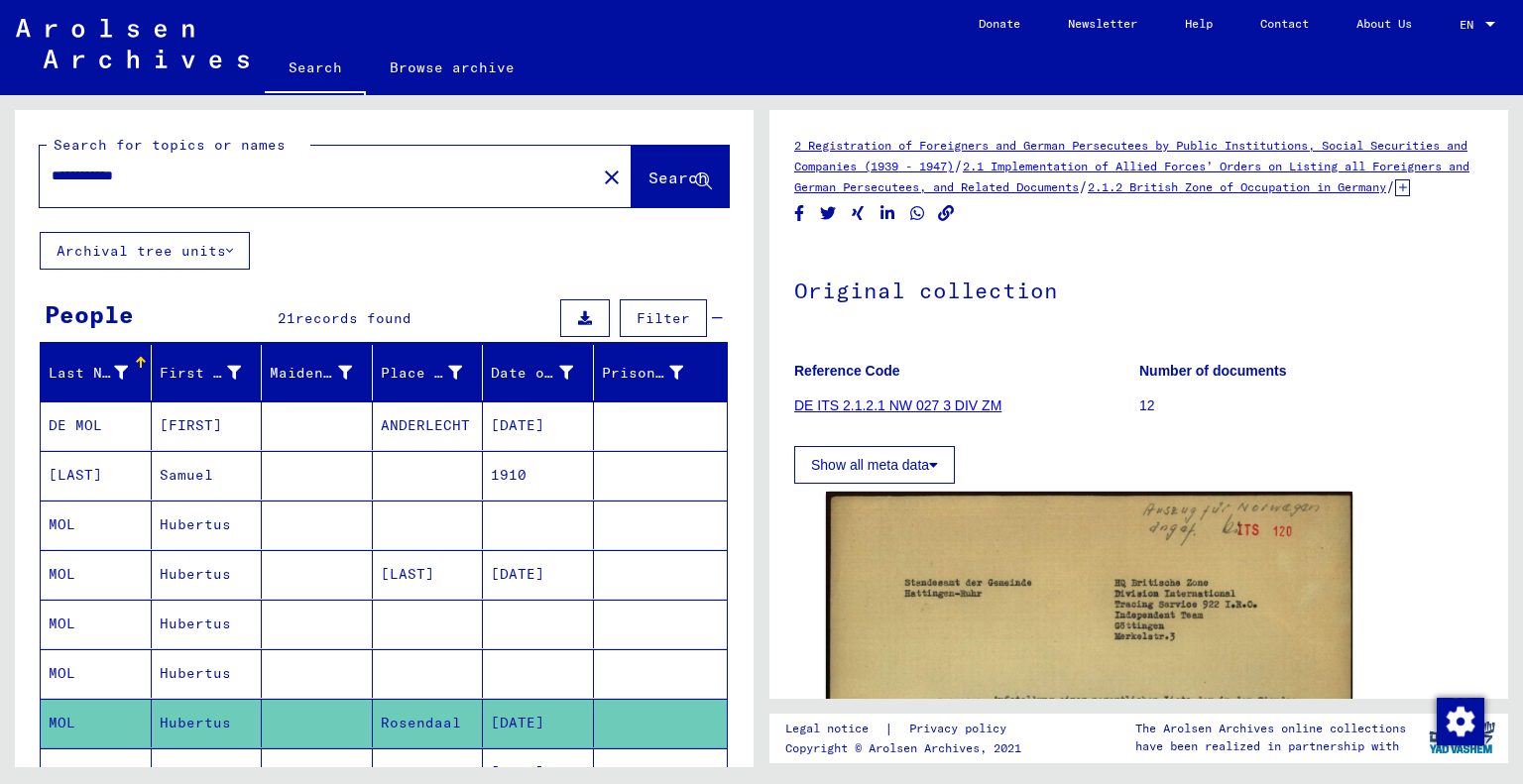 scroll, scrollTop: 99, scrollLeft: 0, axis: vertical 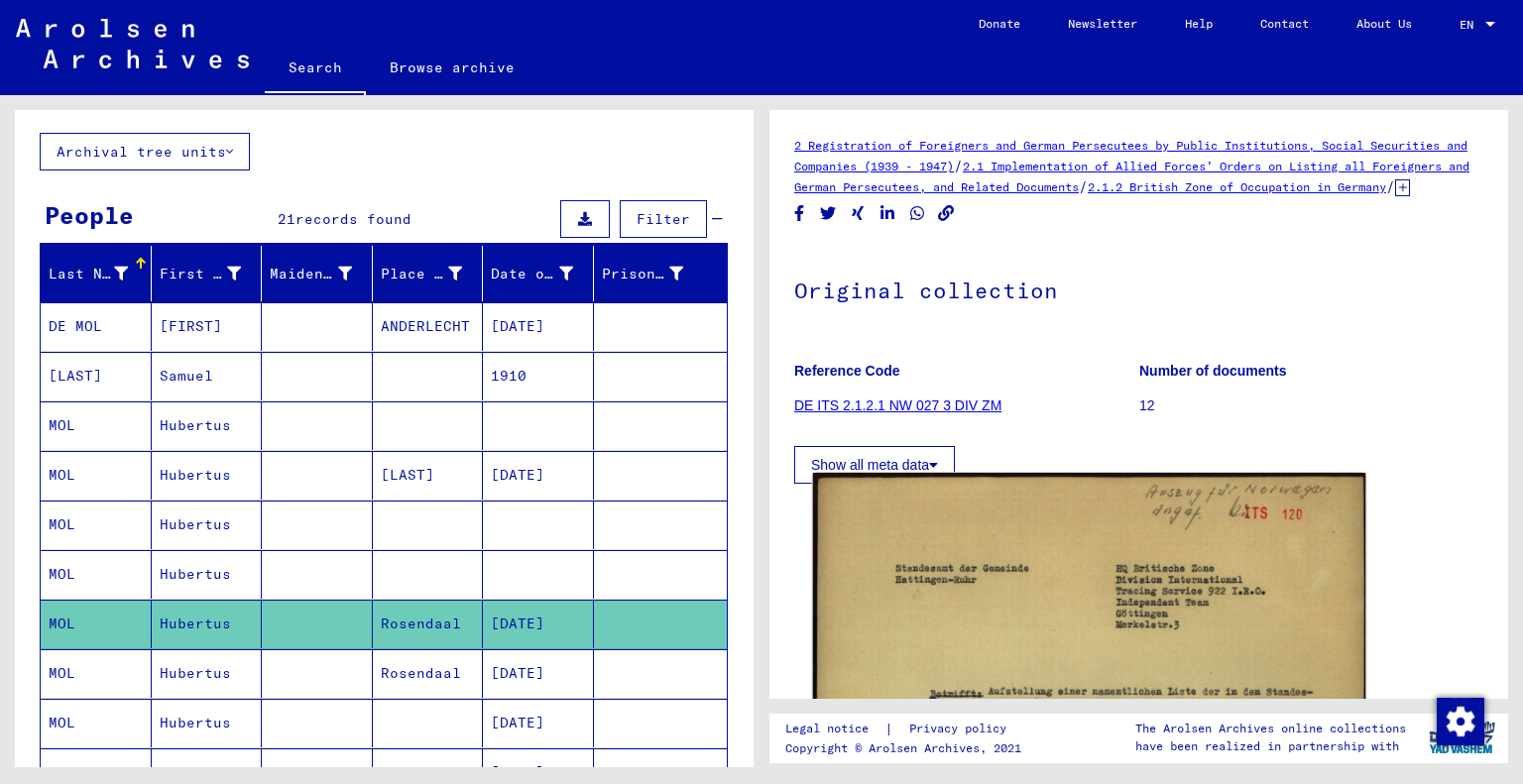 click 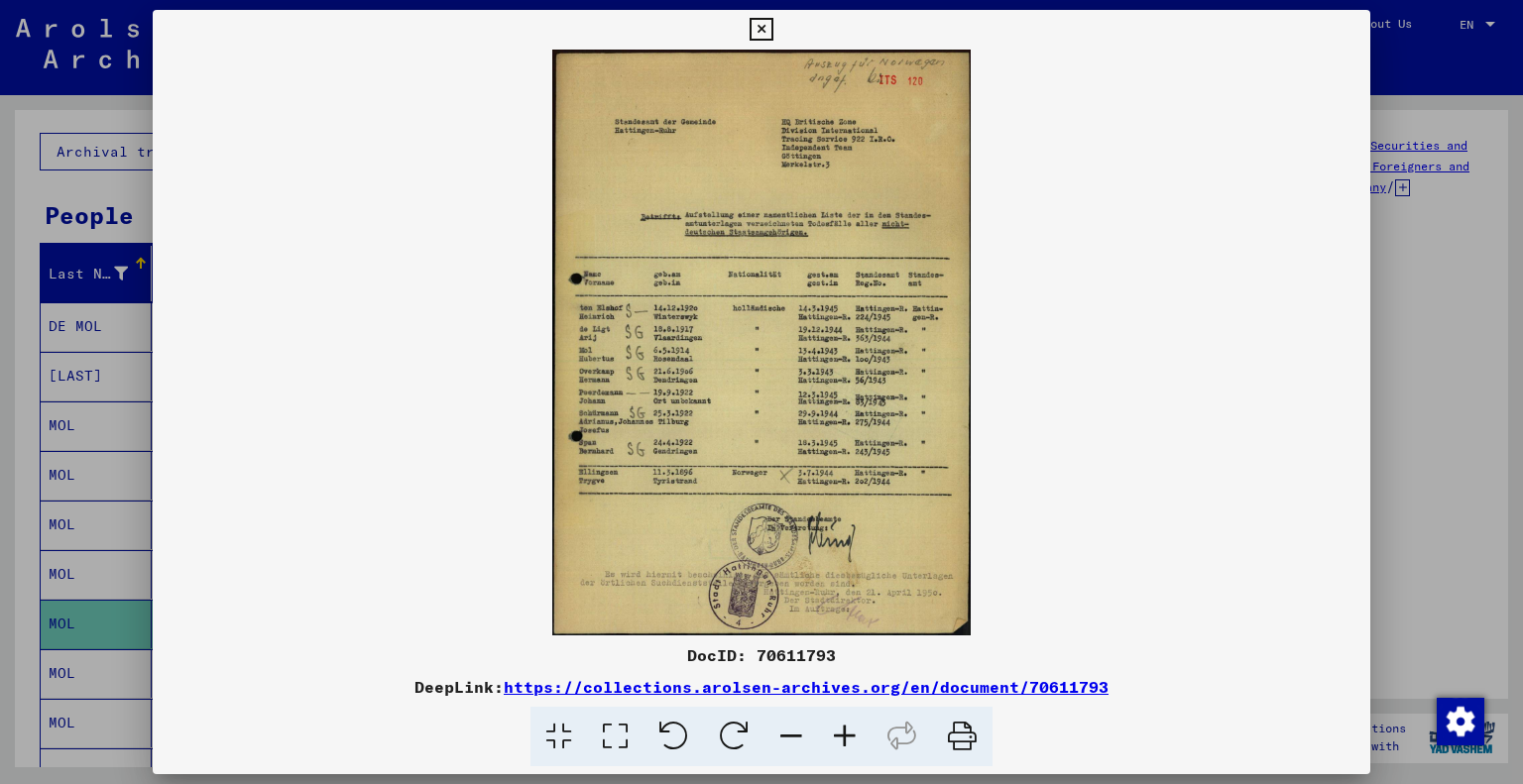 click at bounding box center (761, 30) 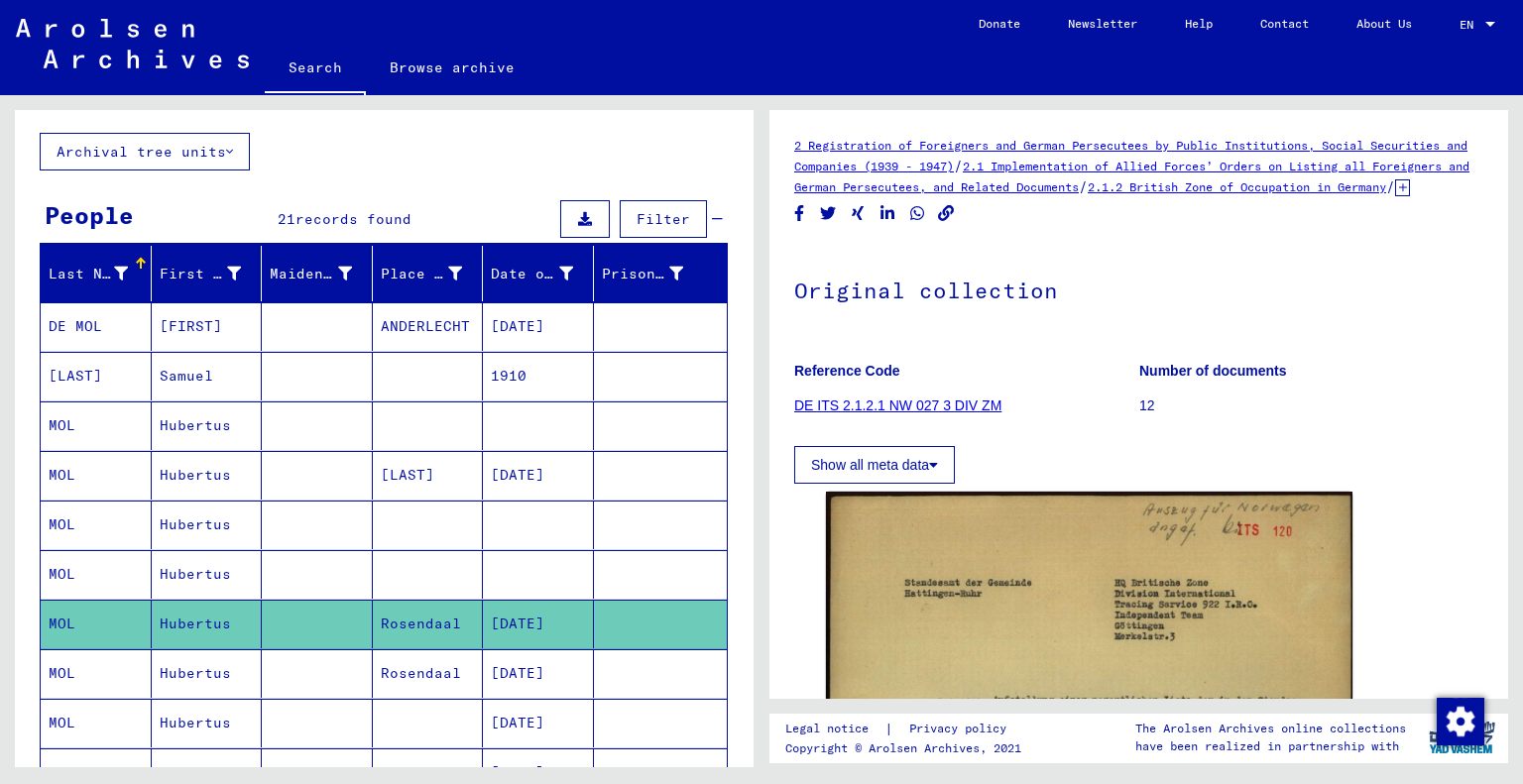 click on "[DATE]" at bounding box center (538, 723) 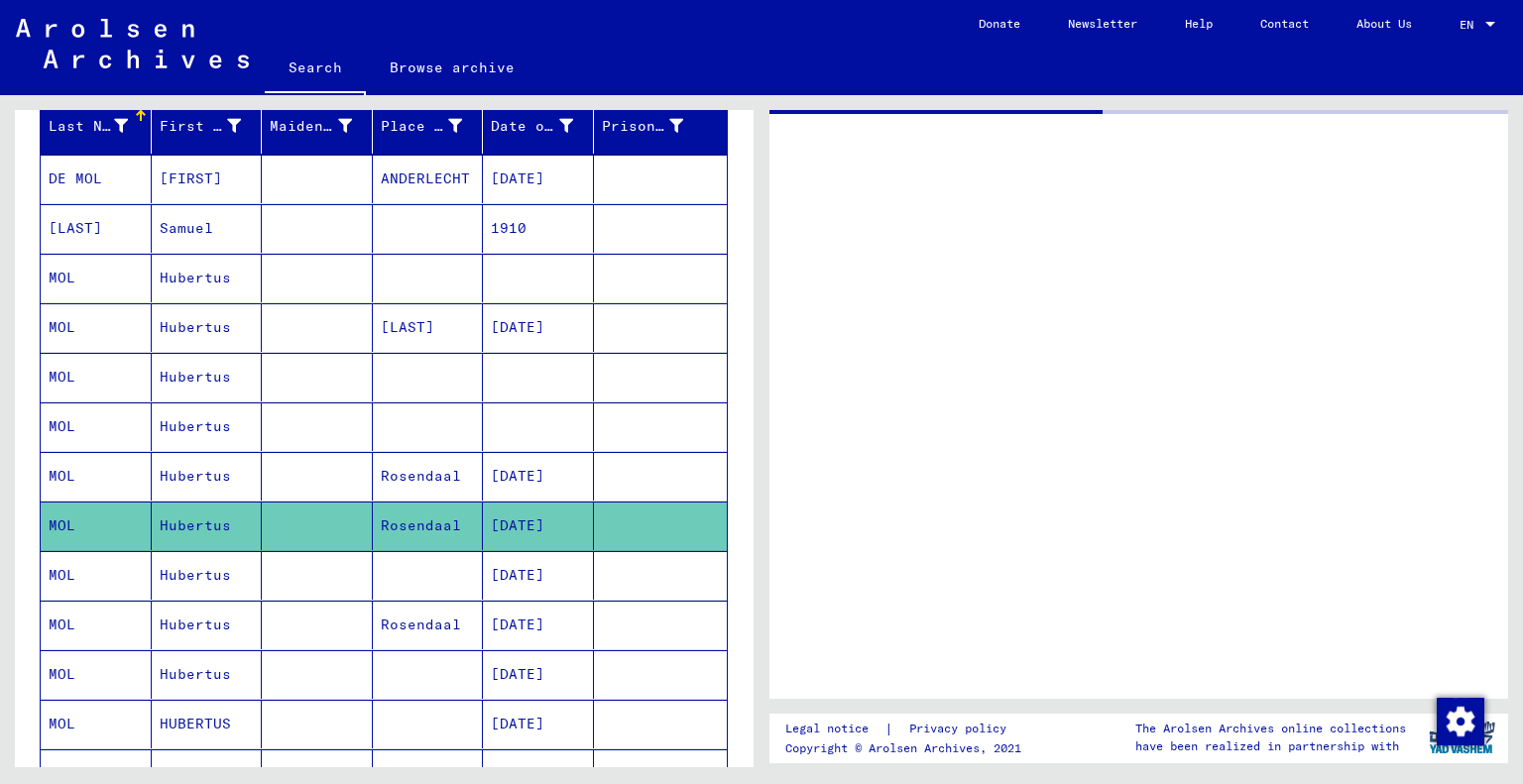 scroll, scrollTop: 297, scrollLeft: 0, axis: vertical 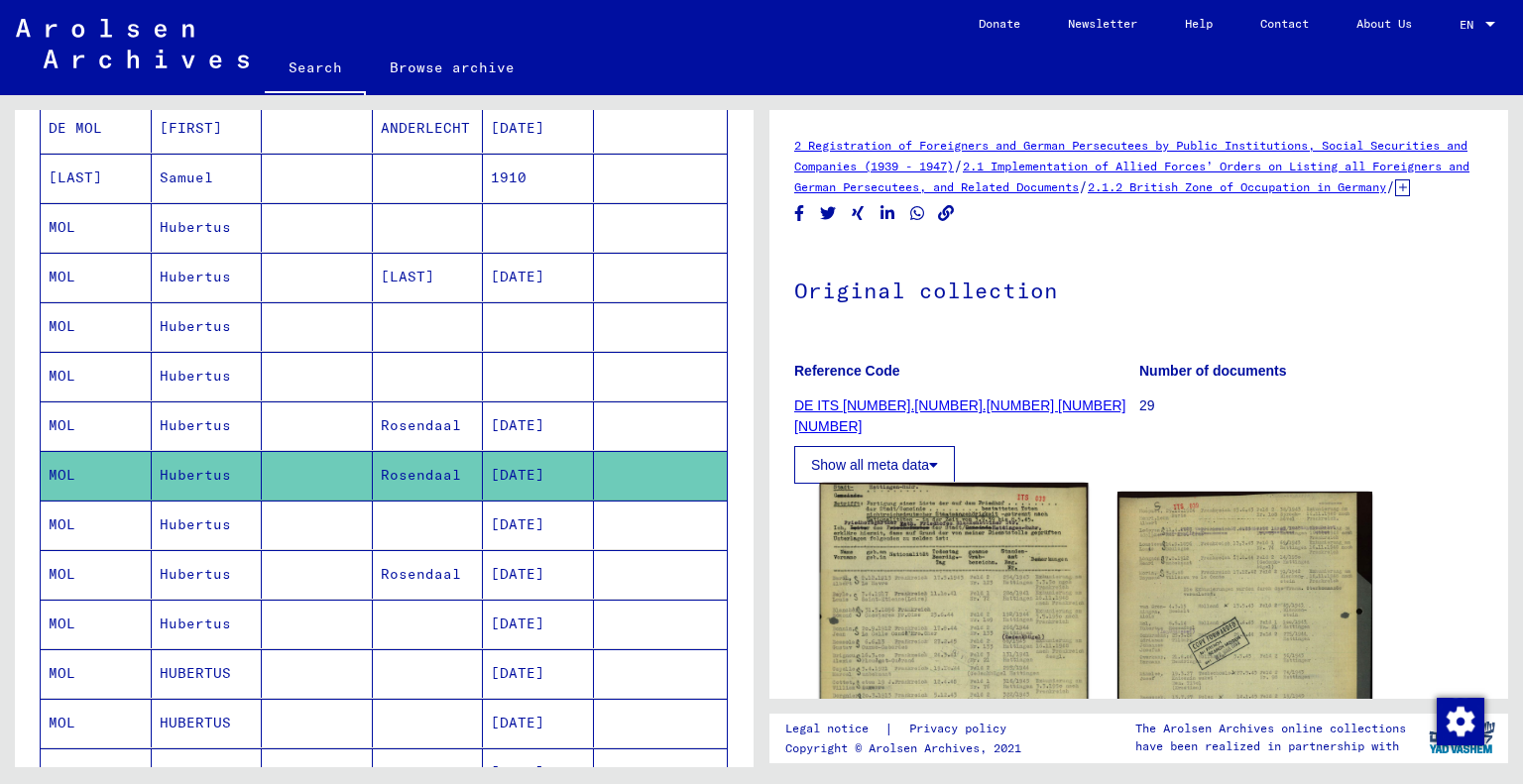 click 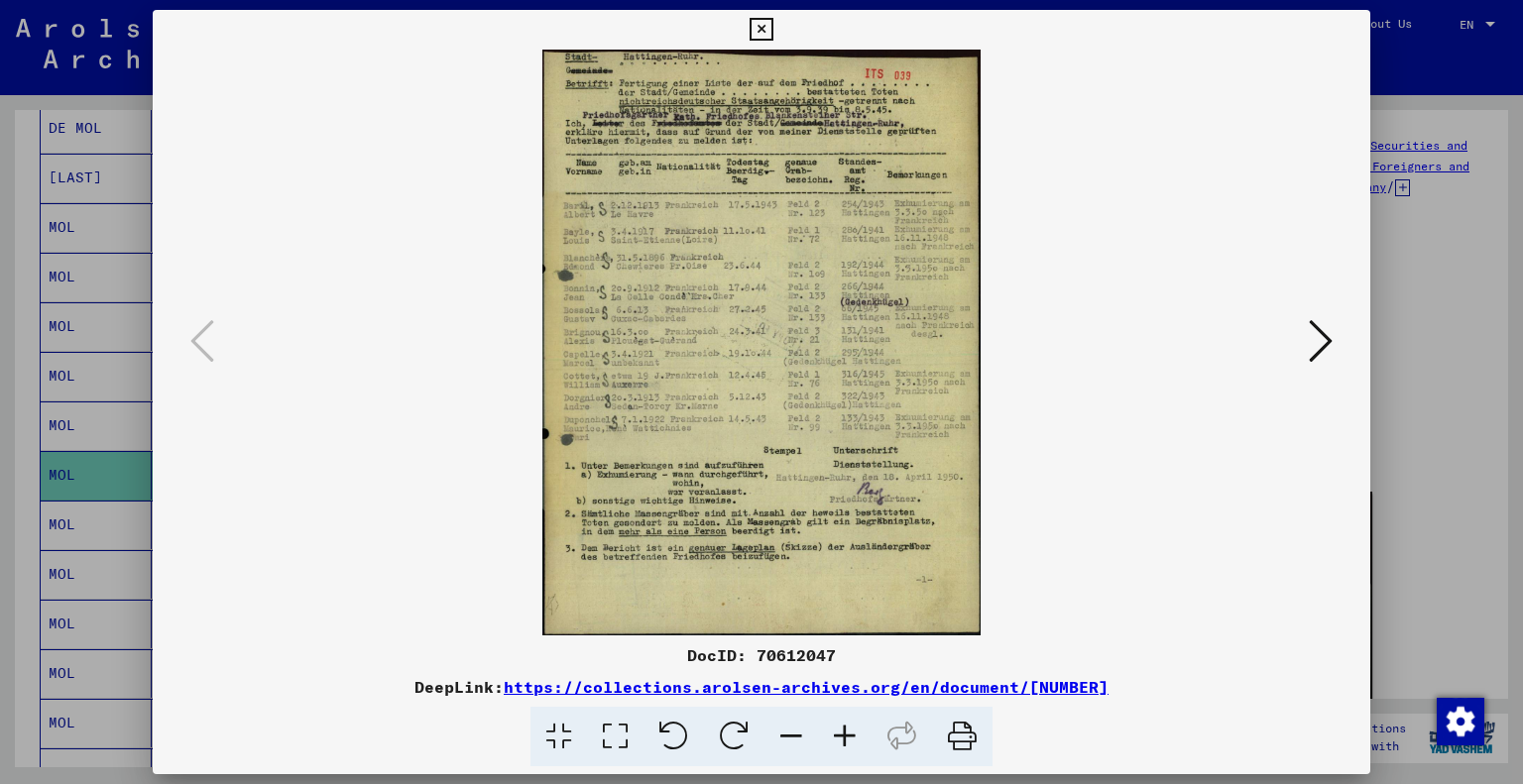 click at bounding box center [845, 736] 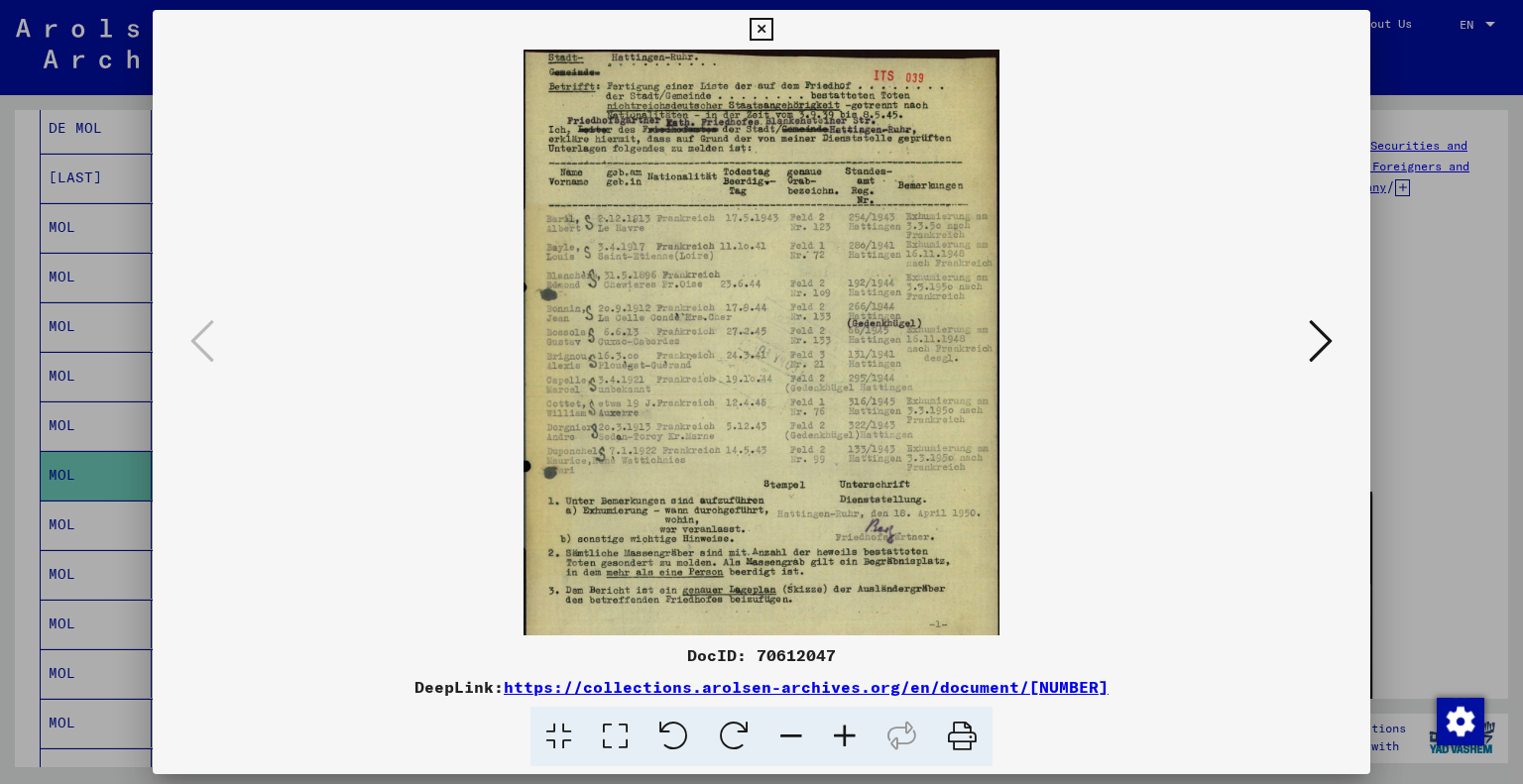 click at bounding box center [845, 736] 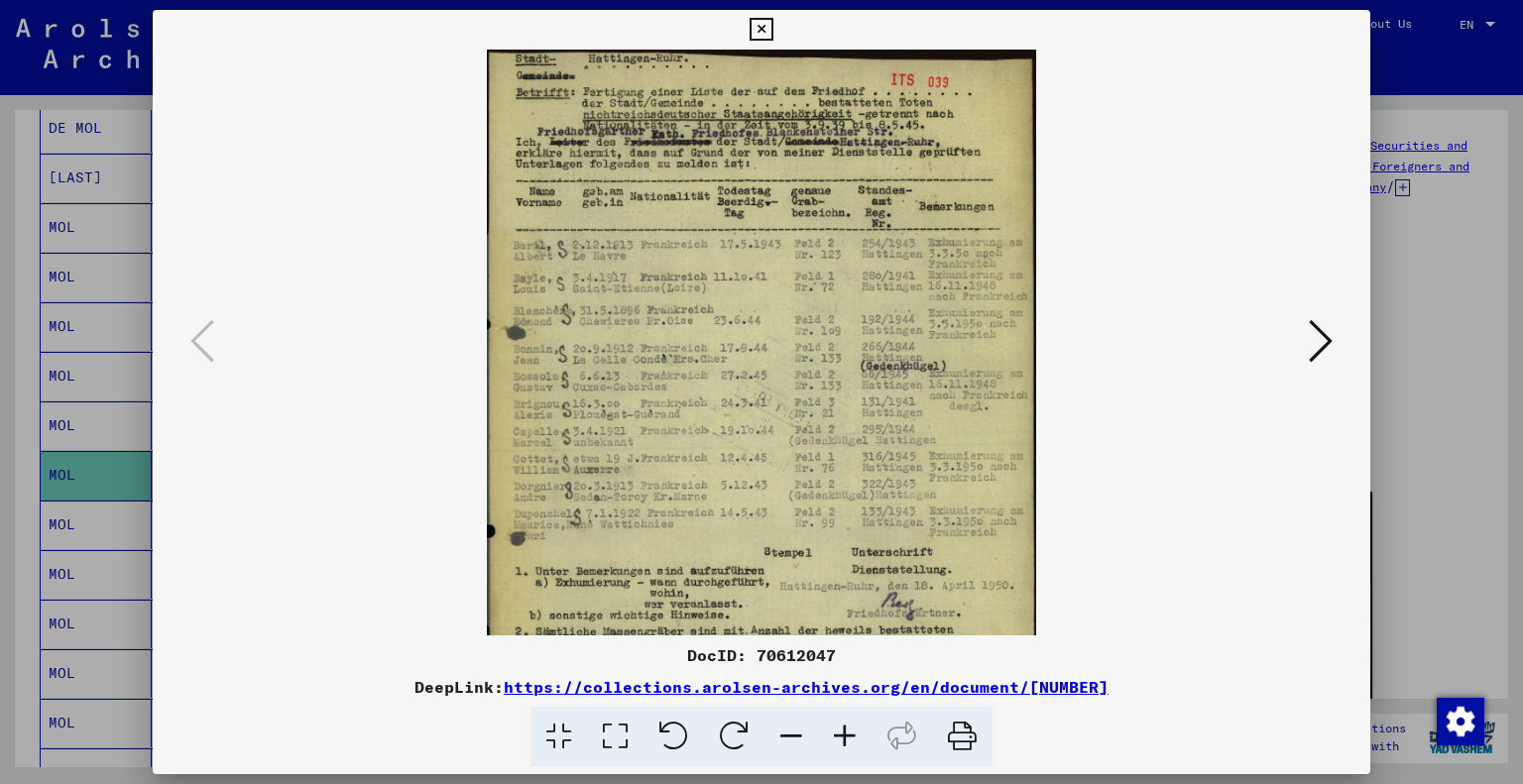 click at bounding box center [845, 736] 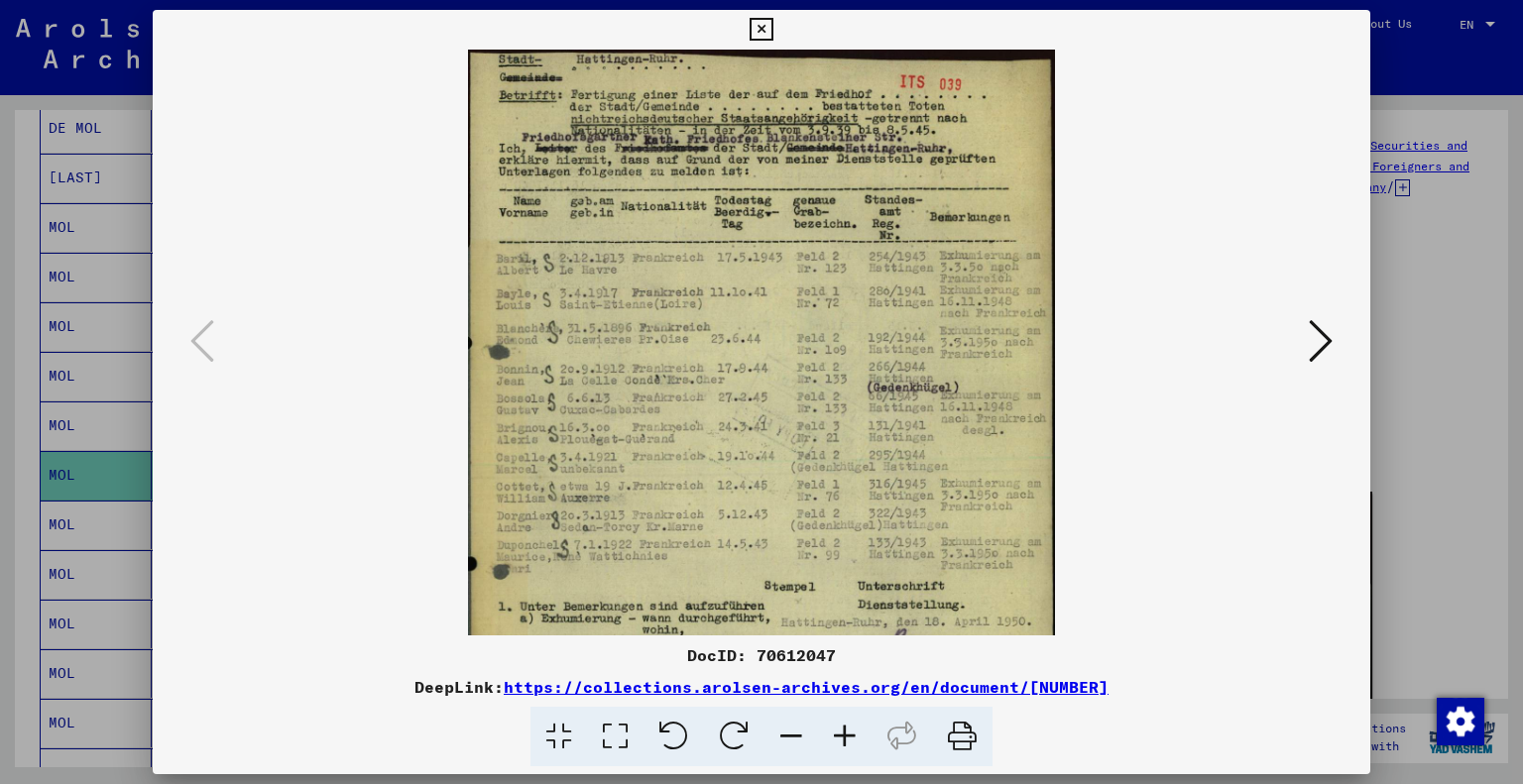 click at bounding box center (845, 736) 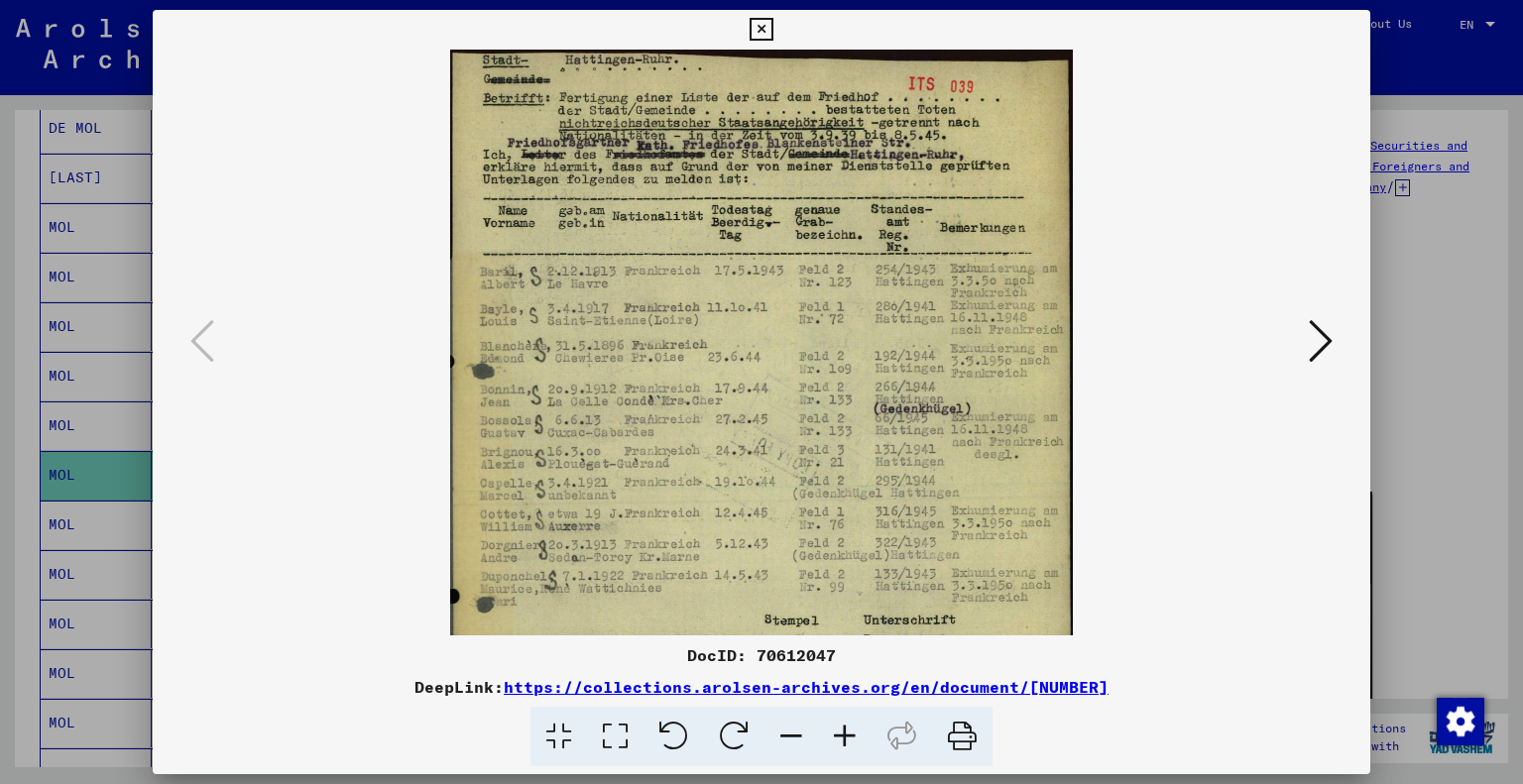 click at bounding box center (845, 736) 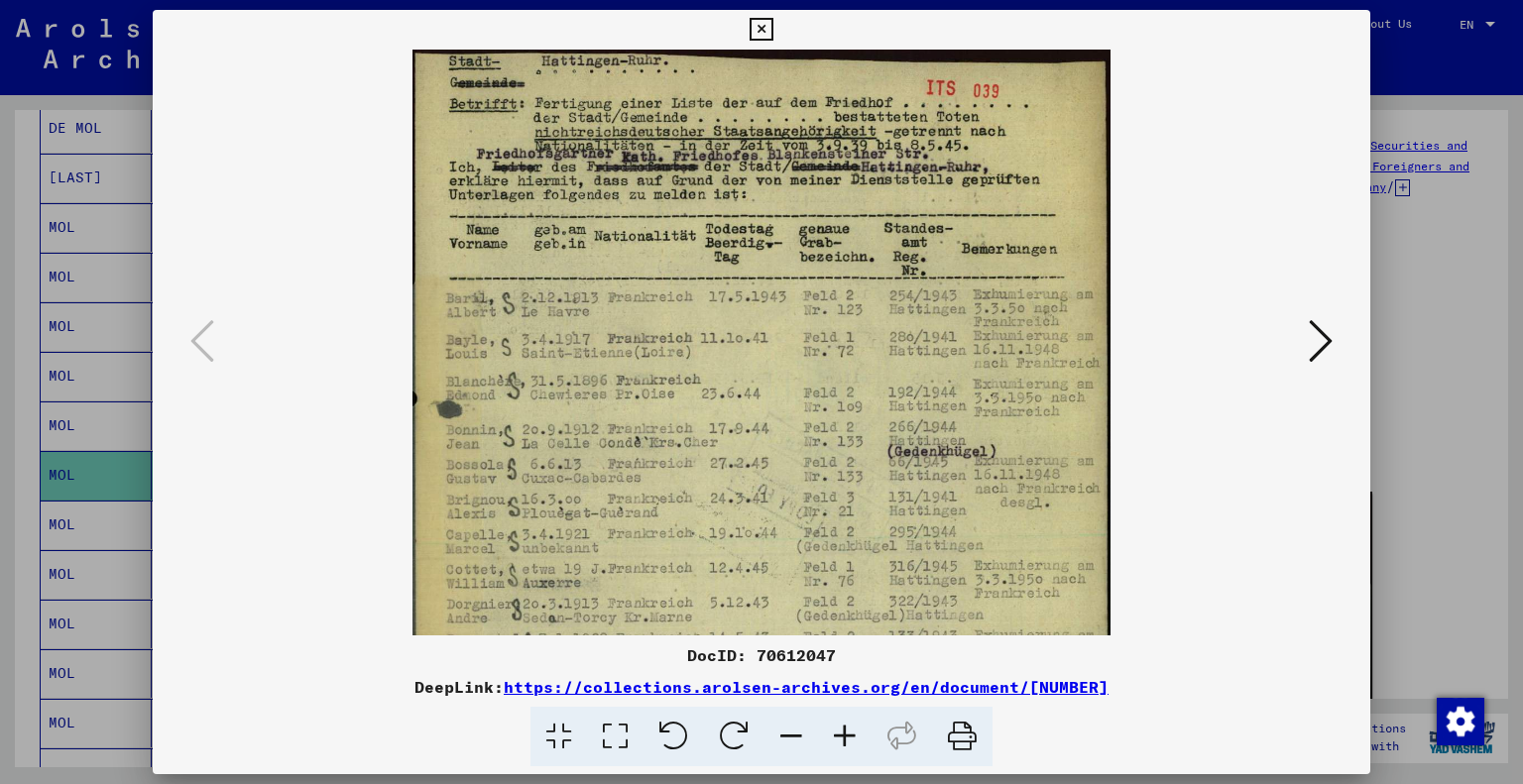 click at bounding box center (845, 736) 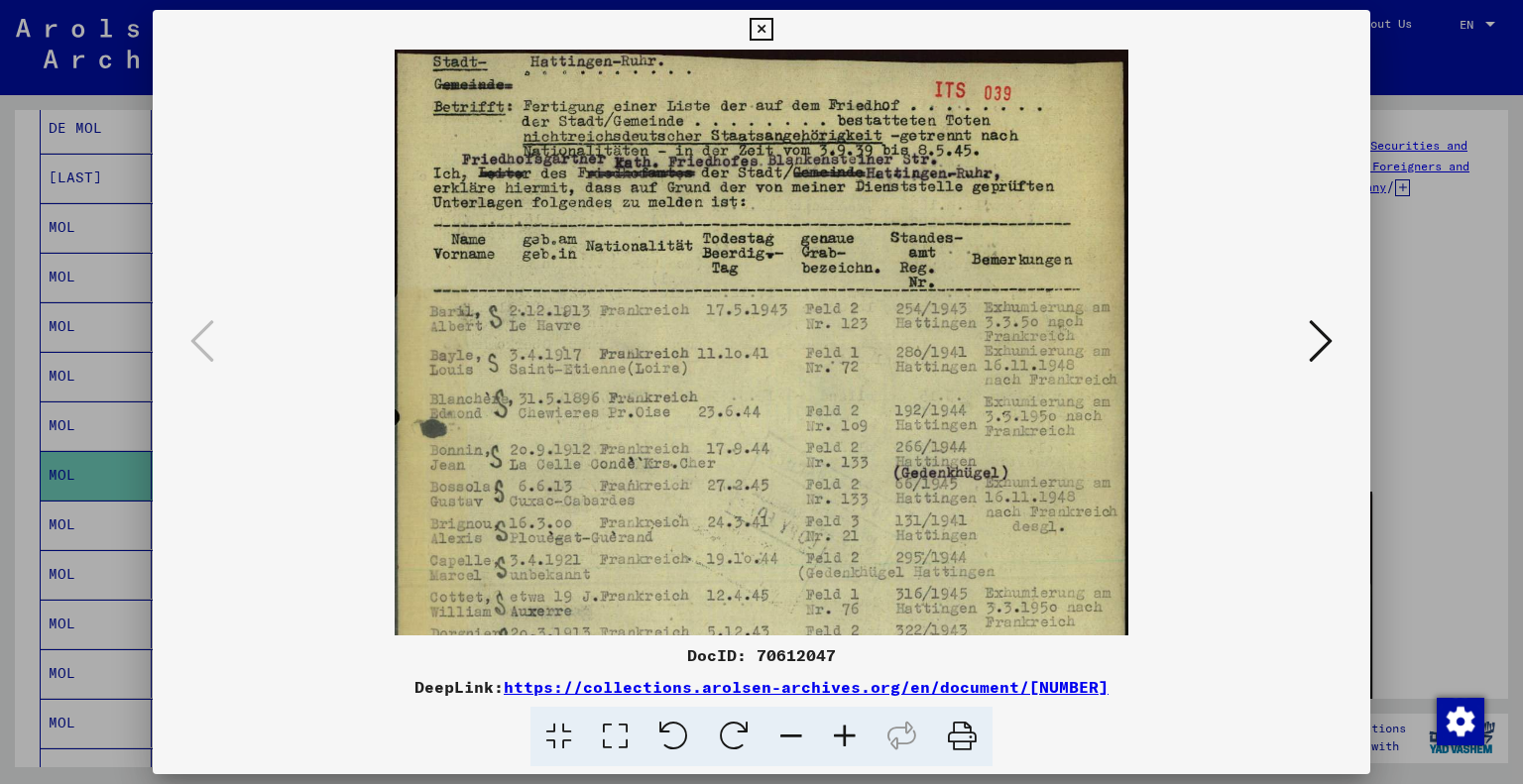 click at bounding box center [845, 736] 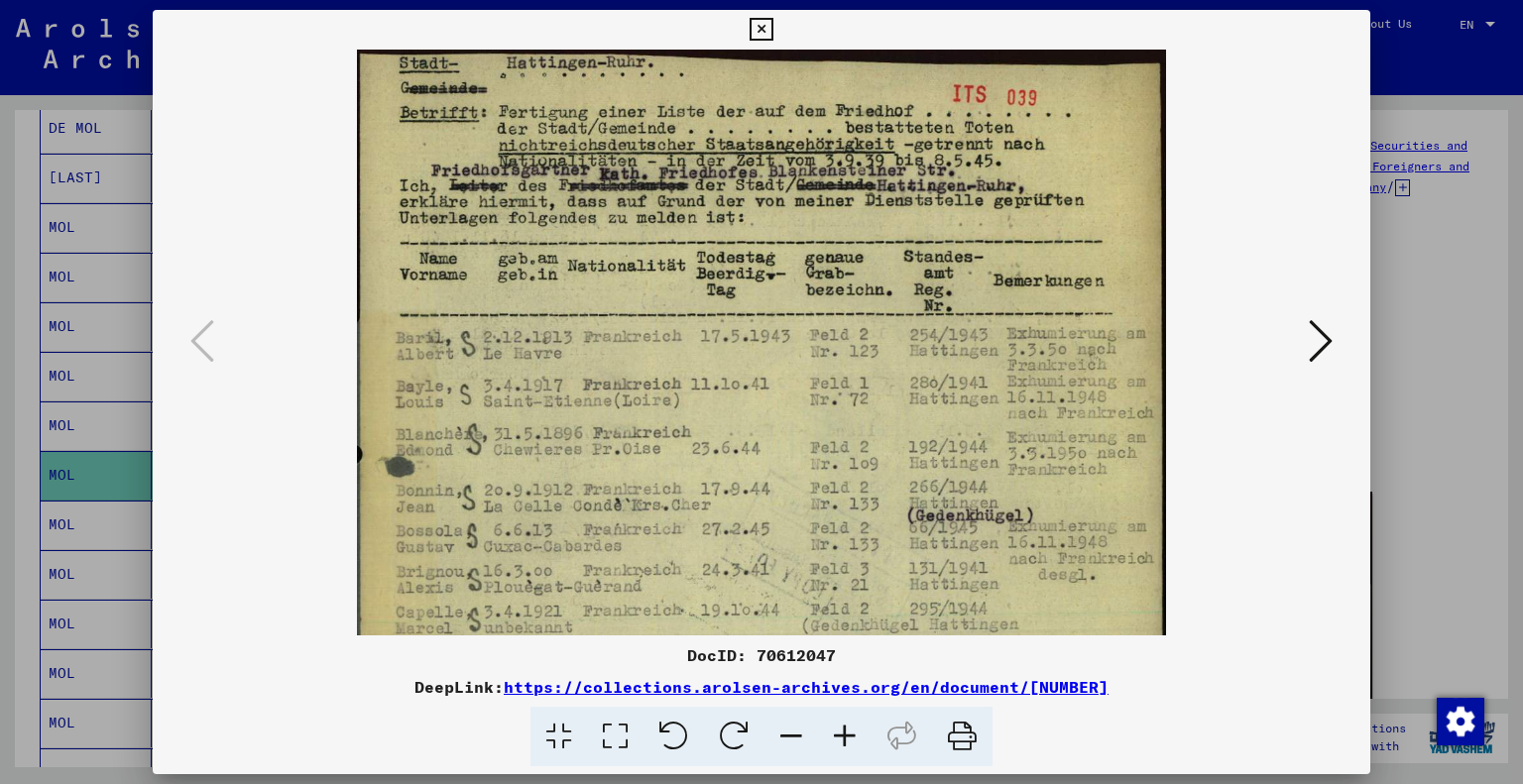 click at bounding box center [845, 736] 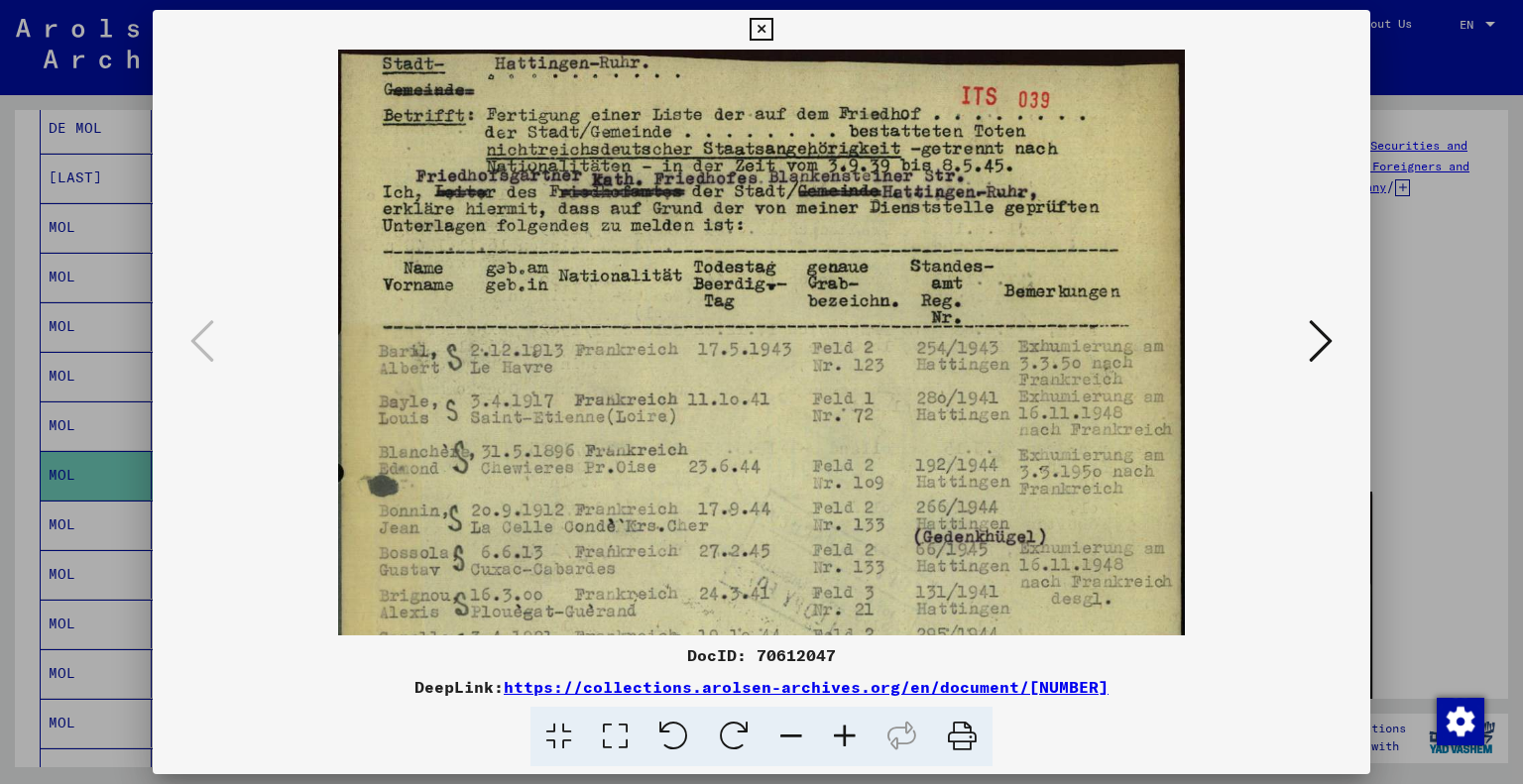 click at bounding box center (845, 736) 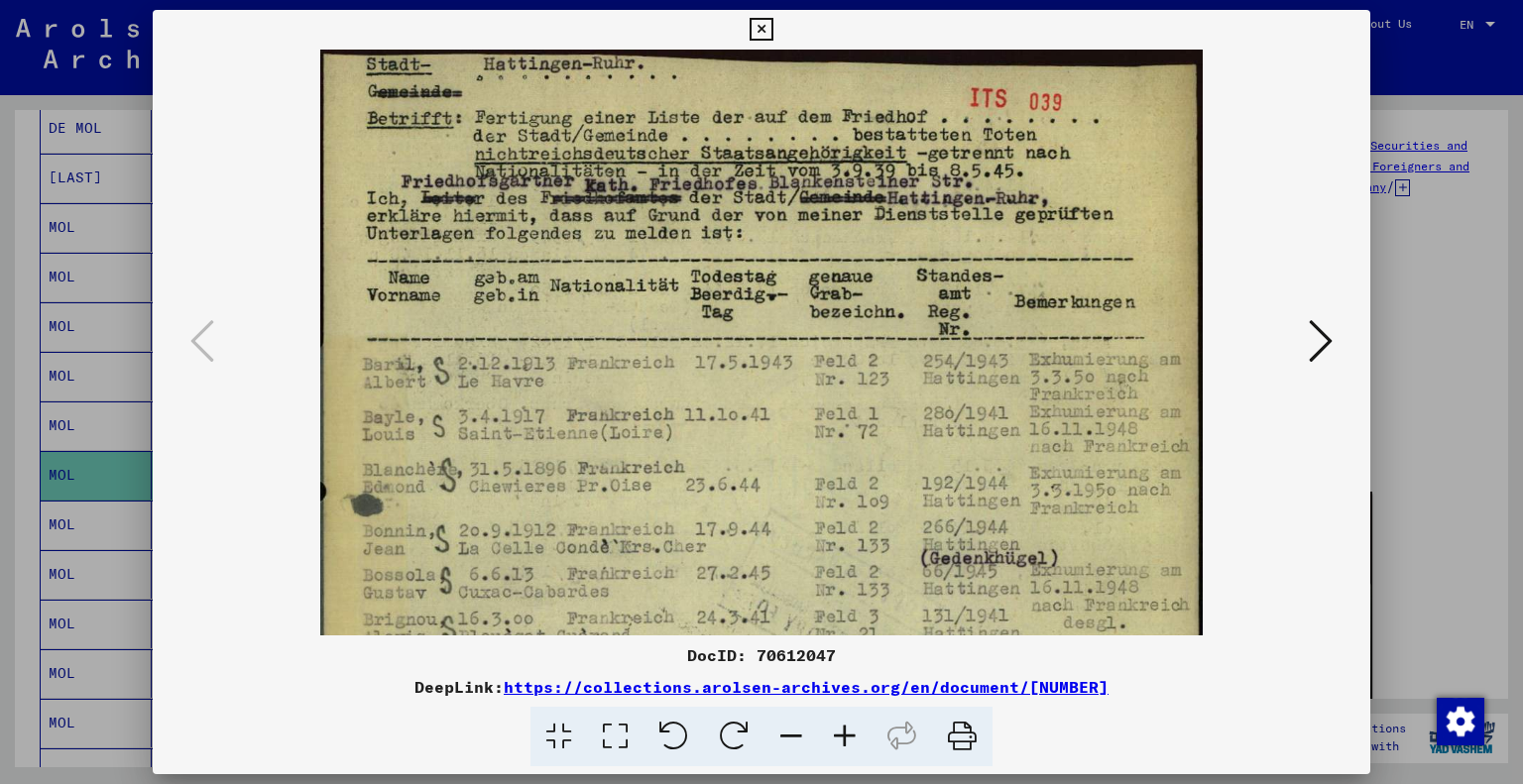 click at bounding box center (845, 736) 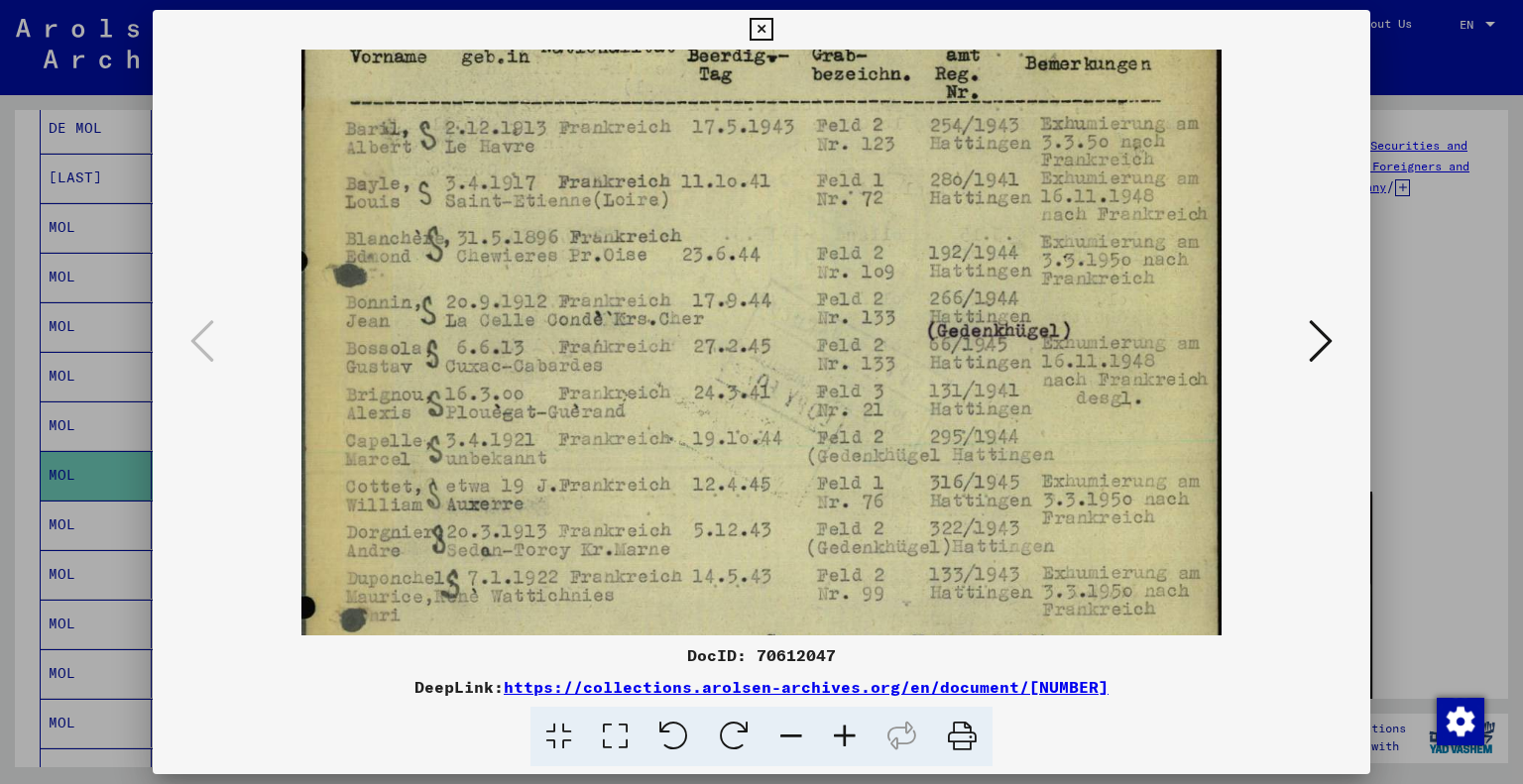 scroll, scrollTop: 278, scrollLeft: 0, axis: vertical 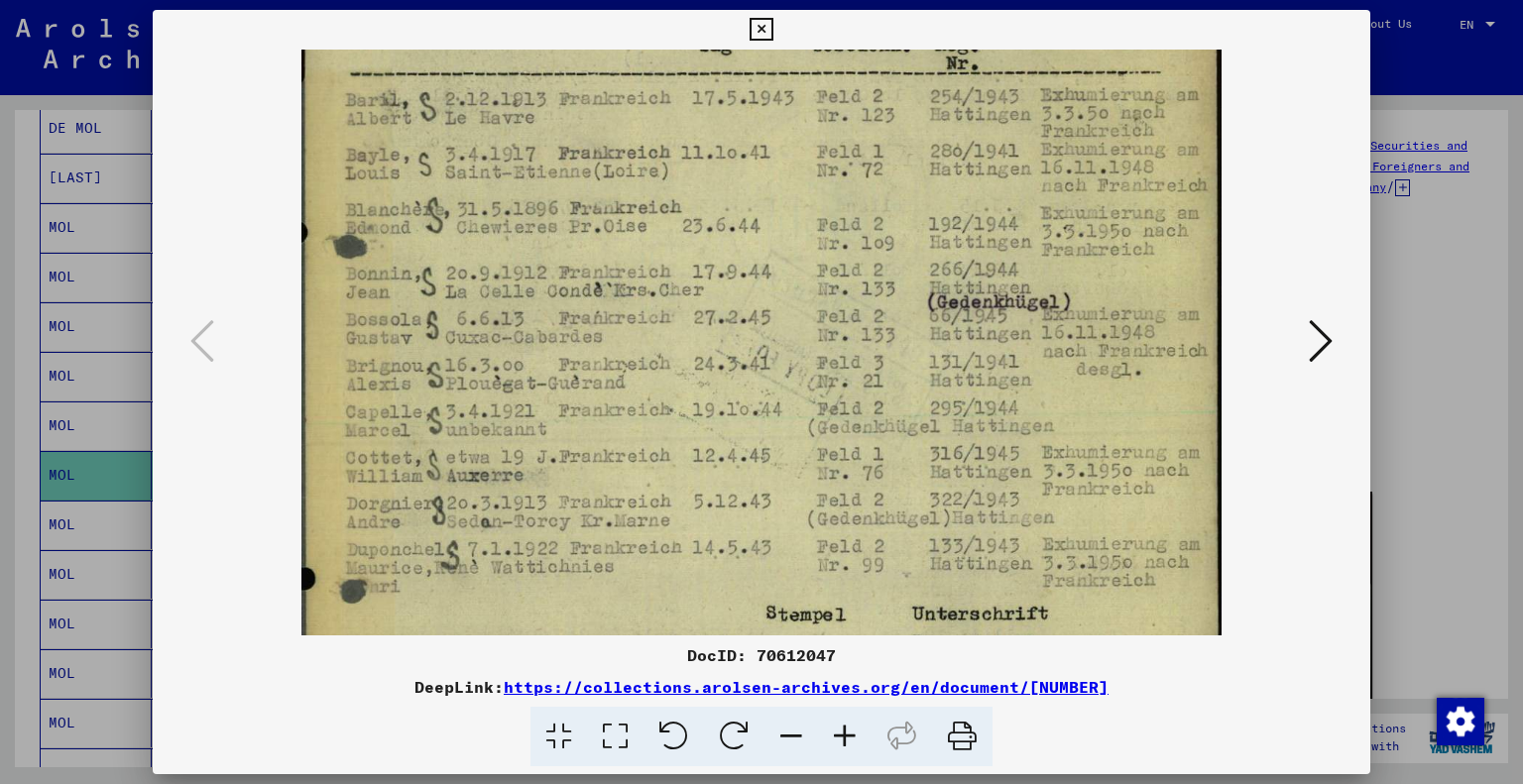 drag, startPoint x: 669, startPoint y: 549, endPoint x: 621, endPoint y: 279, distance: 274.23348 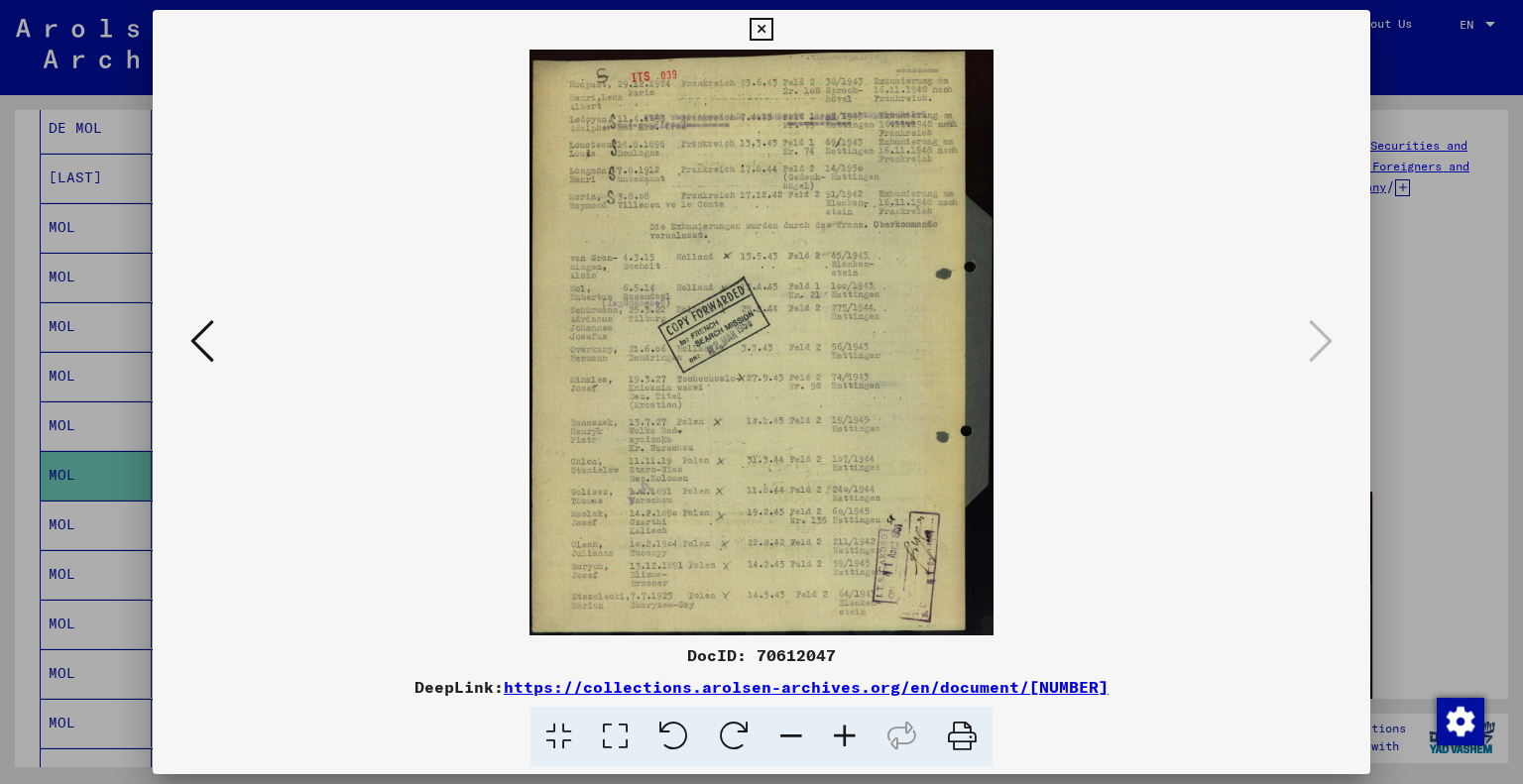 click at bounding box center [845, 736] 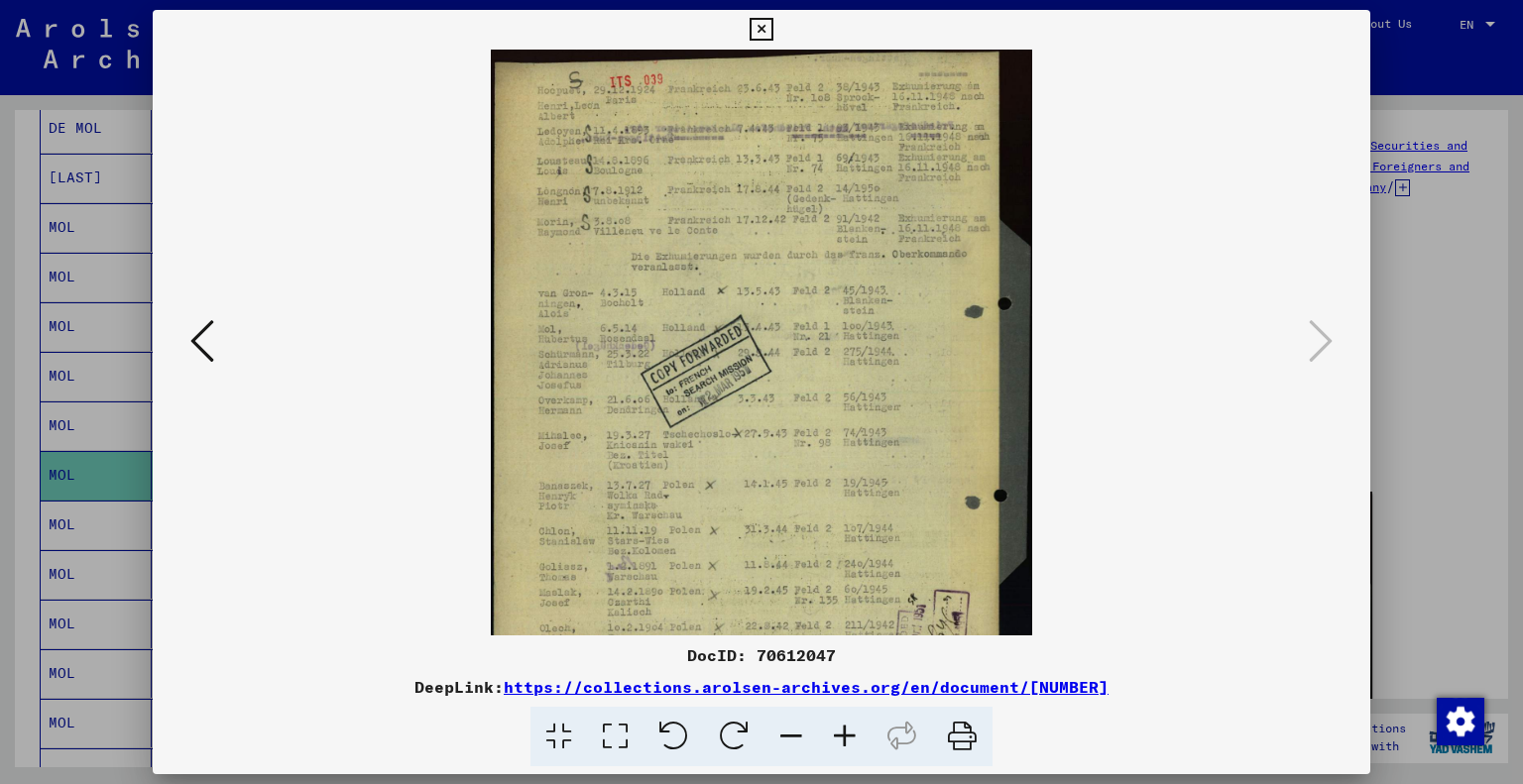 click at bounding box center (845, 736) 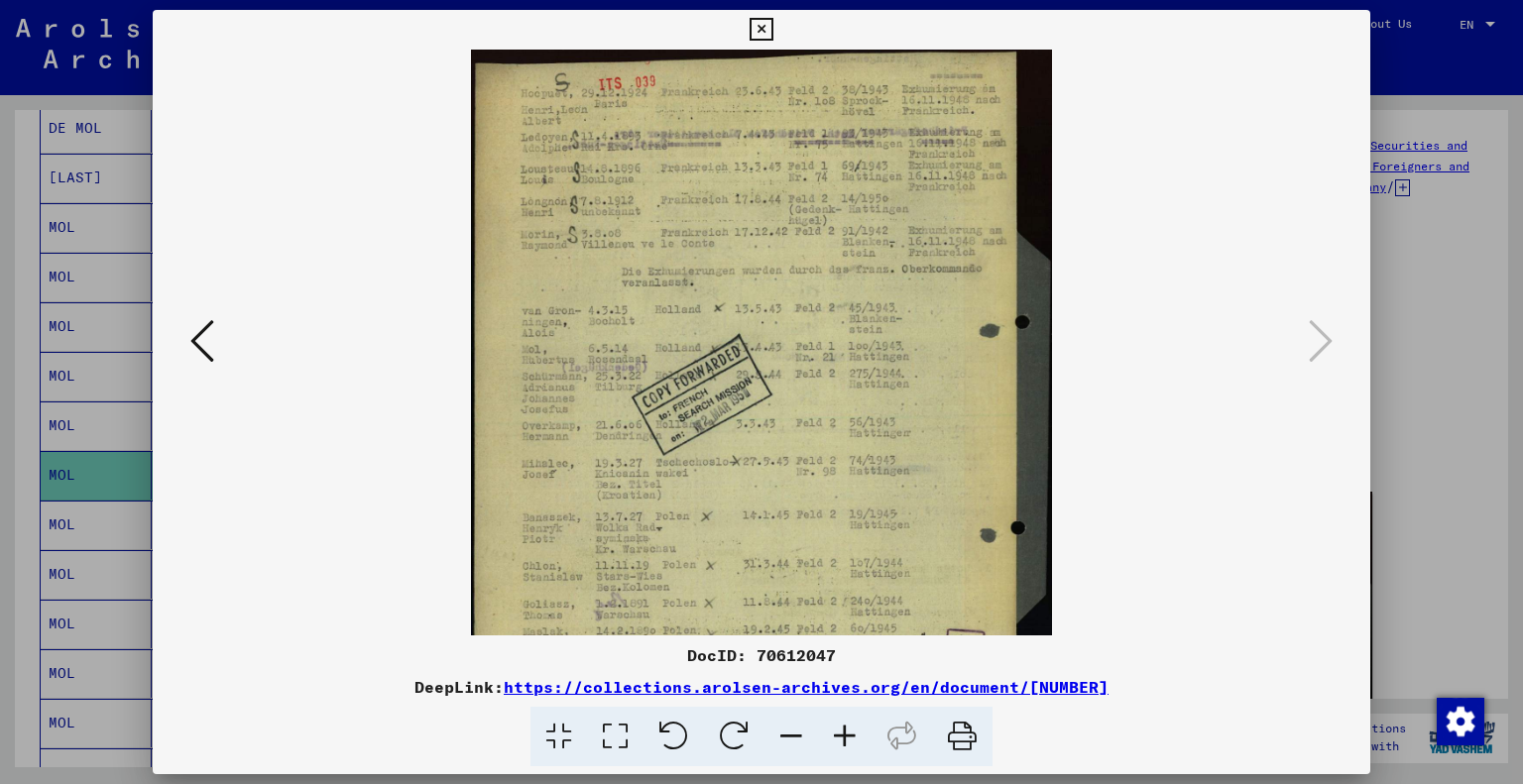 click at bounding box center (845, 736) 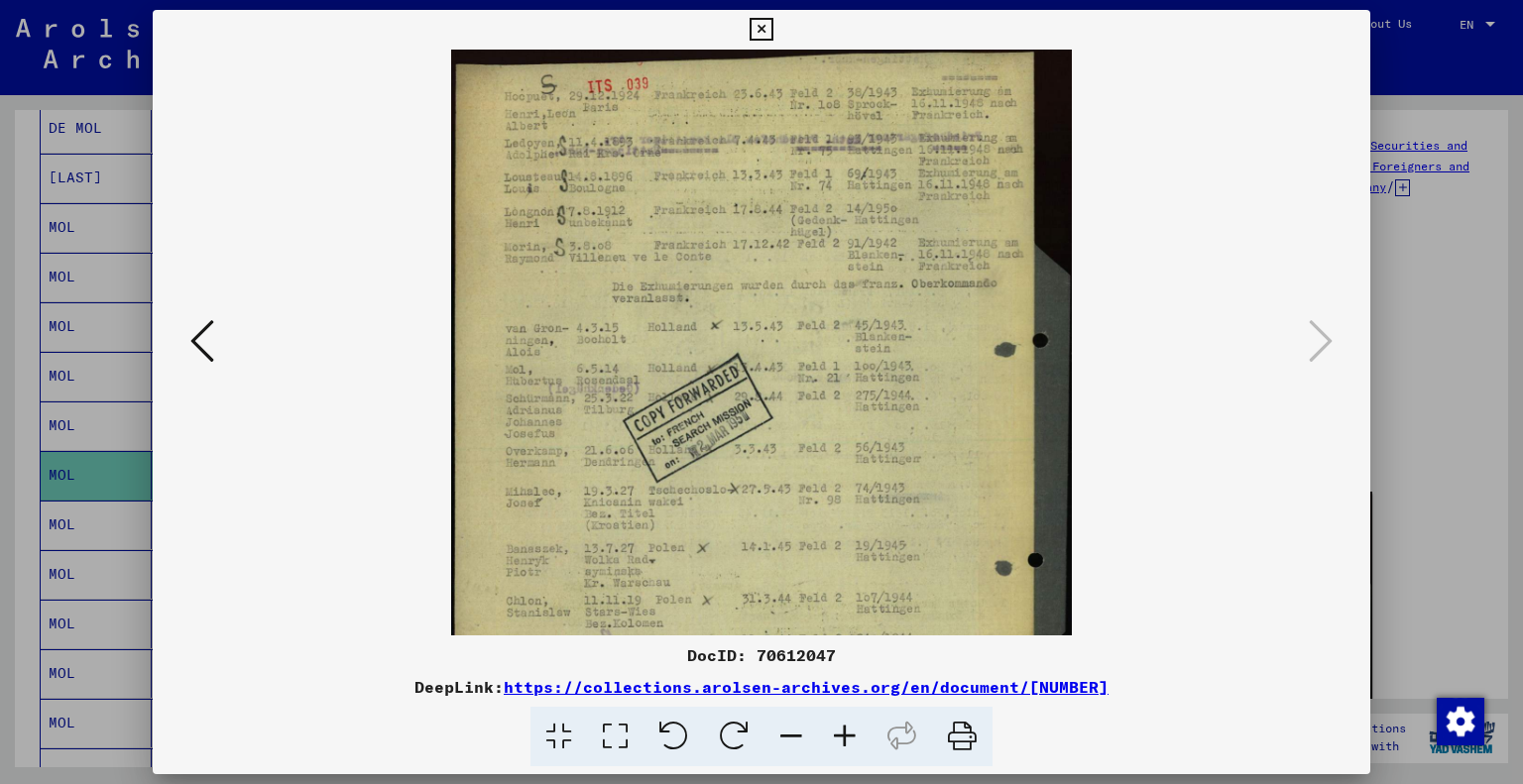 click at bounding box center (845, 736) 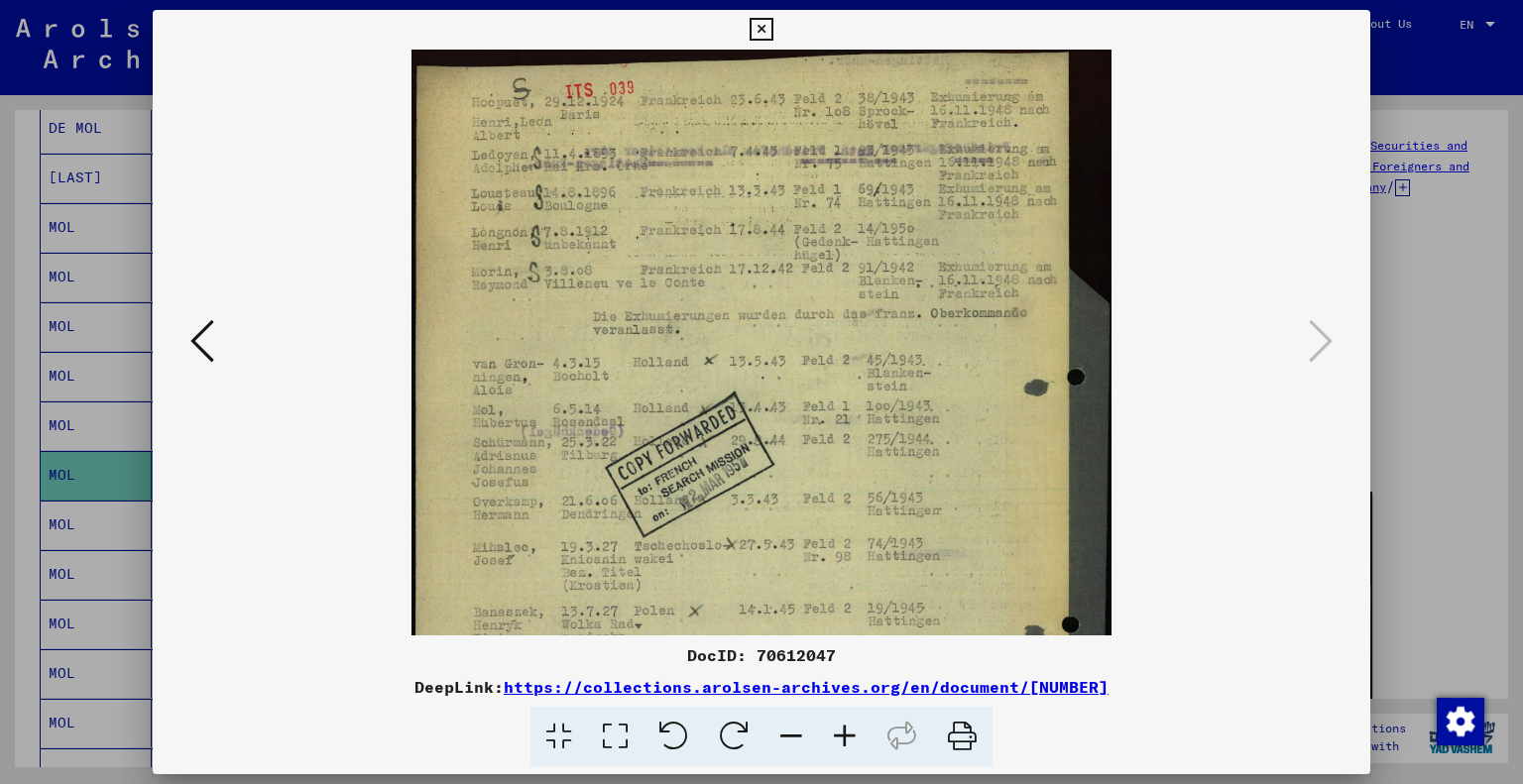 click at bounding box center [845, 736] 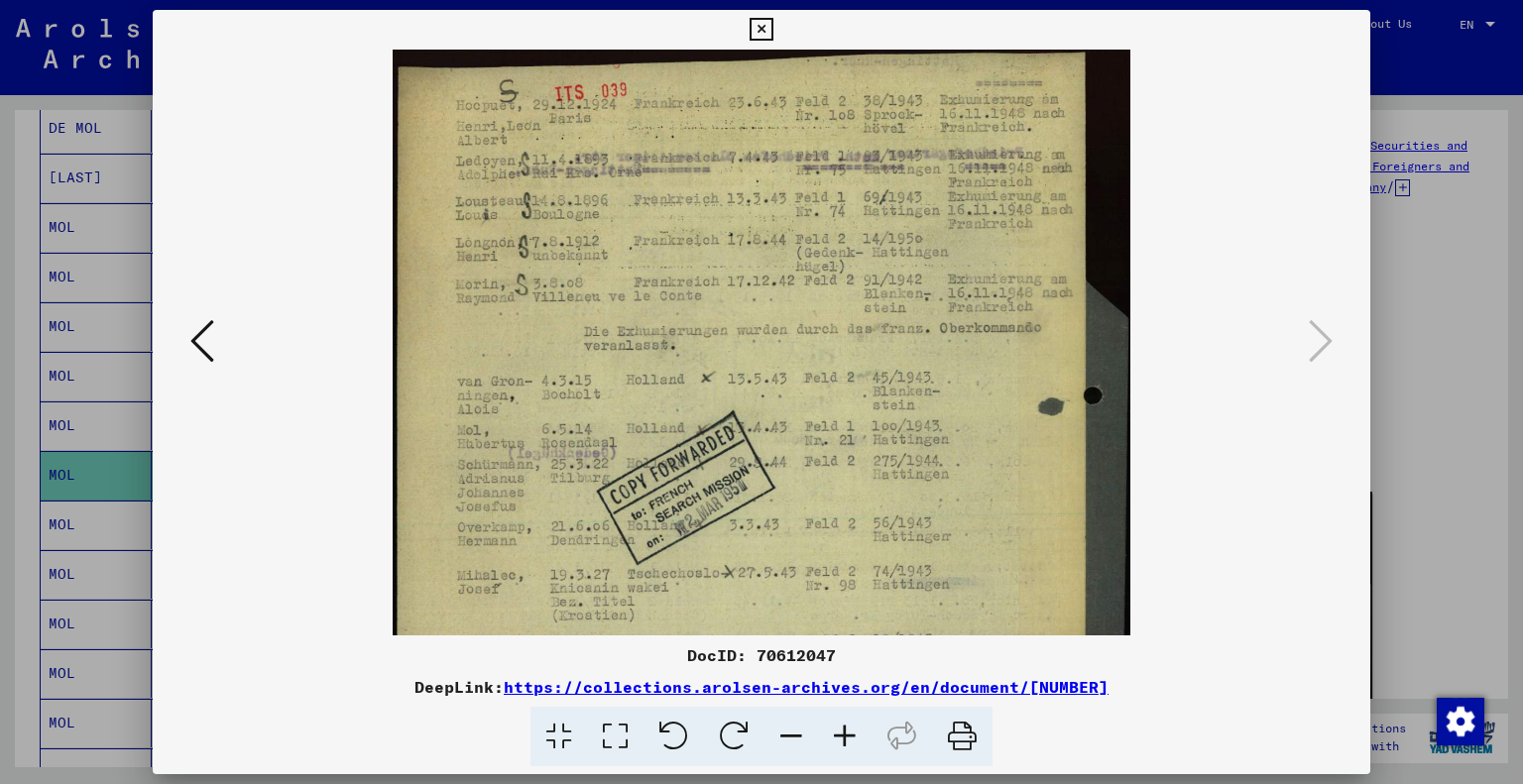 click at bounding box center (845, 736) 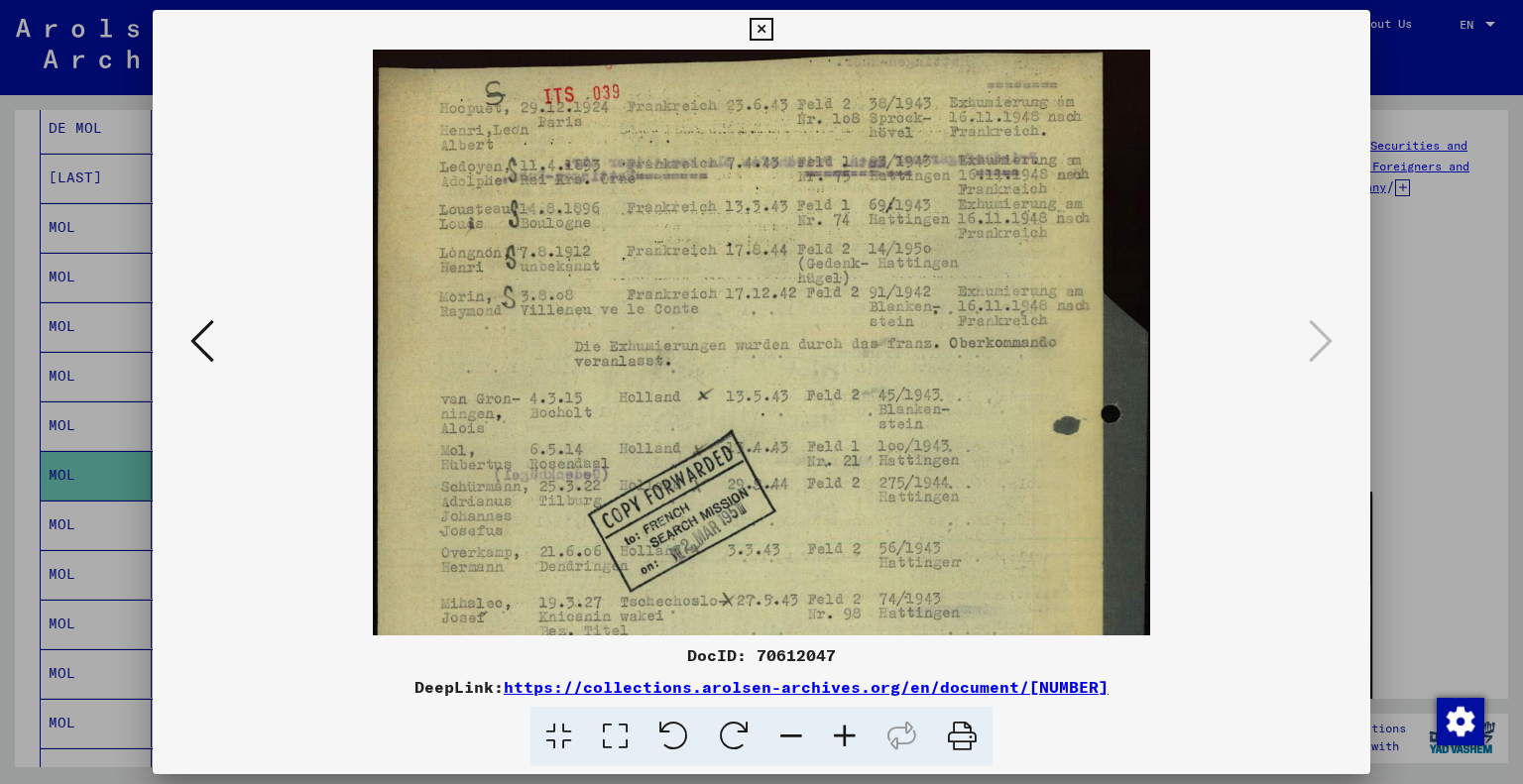 click at bounding box center [845, 736] 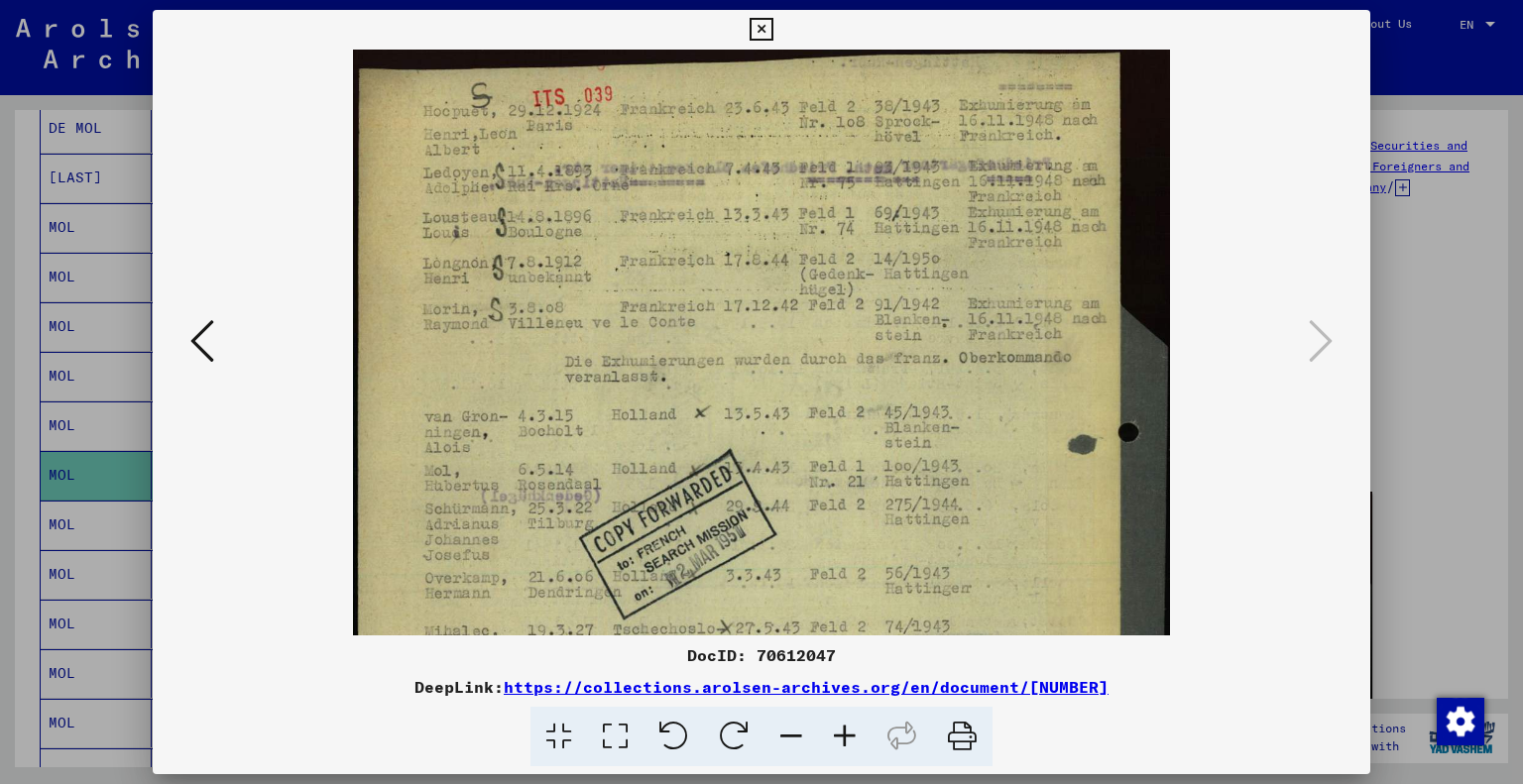 click at bounding box center (845, 736) 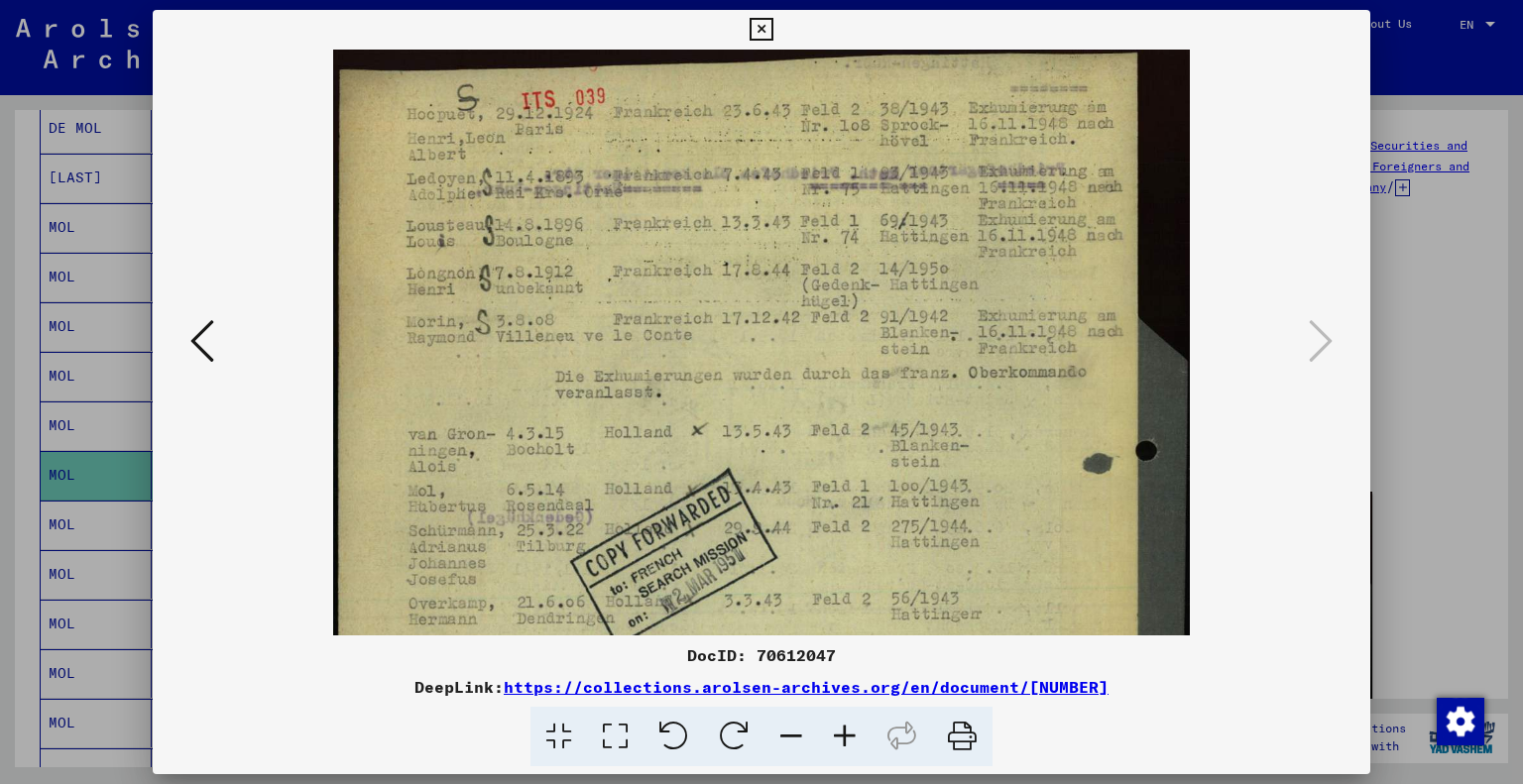 click at bounding box center [845, 736] 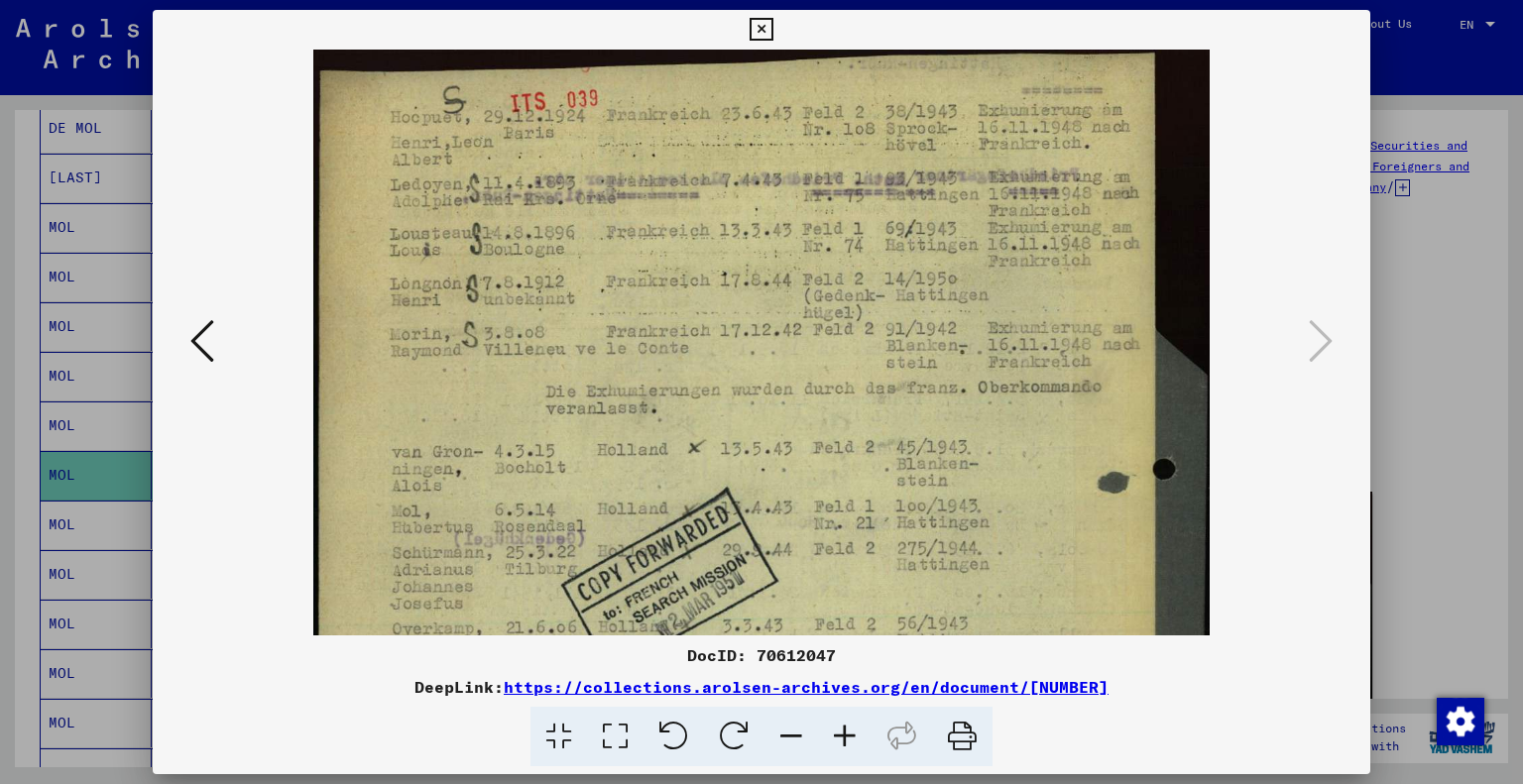 click at bounding box center [845, 736] 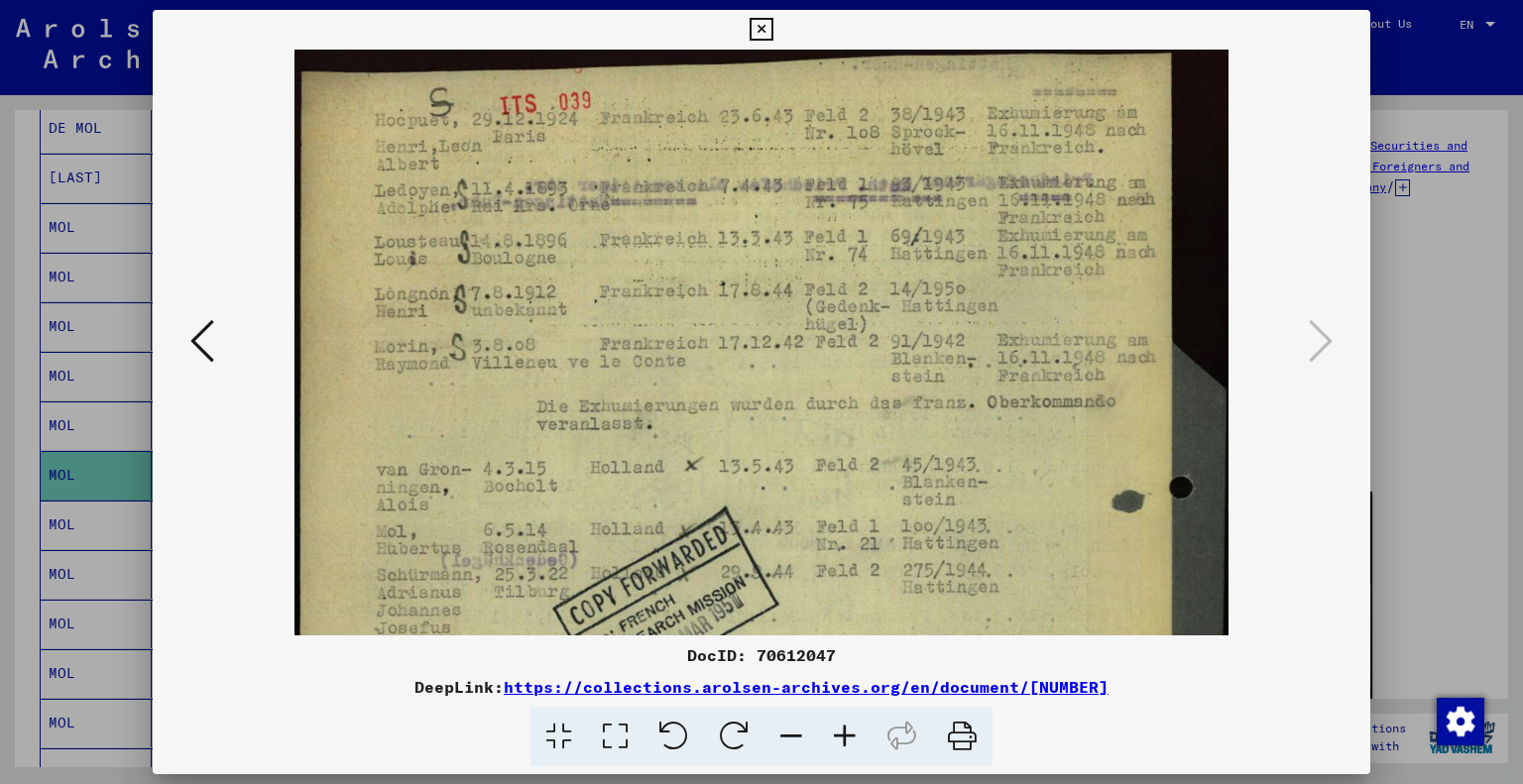 click at bounding box center (845, 736) 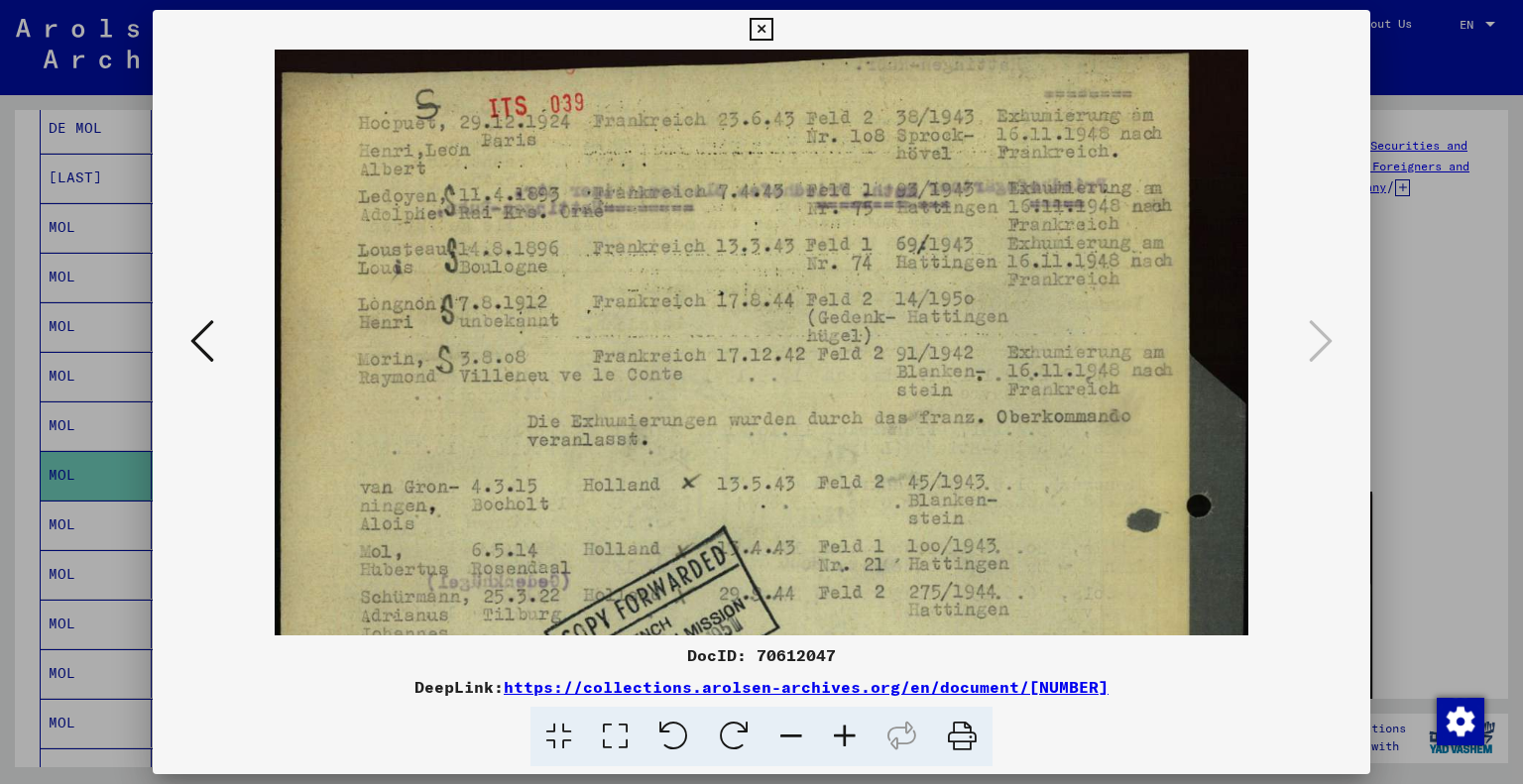 click at bounding box center [845, 736] 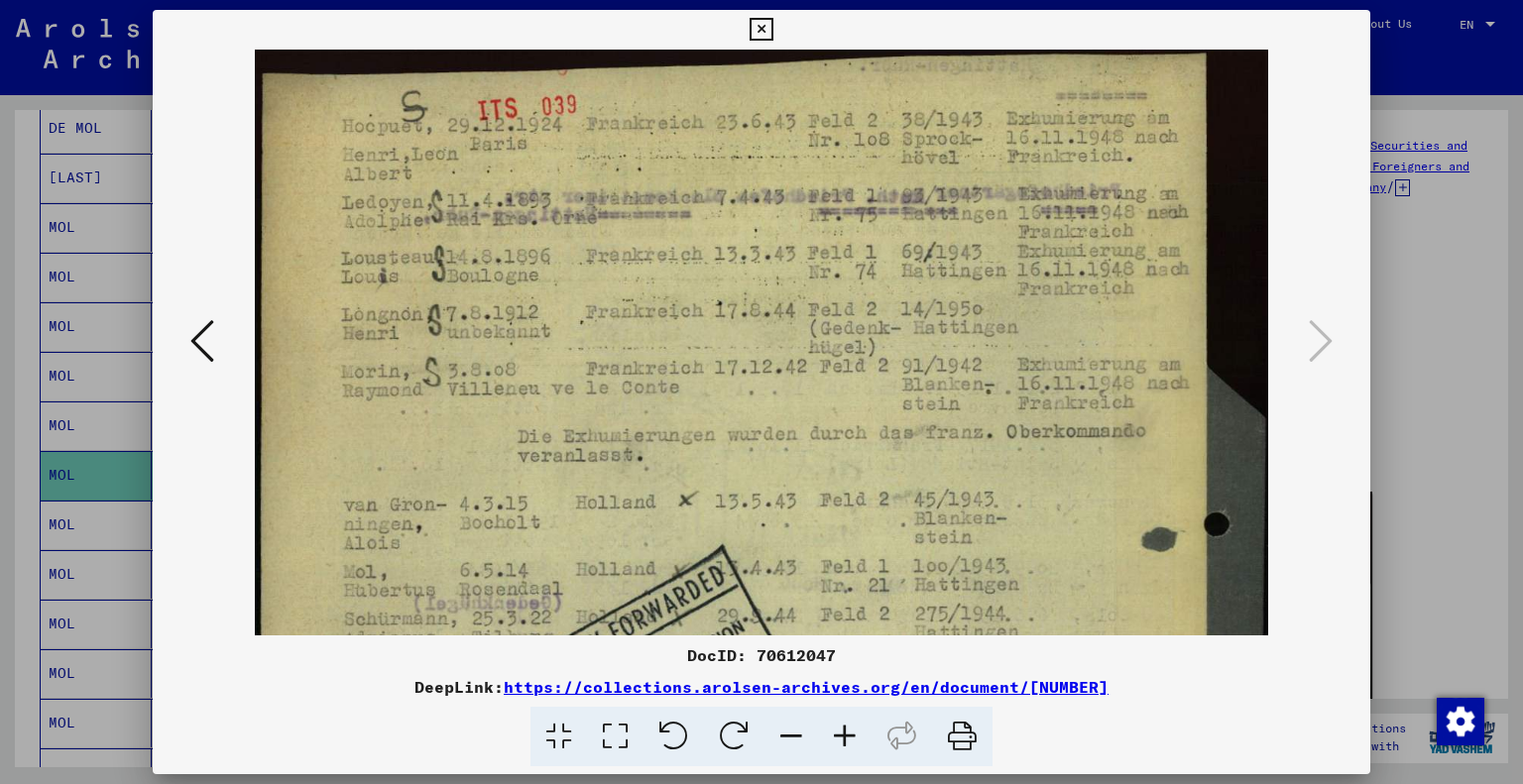 click at bounding box center (845, 736) 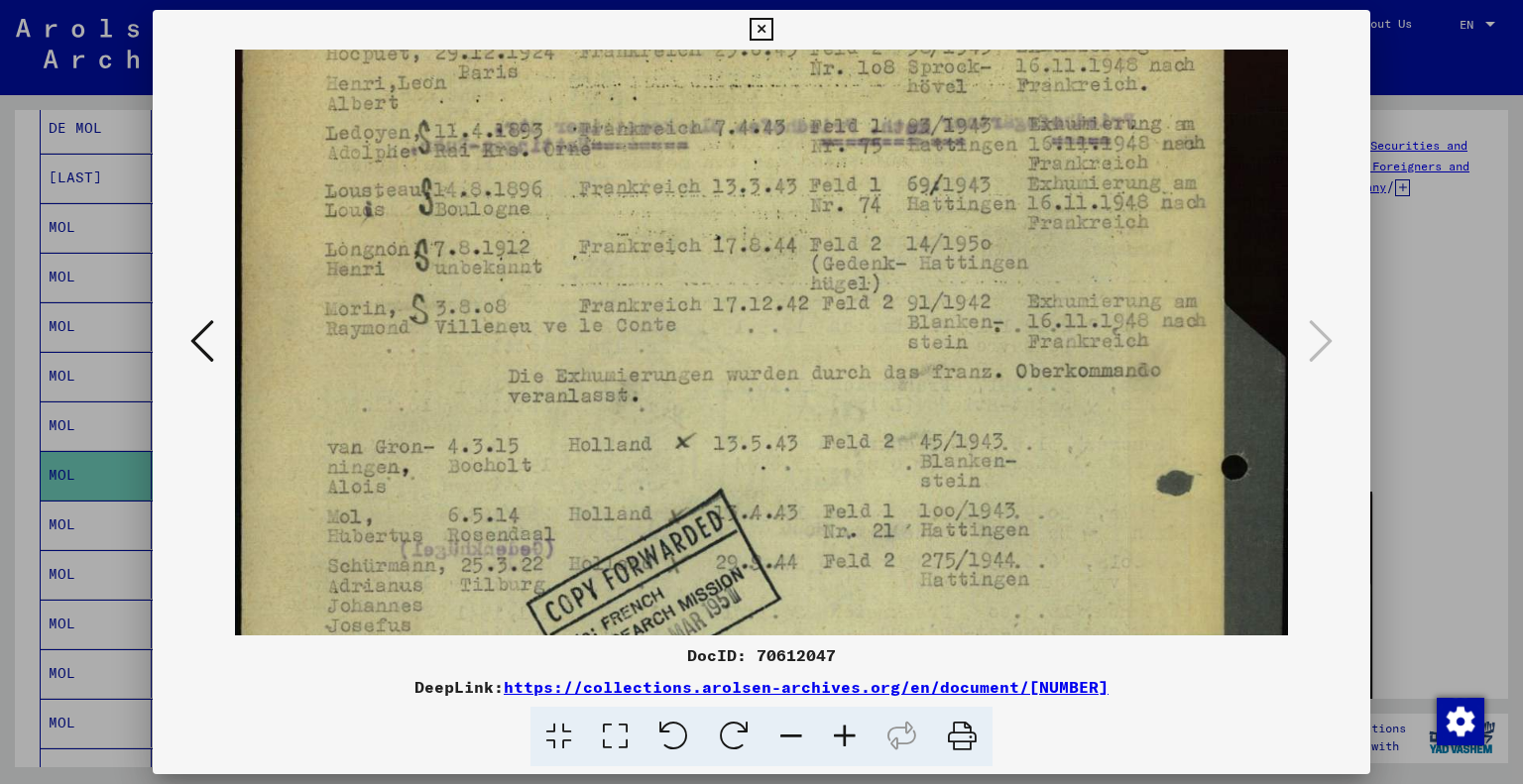 scroll, scrollTop: 98, scrollLeft: 0, axis: vertical 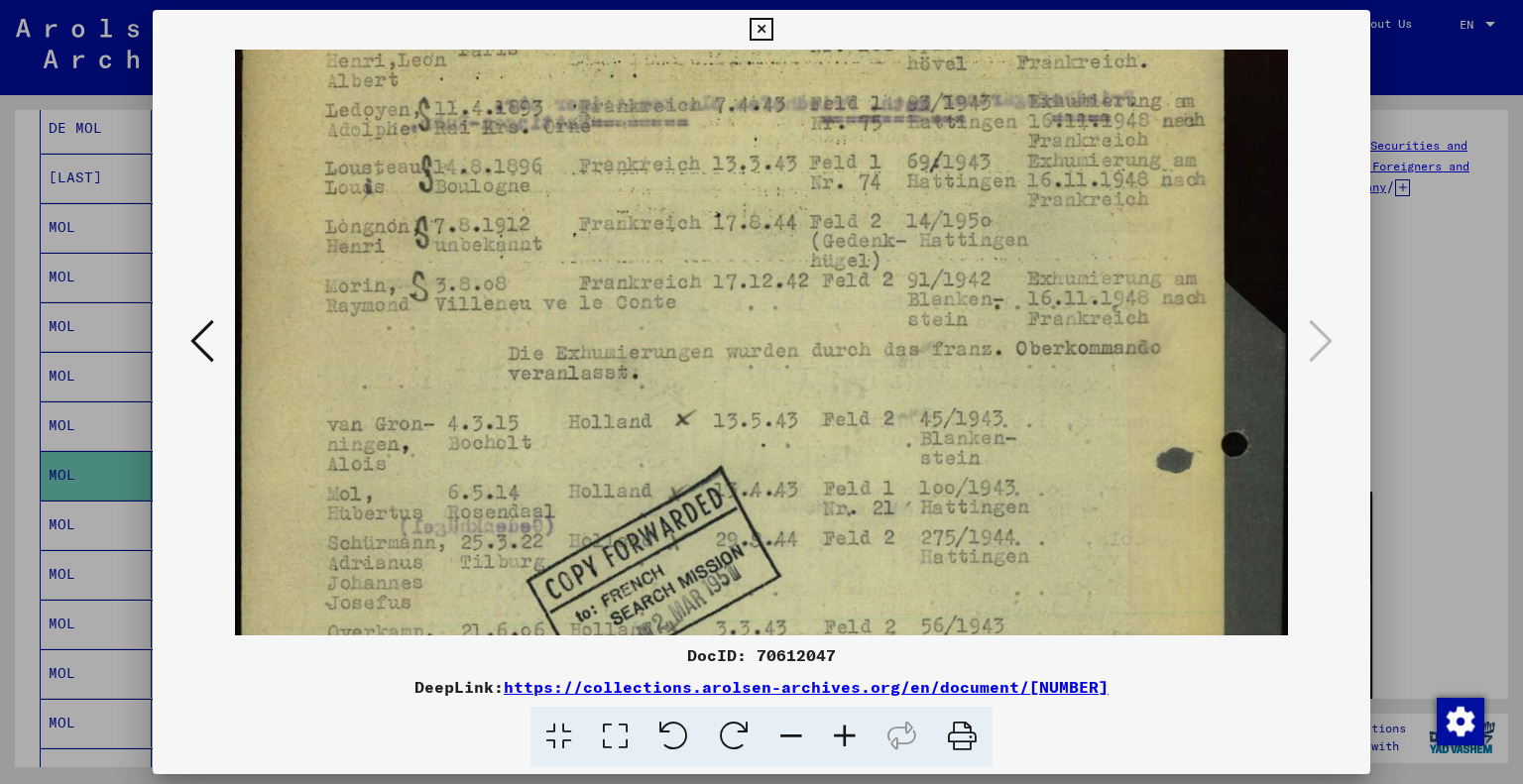 drag, startPoint x: 690, startPoint y: 487, endPoint x: 680, endPoint y: 390, distance: 97.5141 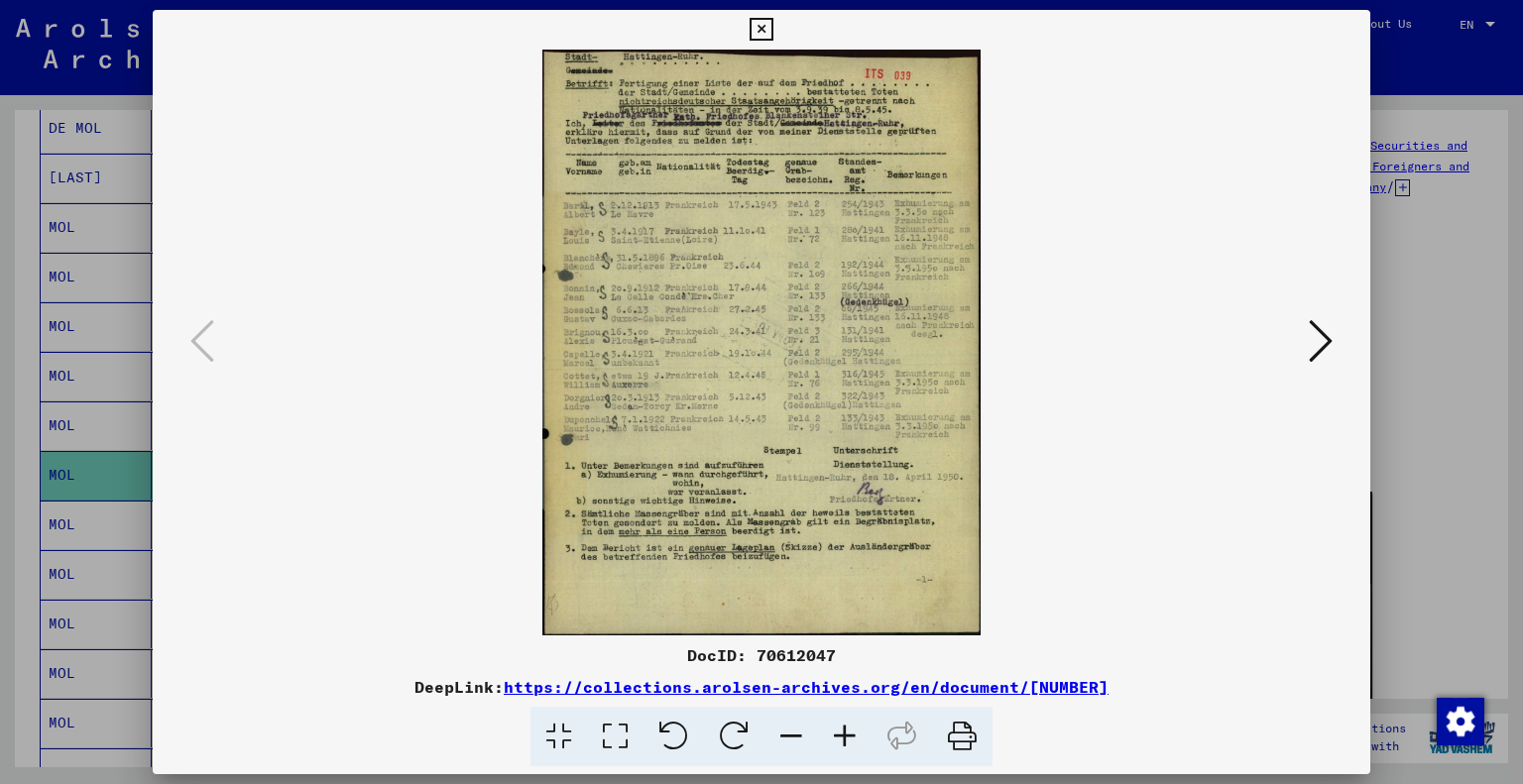 scroll, scrollTop: 0, scrollLeft: 0, axis: both 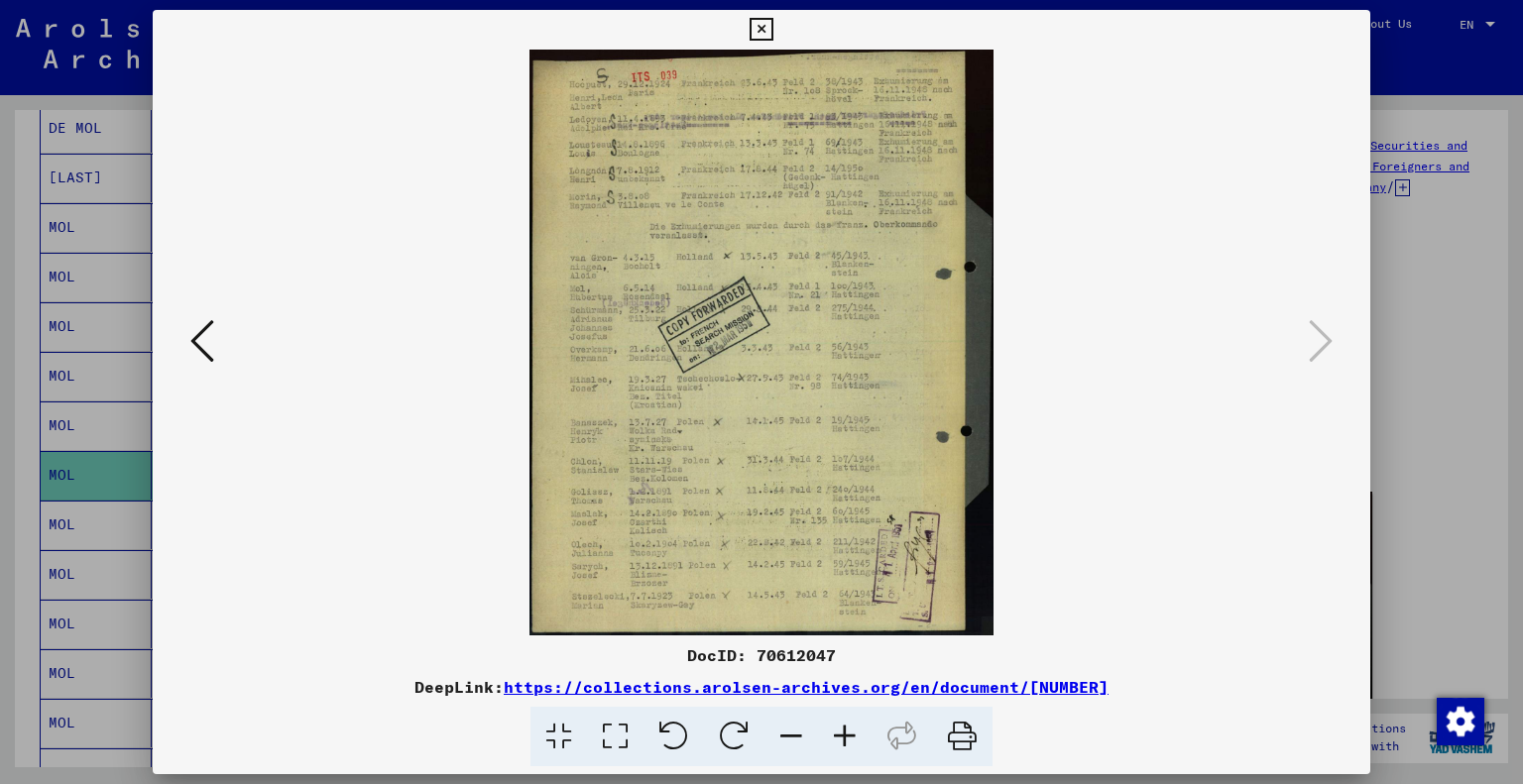 drag, startPoint x: 760, startPoint y: 29, endPoint x: 750, endPoint y: 35, distance: 11.661904 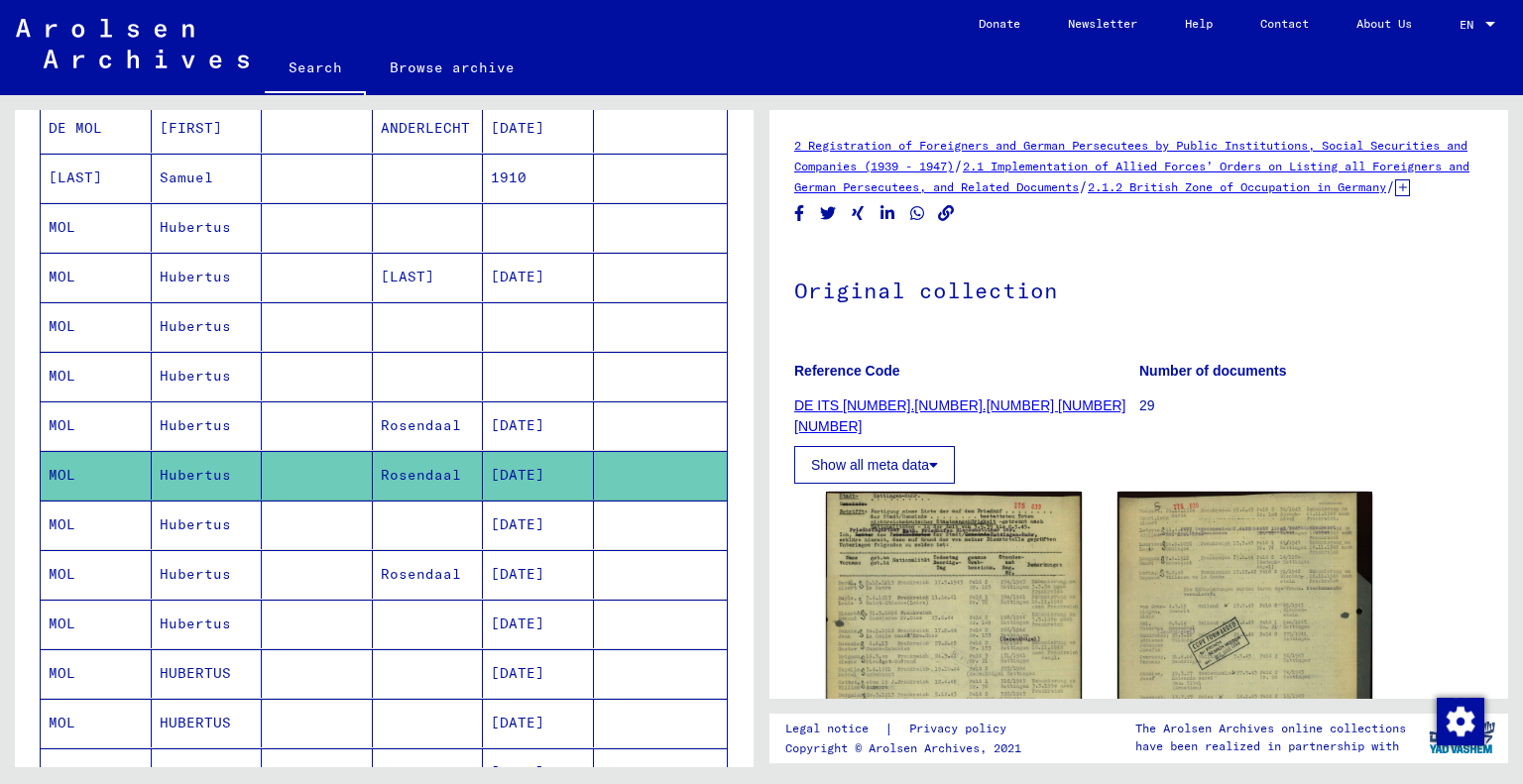 click on "[DATE]" at bounding box center [538, 574] 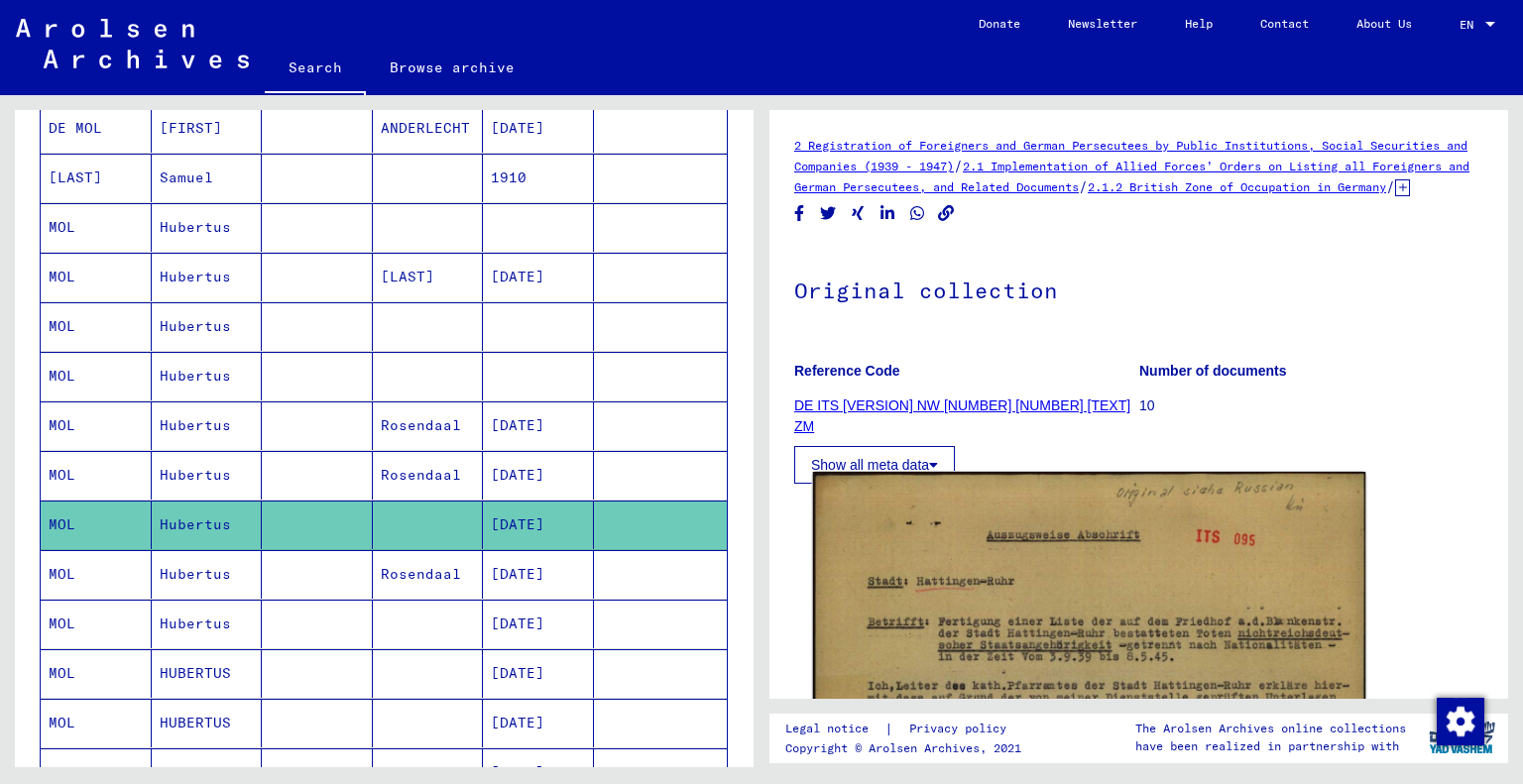scroll, scrollTop: 0, scrollLeft: 0, axis: both 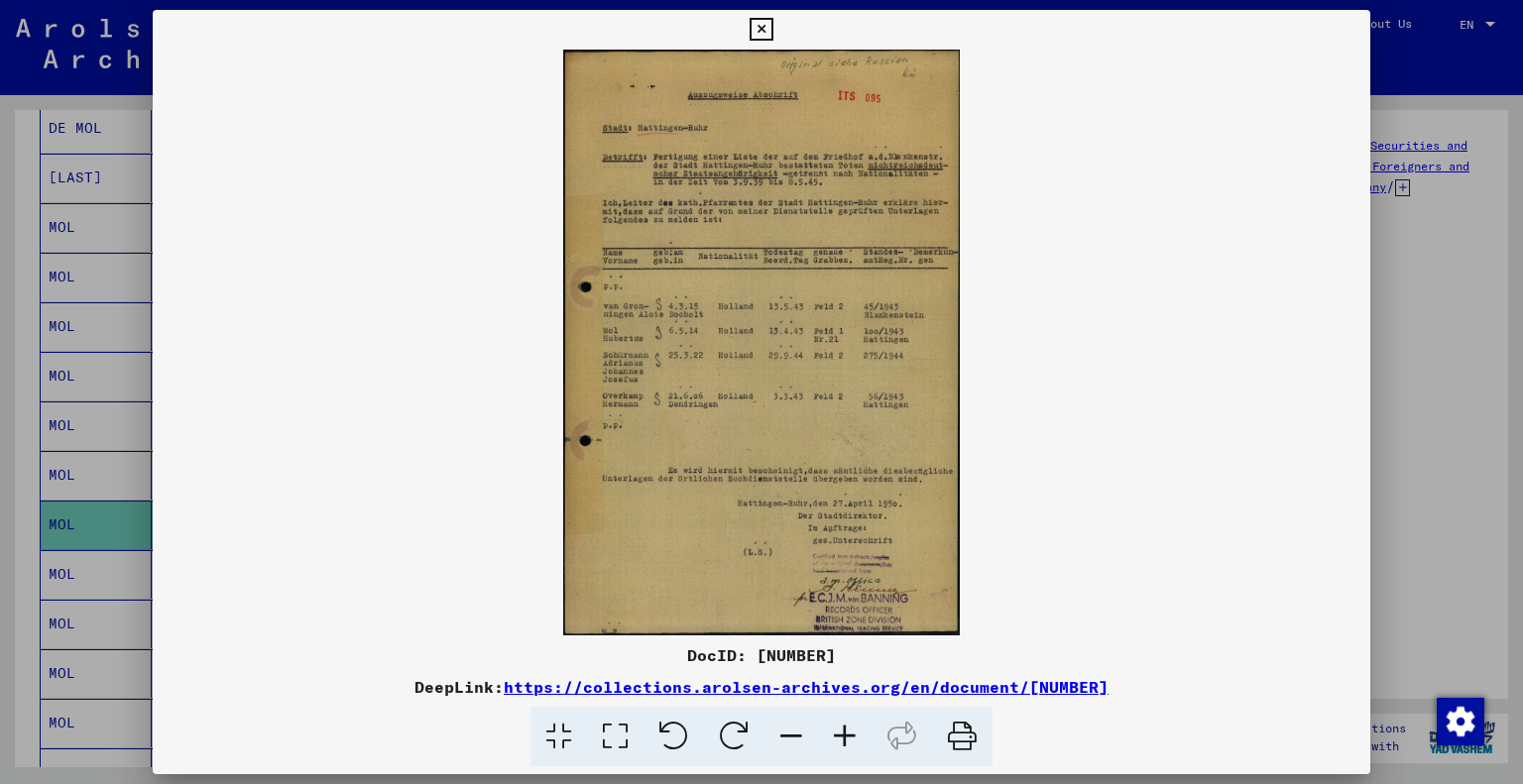 click at bounding box center (761, 30) 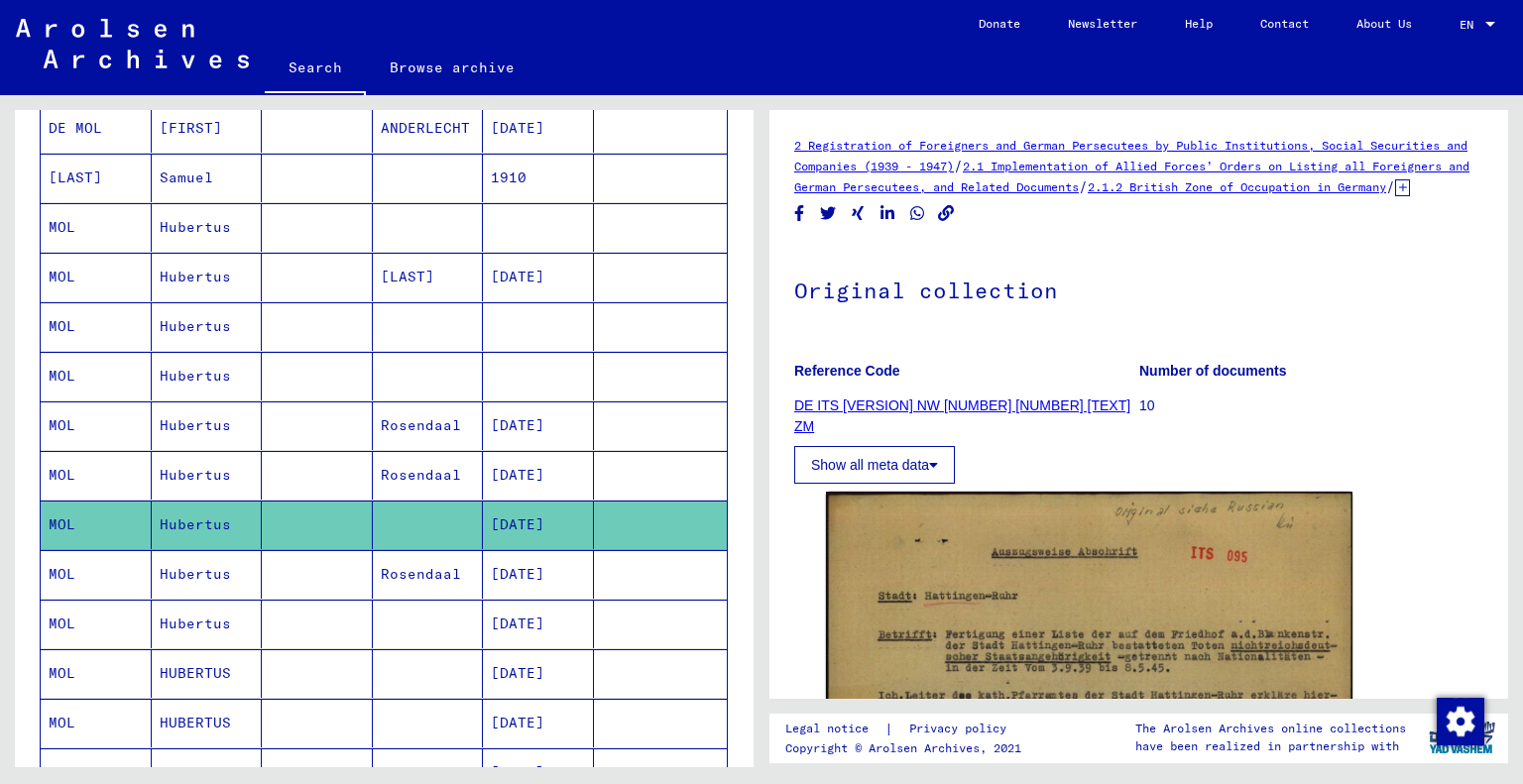 click on "[DATE]" at bounding box center [538, 623] 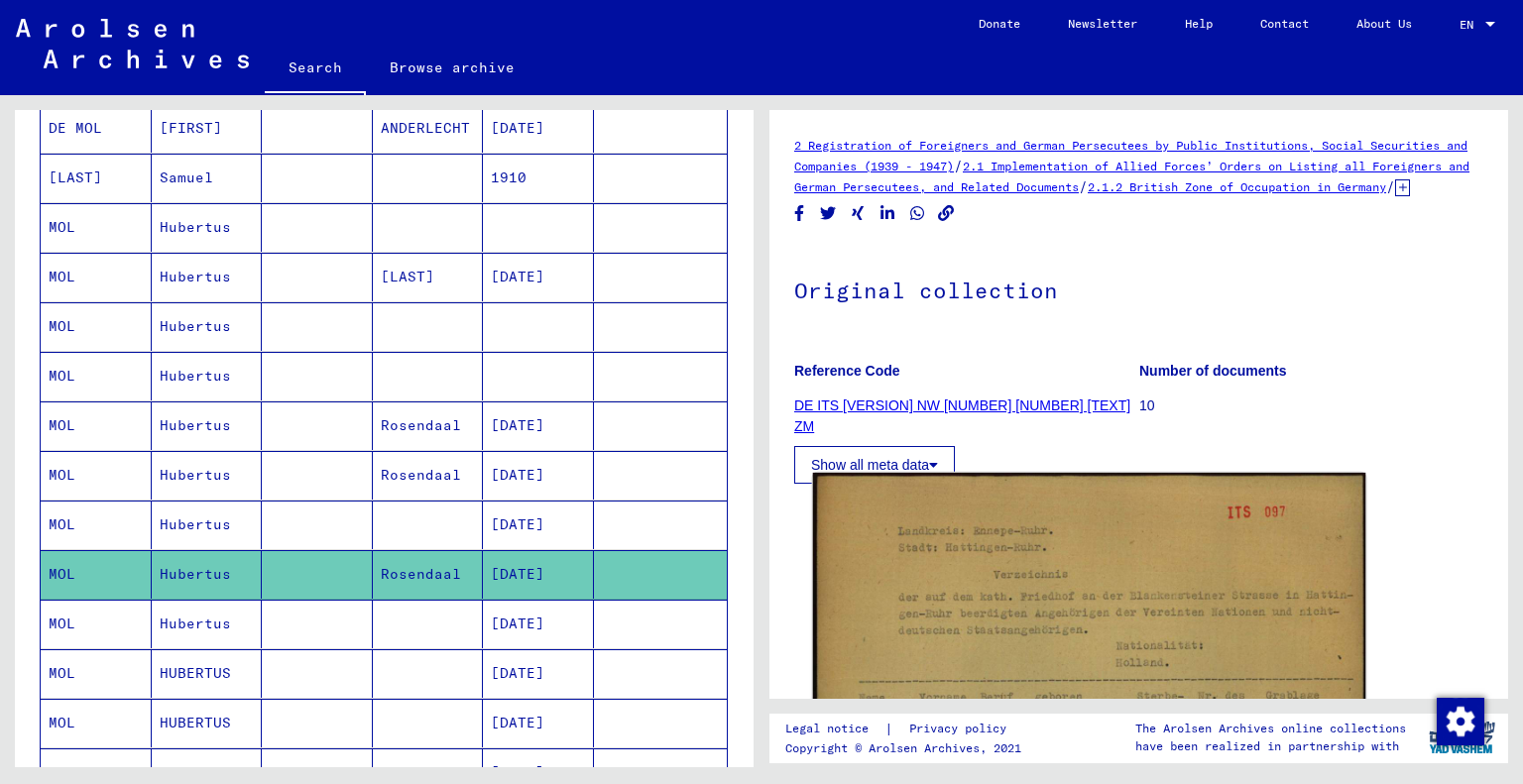 scroll, scrollTop: 0, scrollLeft: 0, axis: both 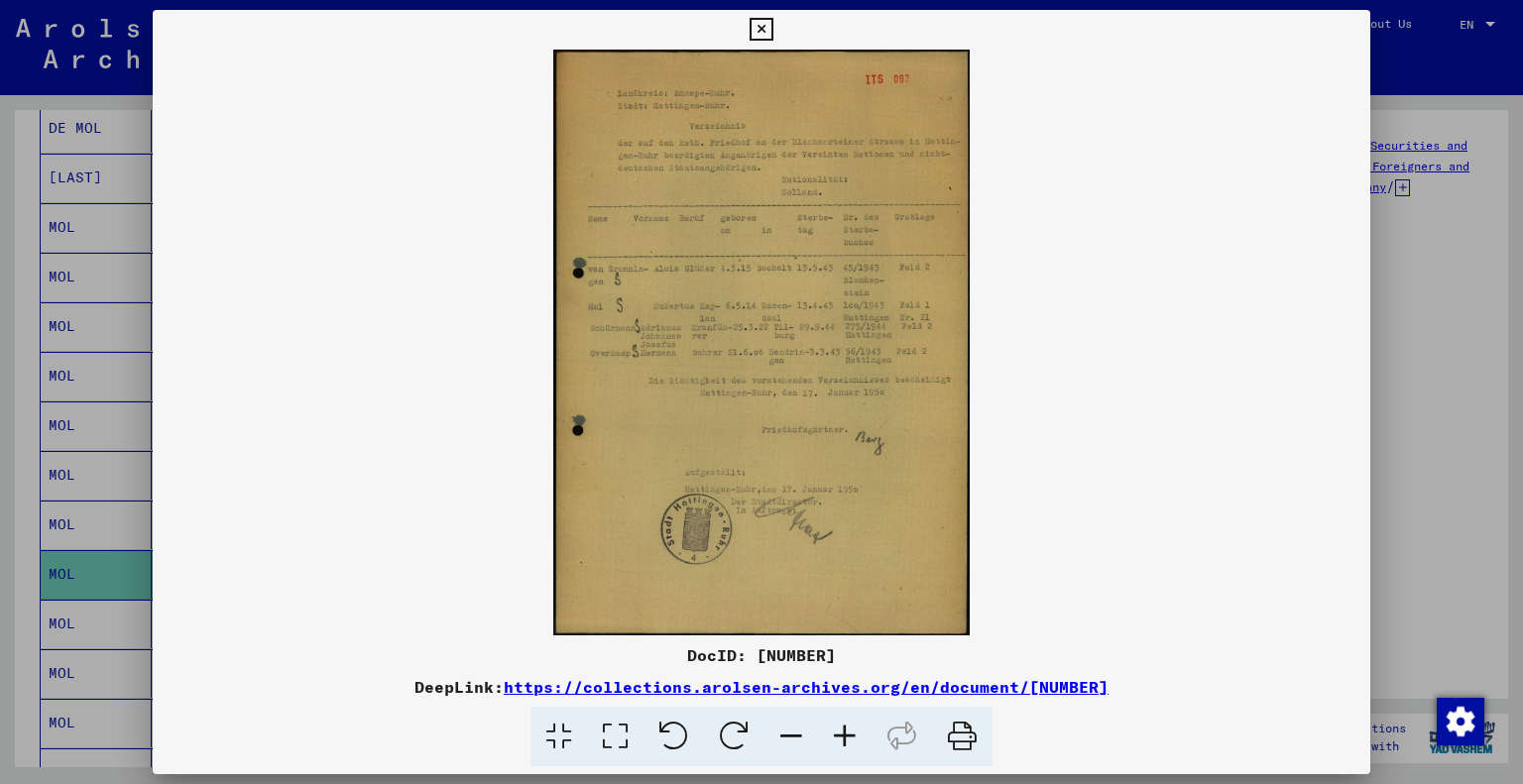 click at bounding box center (761, 30) 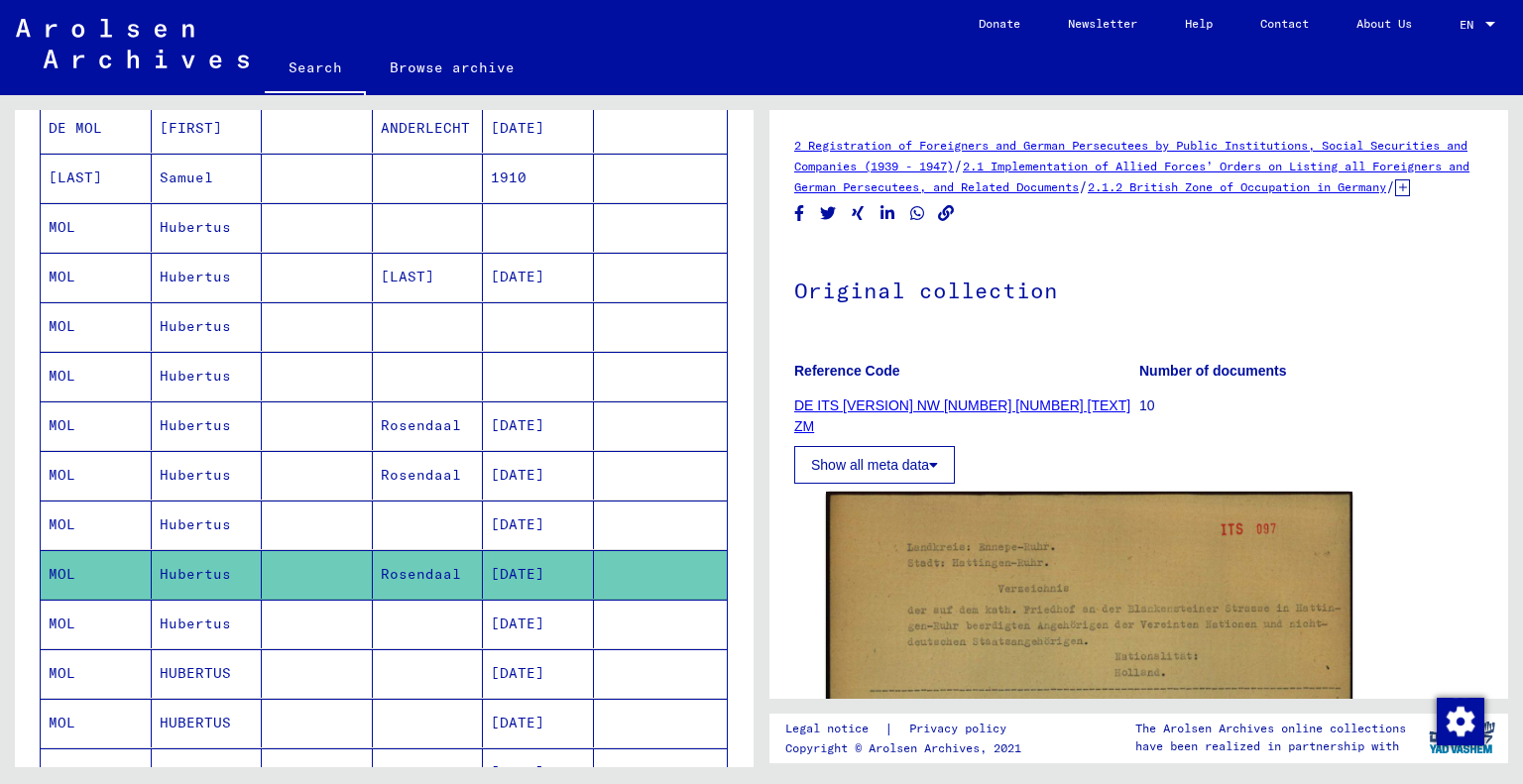 click on "[DATE]" at bounding box center [538, 673] 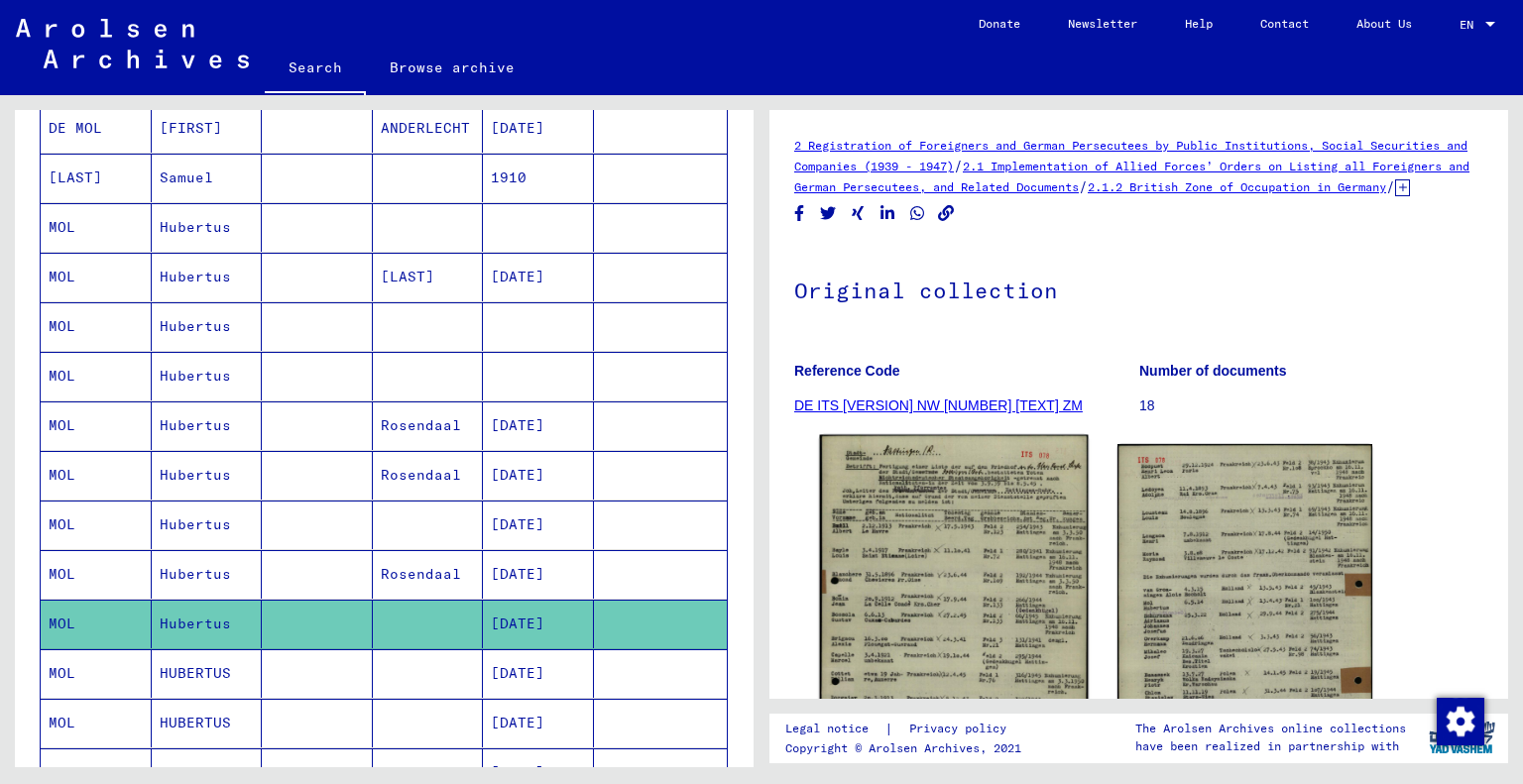 click 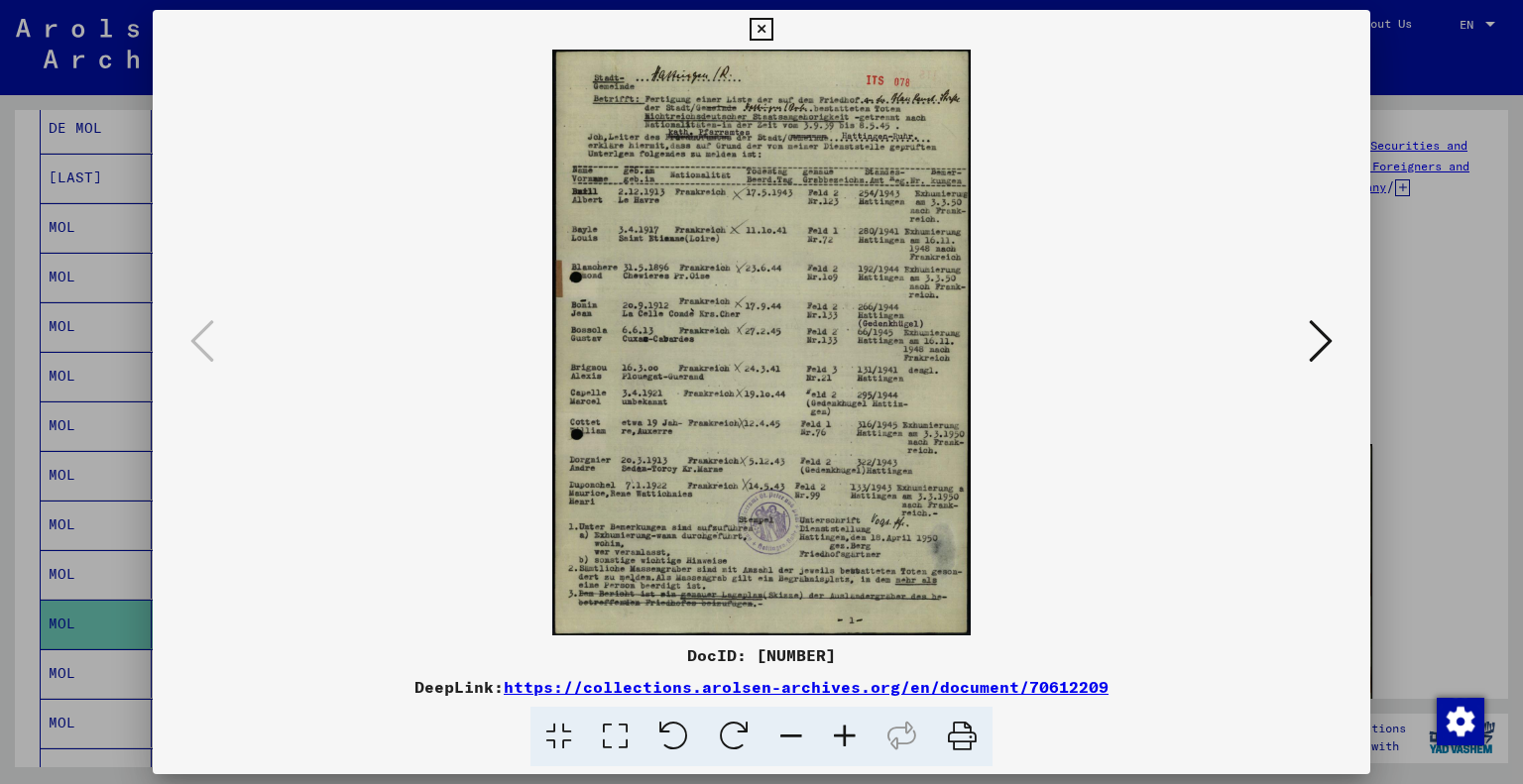 drag, startPoint x: 1104, startPoint y: 511, endPoint x: 1134, endPoint y: 475, distance: 46.861498 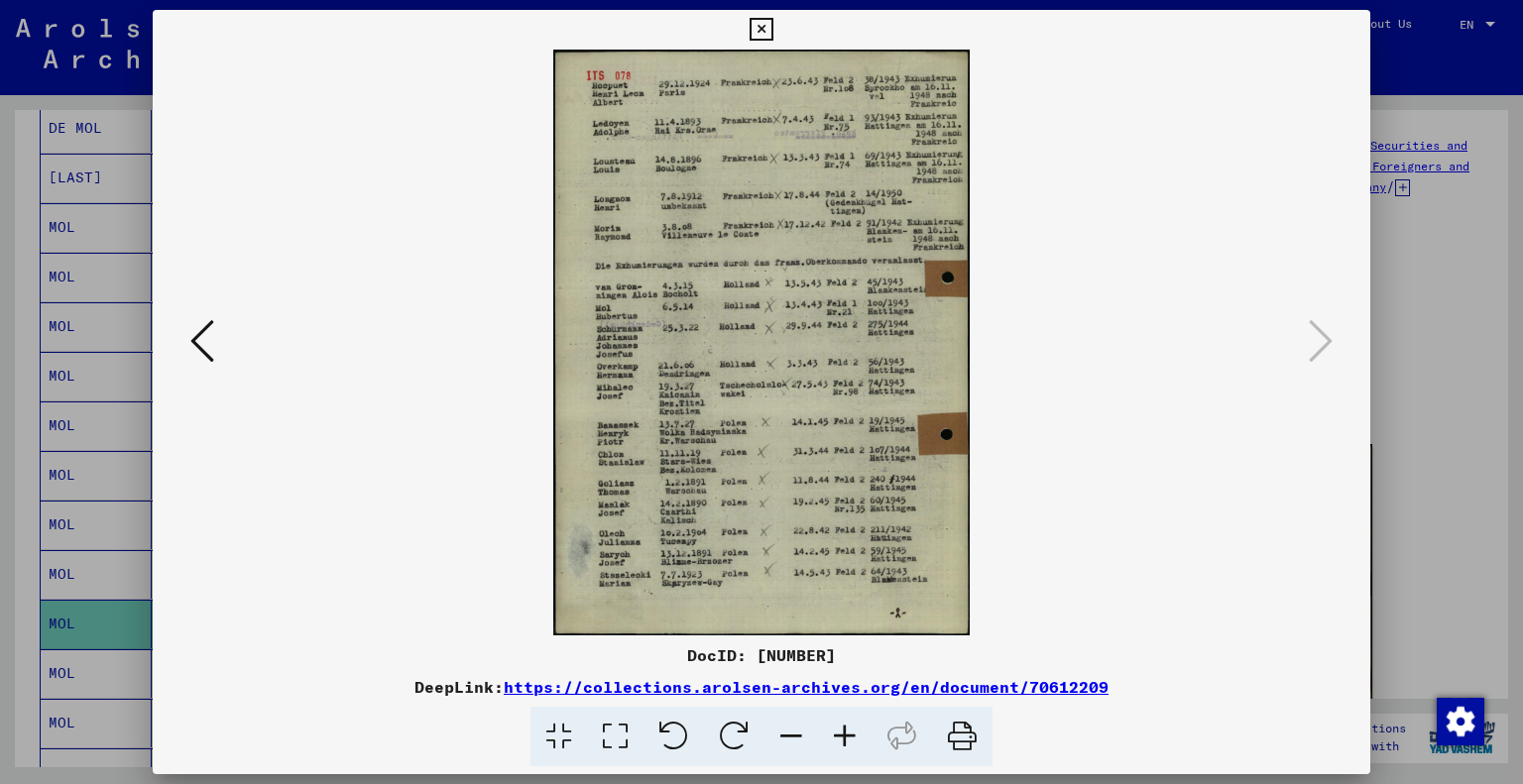 click at bounding box center [761, 30] 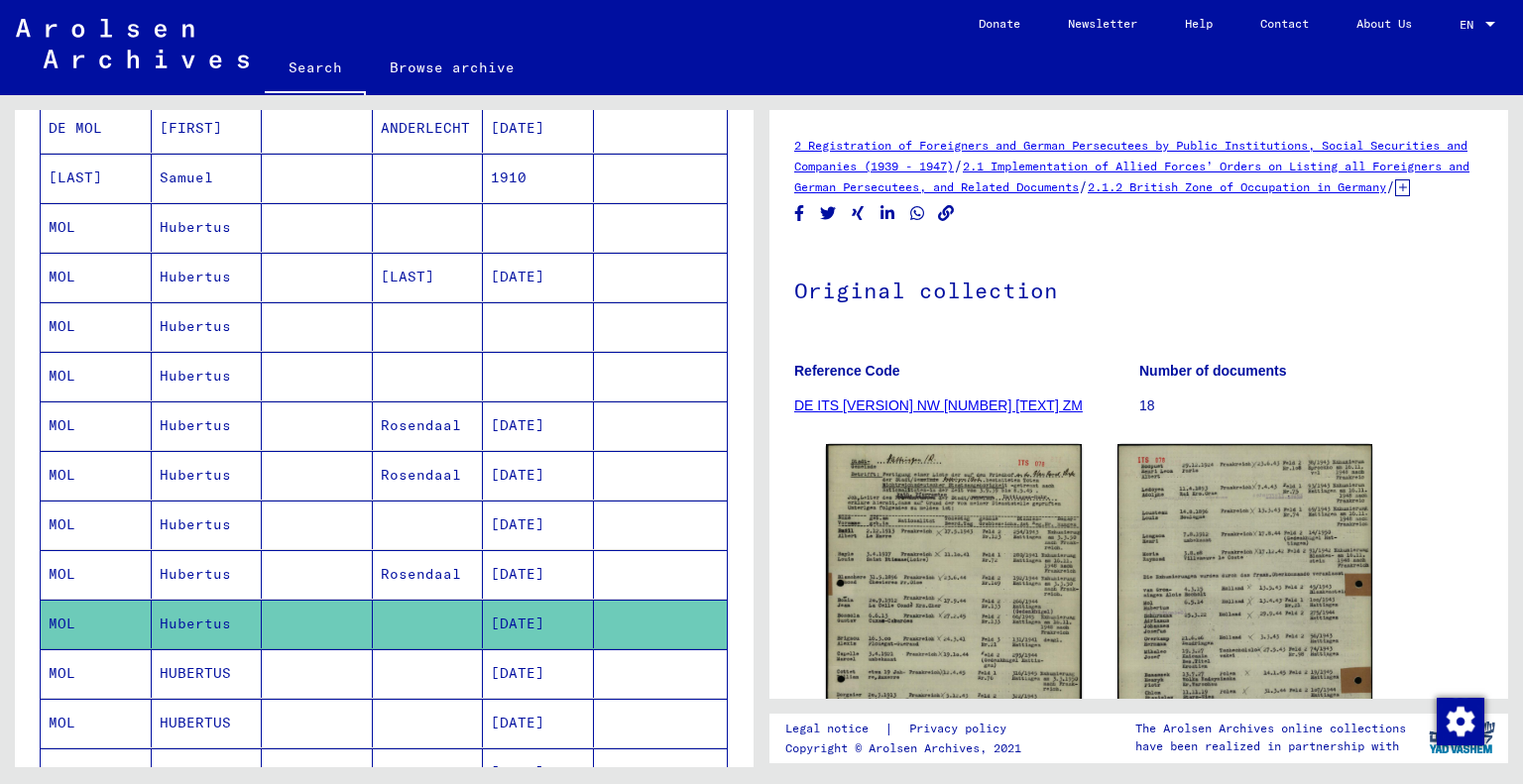 click on "[DATE]" at bounding box center [538, 723] 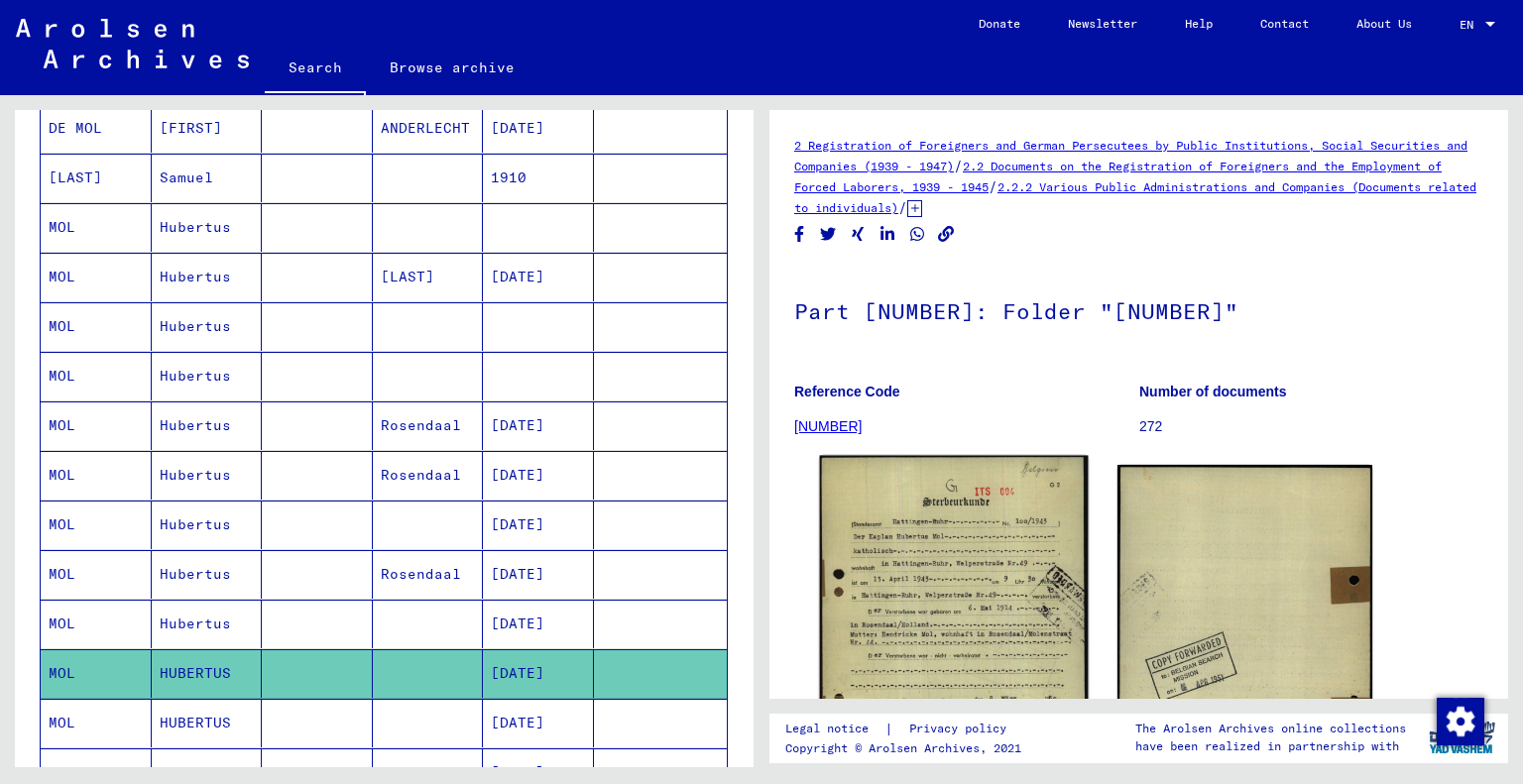 click 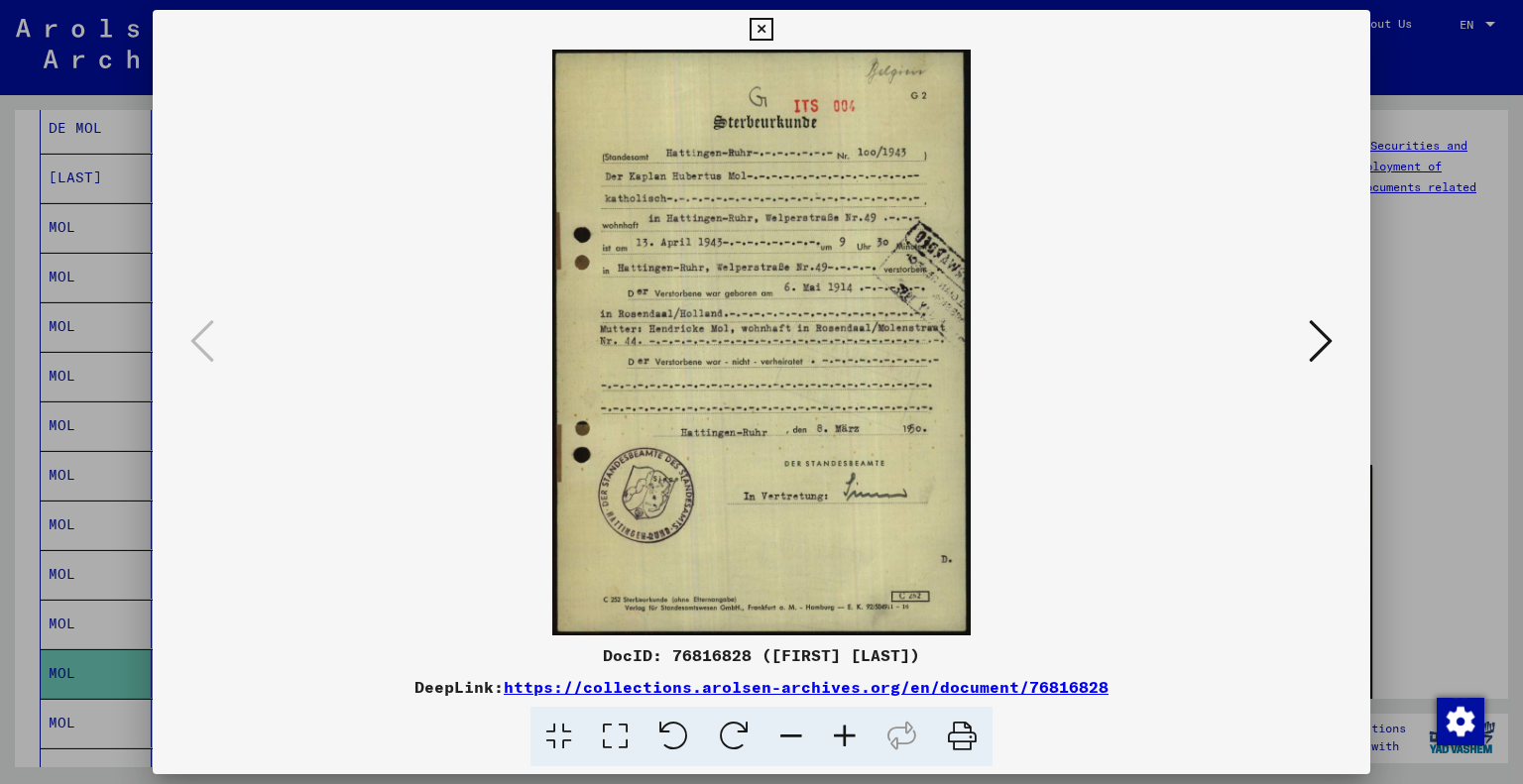 scroll, scrollTop: 0, scrollLeft: 0, axis: both 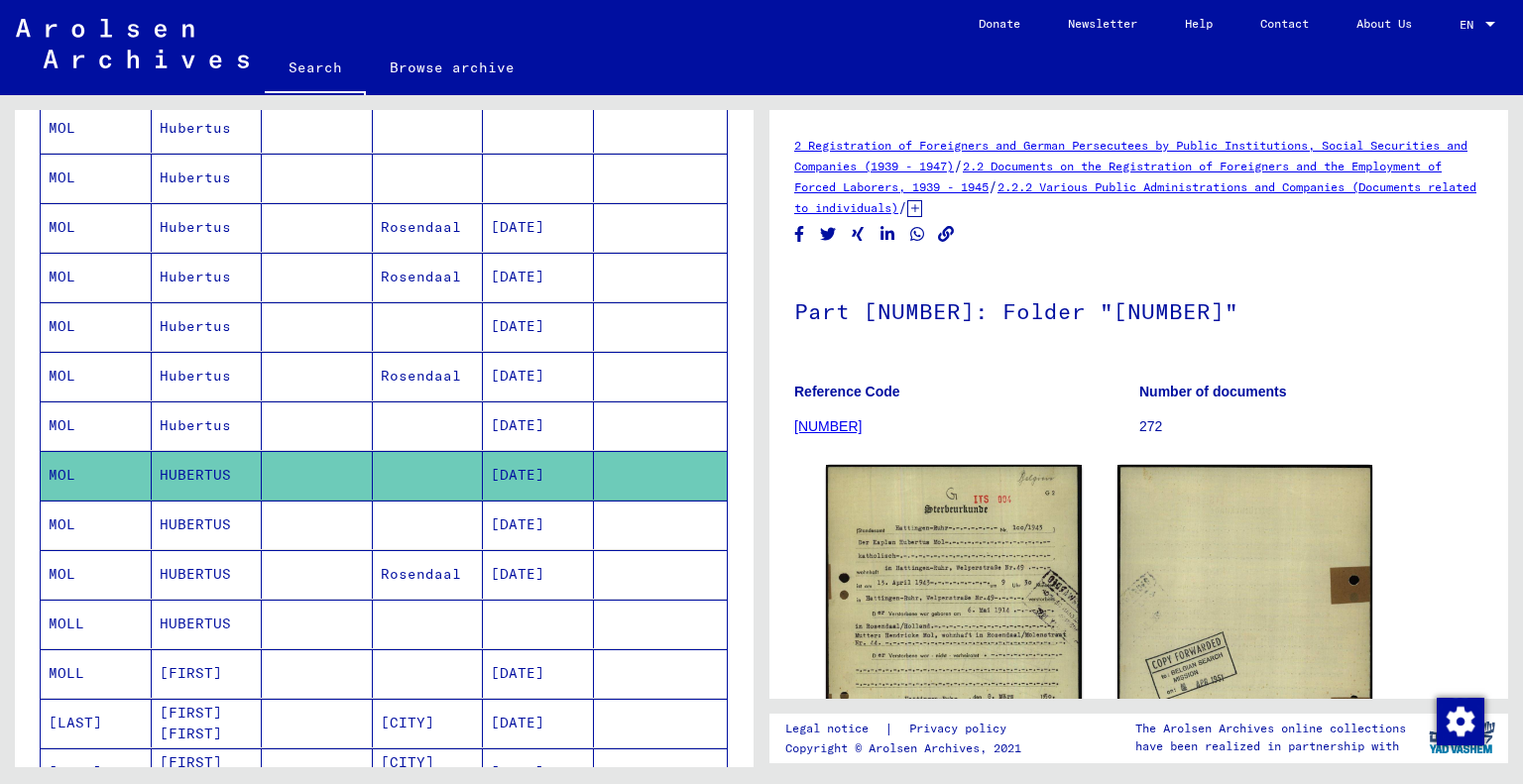 click on "[DATE]" at bounding box center (538, 574) 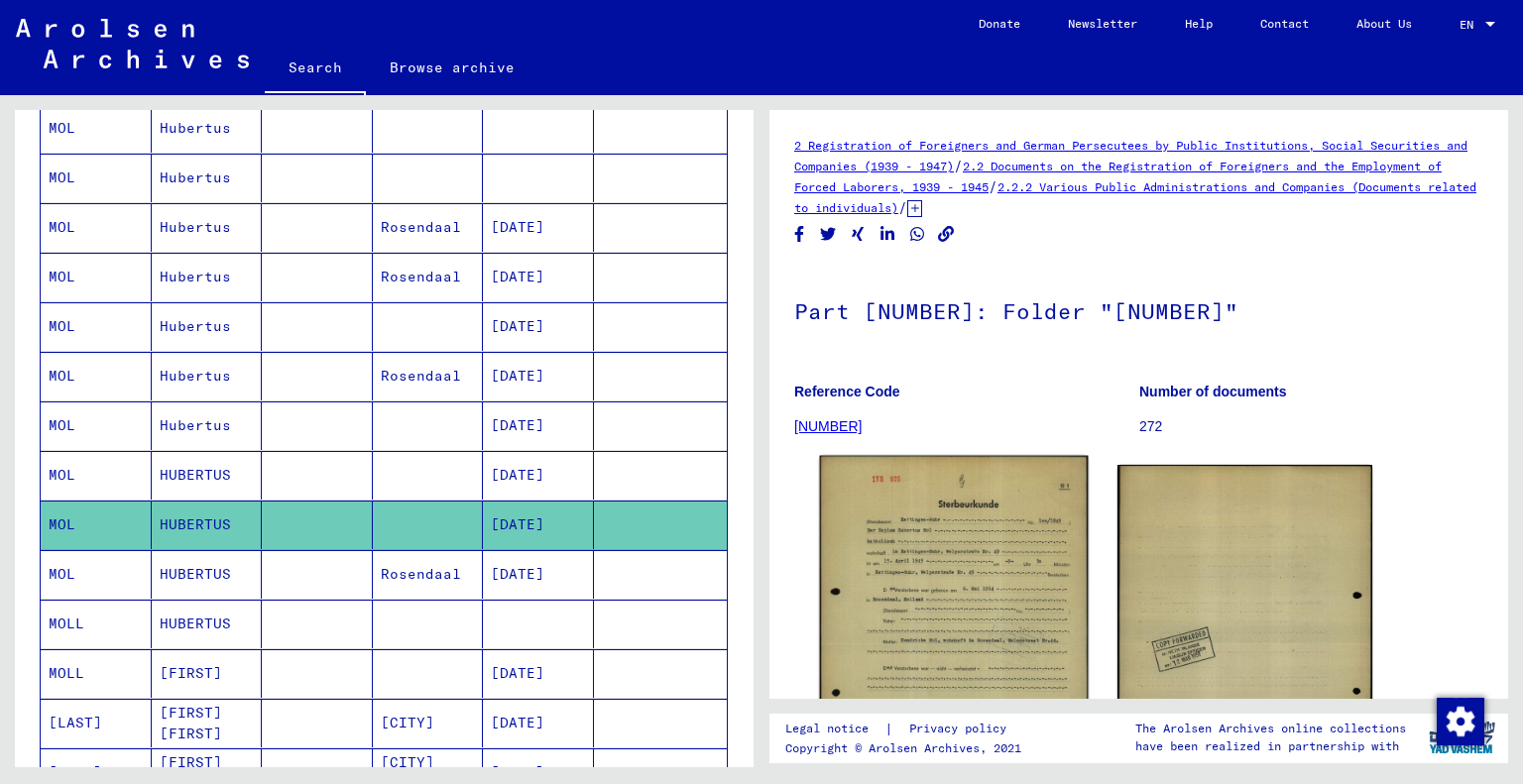 scroll, scrollTop: 0, scrollLeft: 0, axis: both 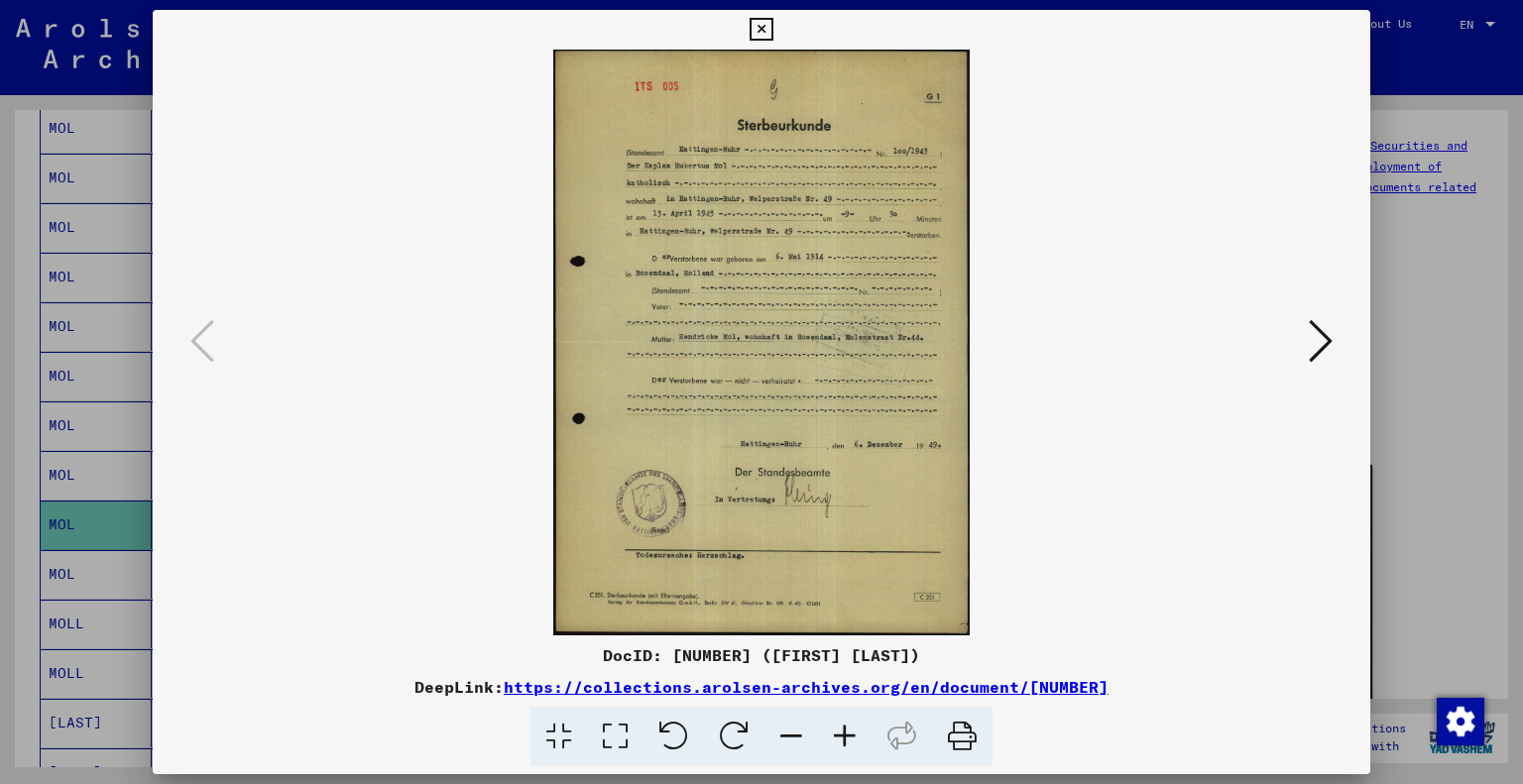 click at bounding box center (761, 30) 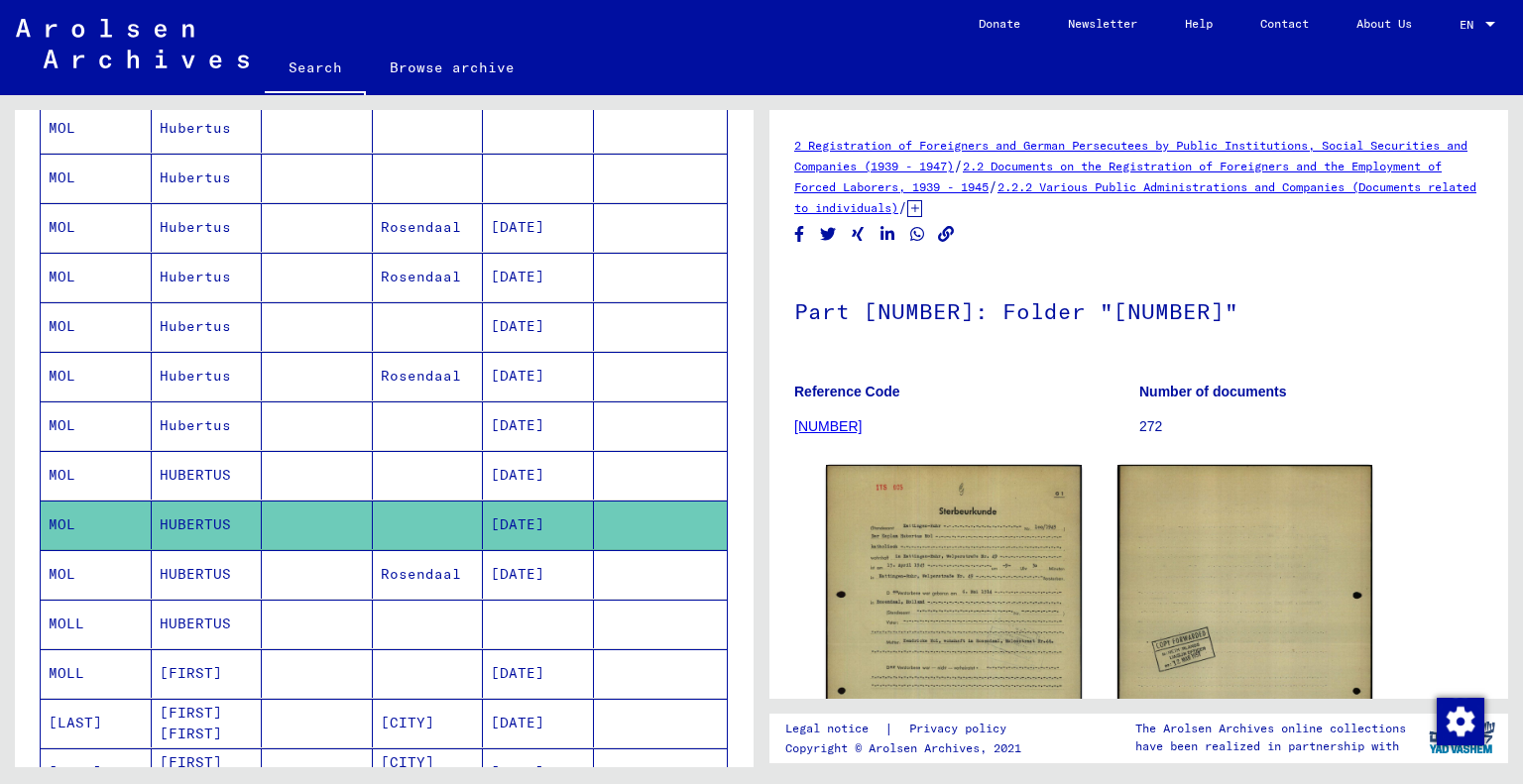 click on "[DATE]" at bounding box center [538, 524] 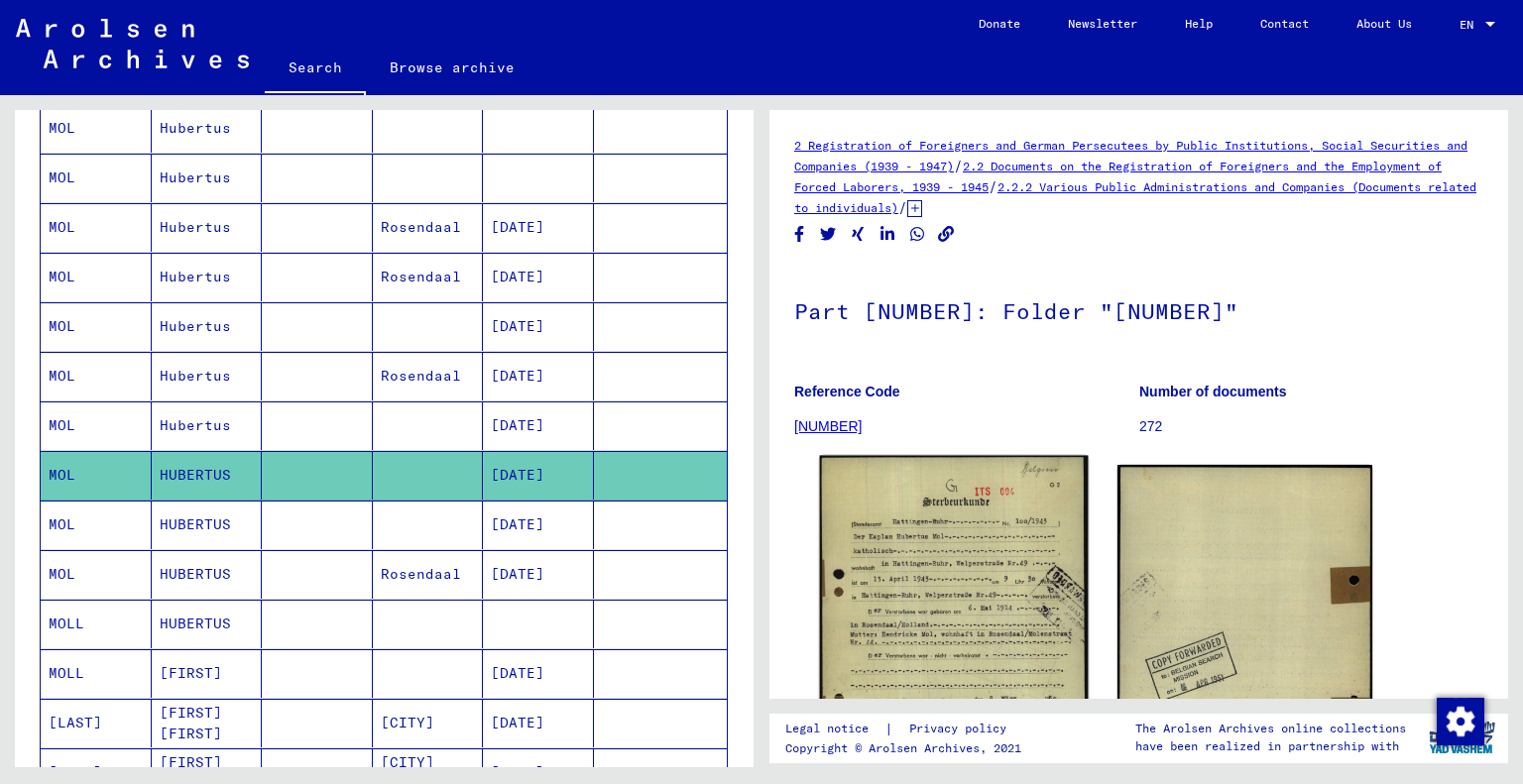 click 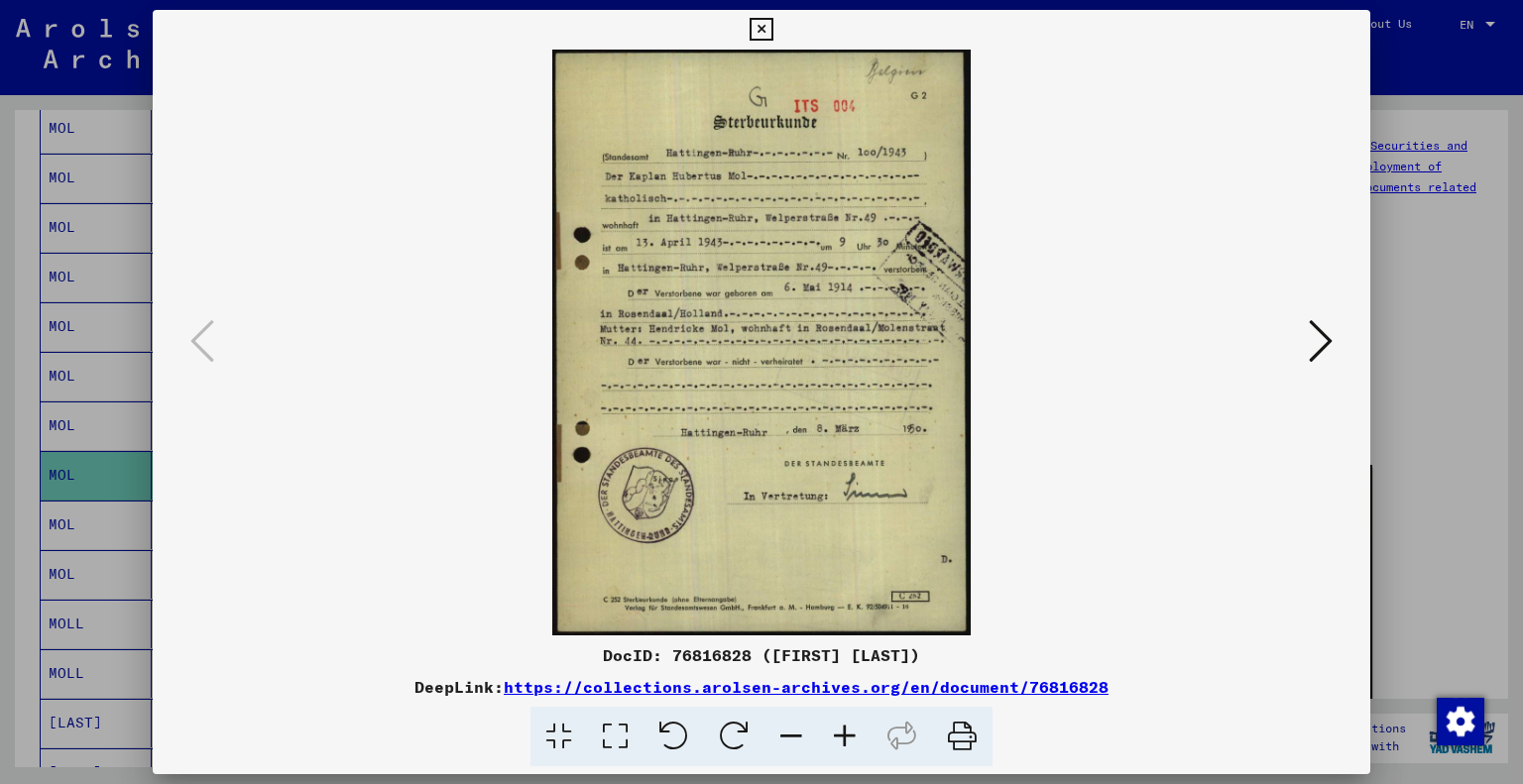 scroll, scrollTop: 0, scrollLeft: 0, axis: both 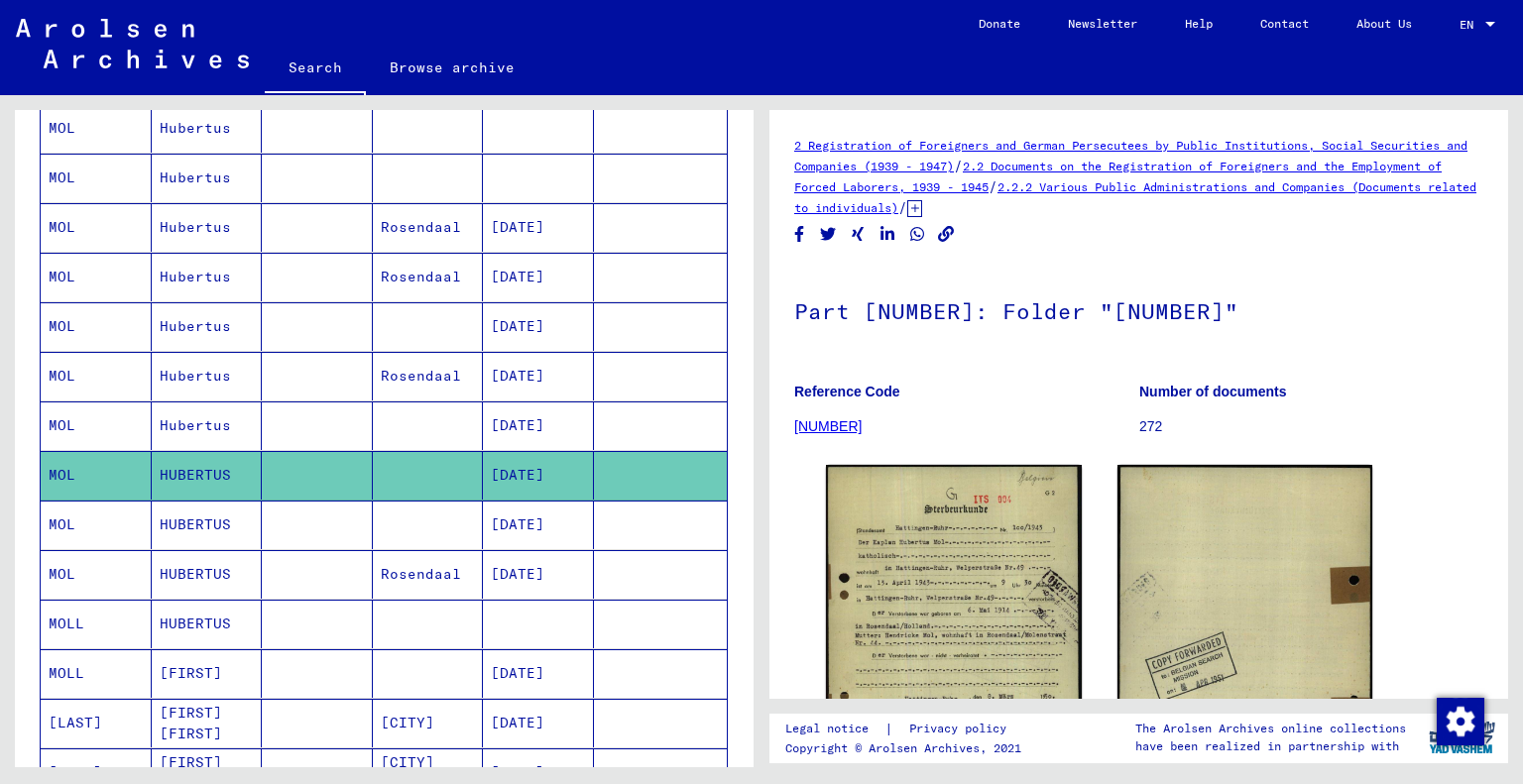 click on "[DATE]" at bounding box center (538, 574) 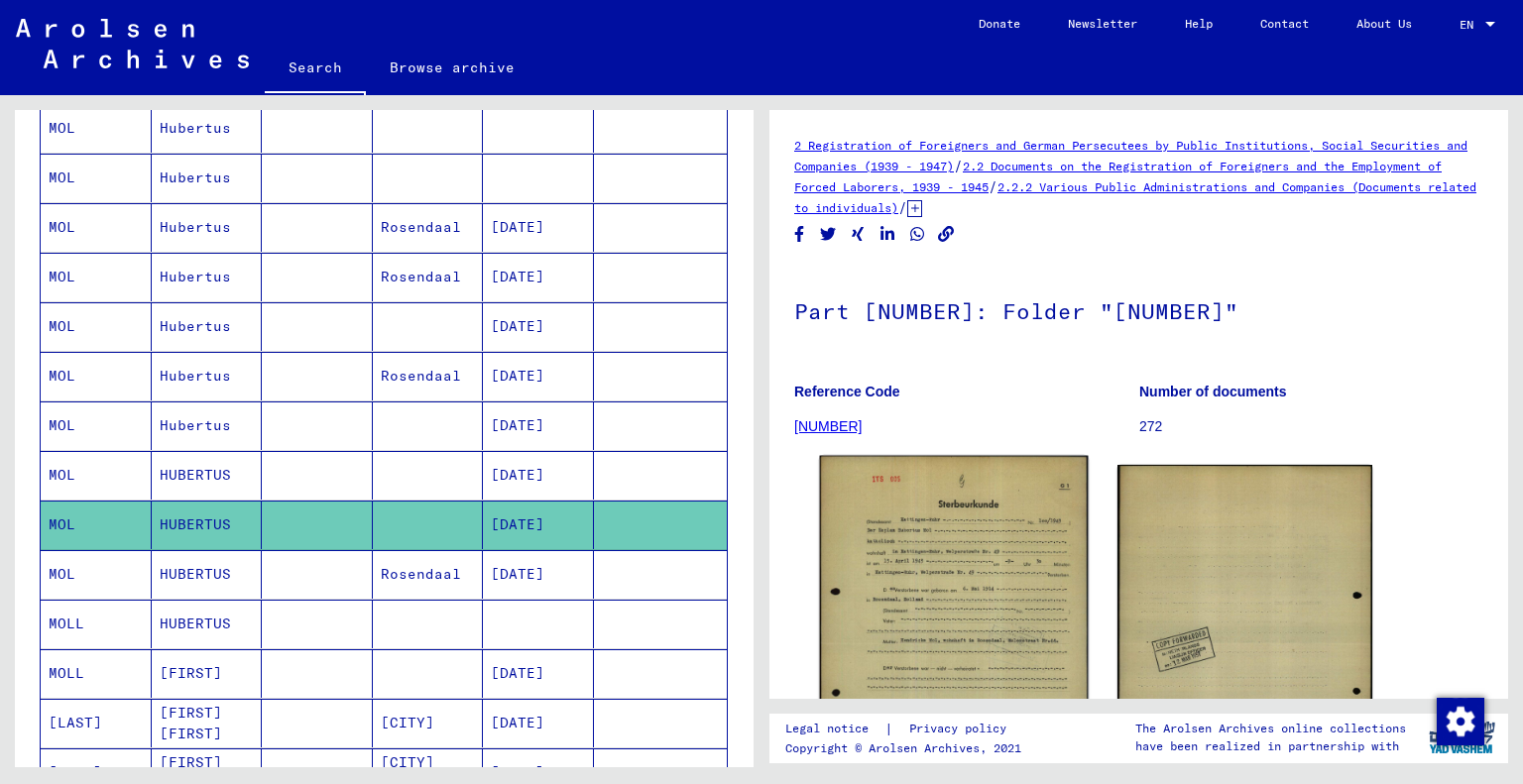 click 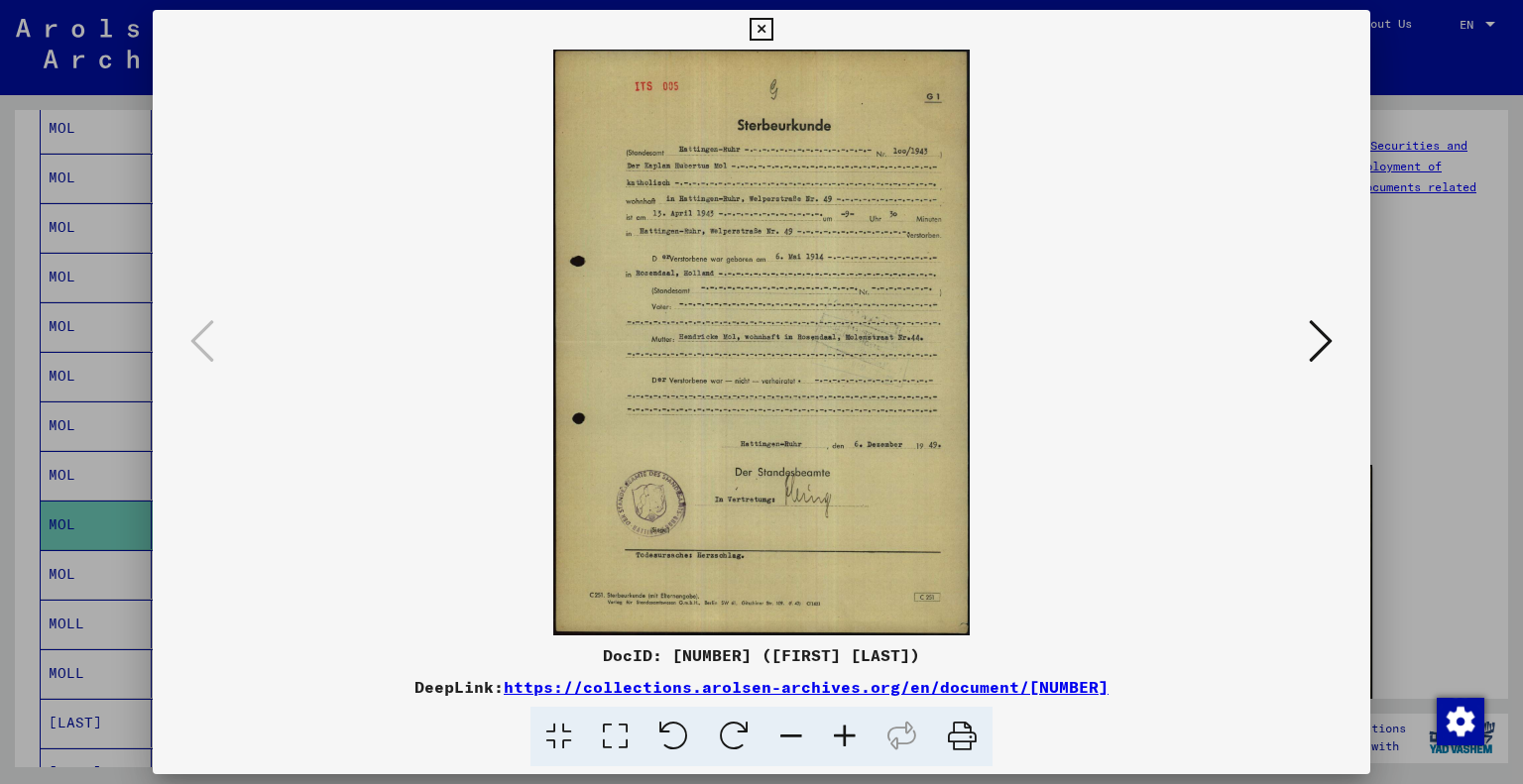 click at bounding box center [761, 30] 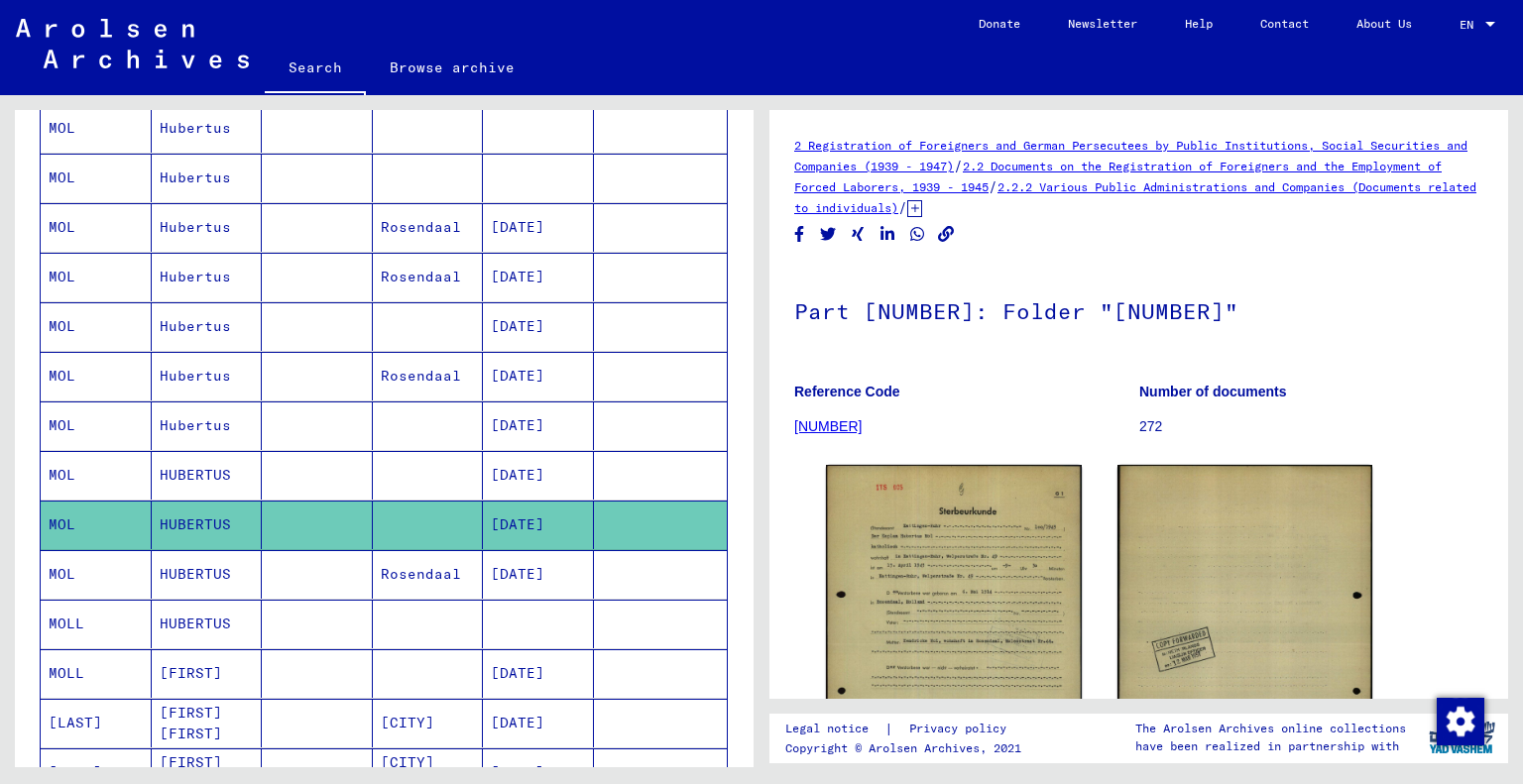 click on "[DATE]" at bounding box center [538, 524] 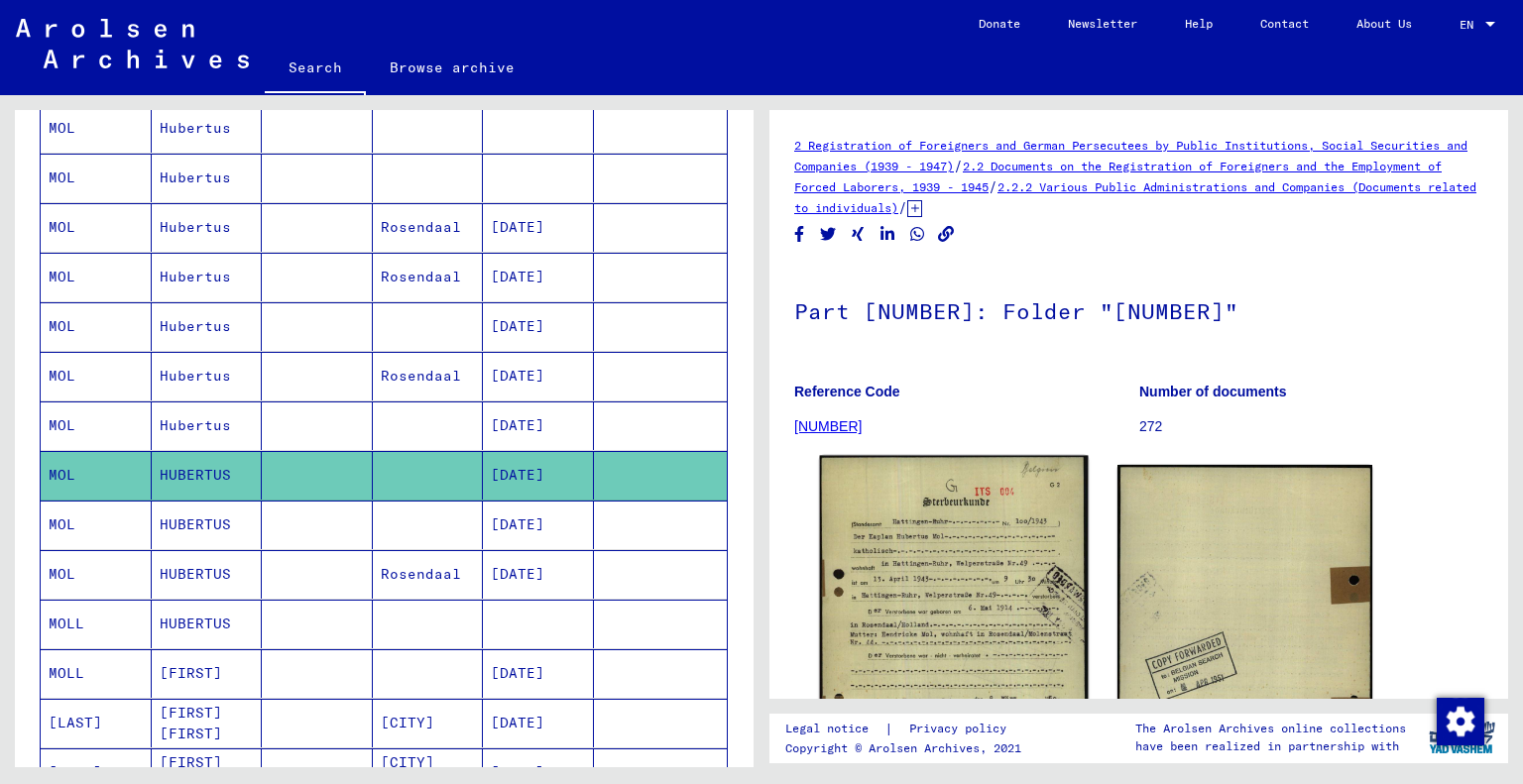 click 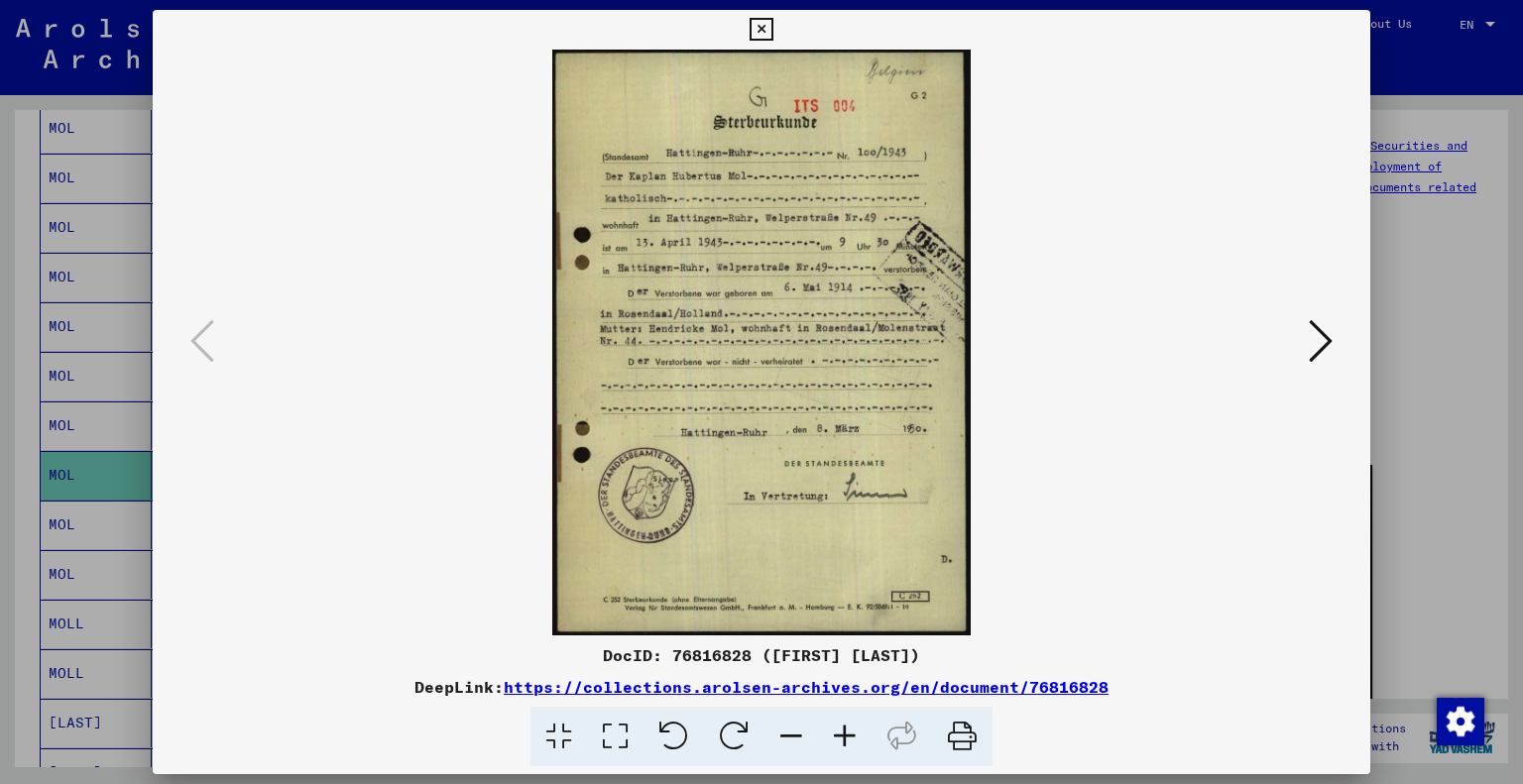 click at bounding box center (761, 30) 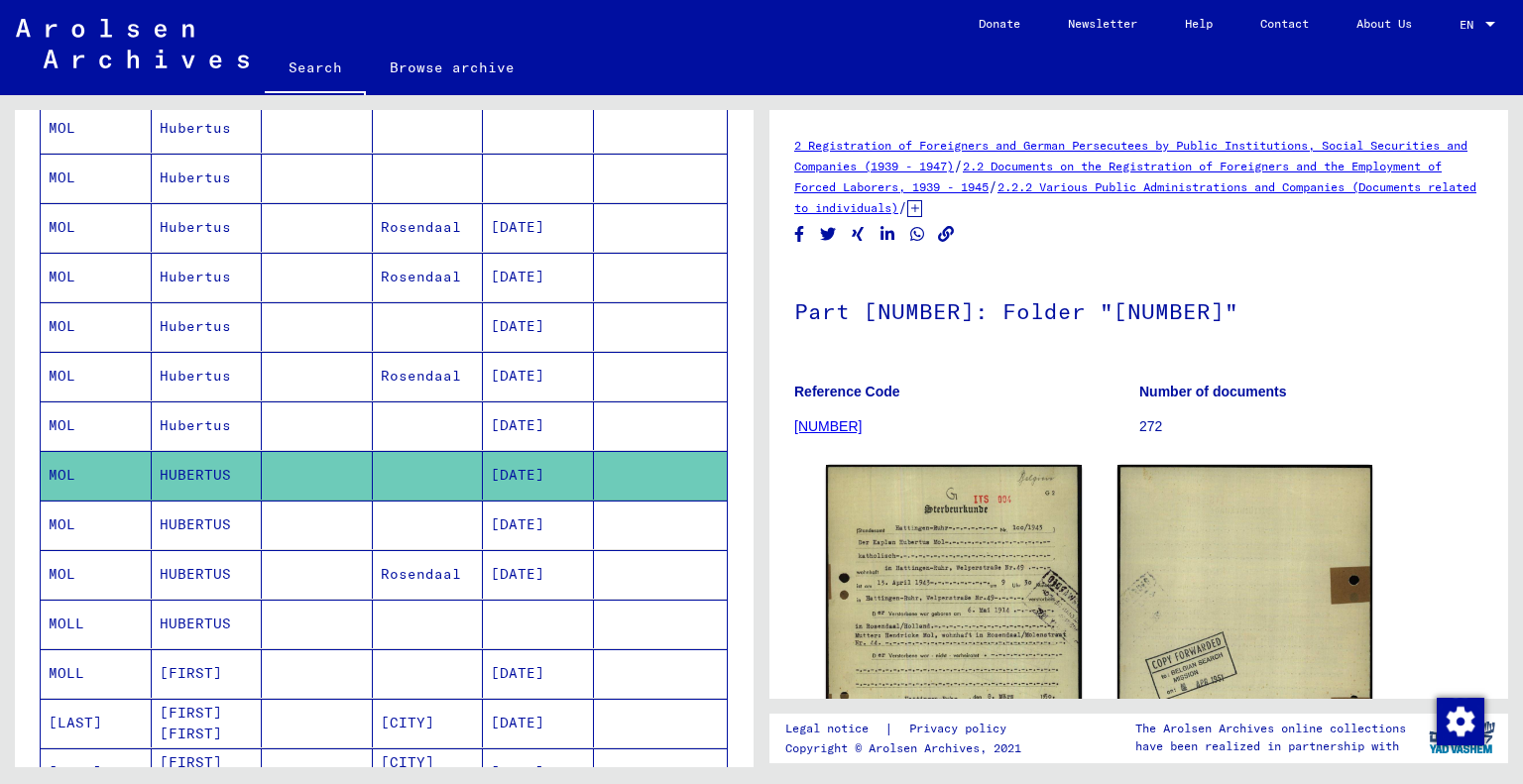 click on "[DATE]" at bounding box center (538, 574) 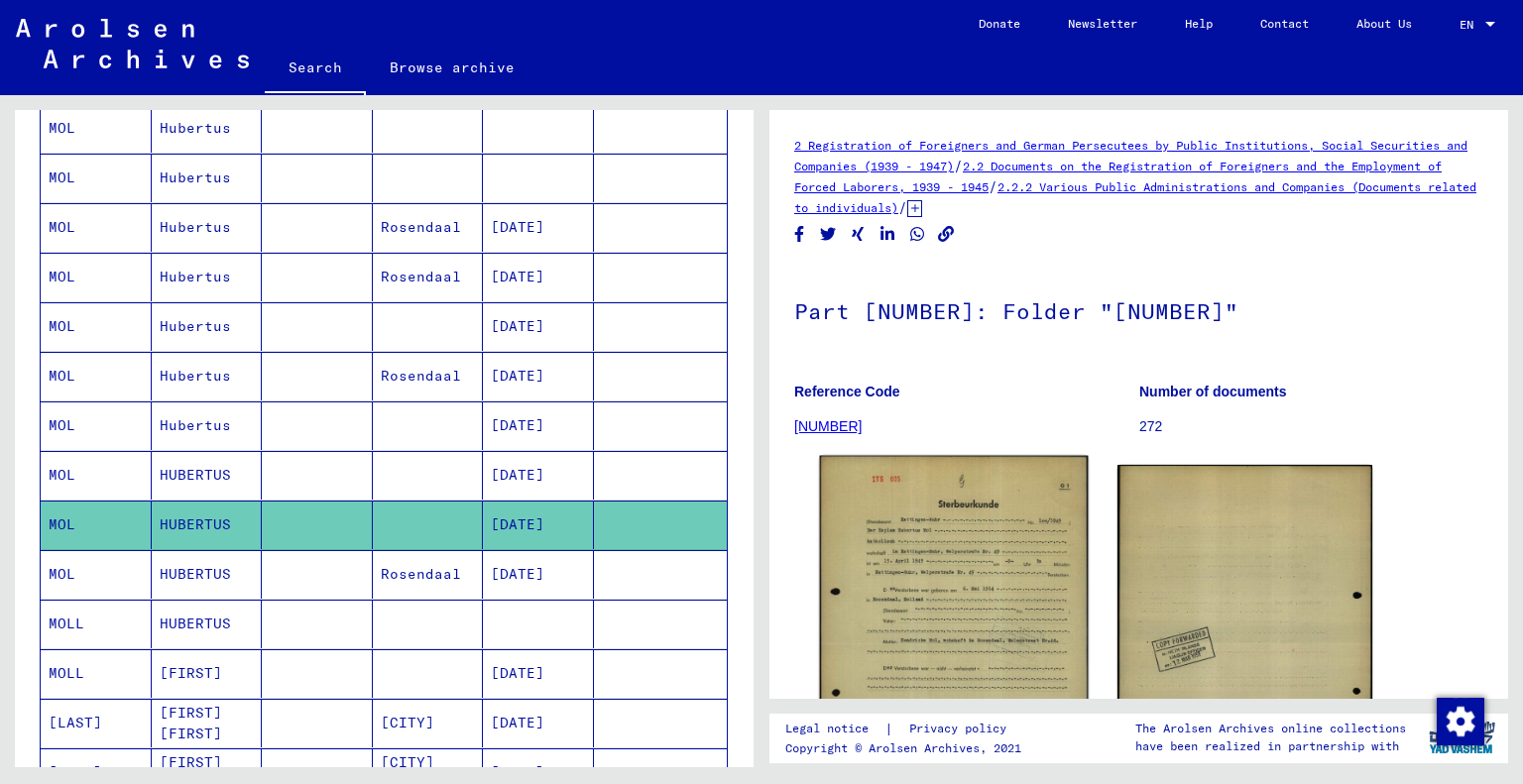 click 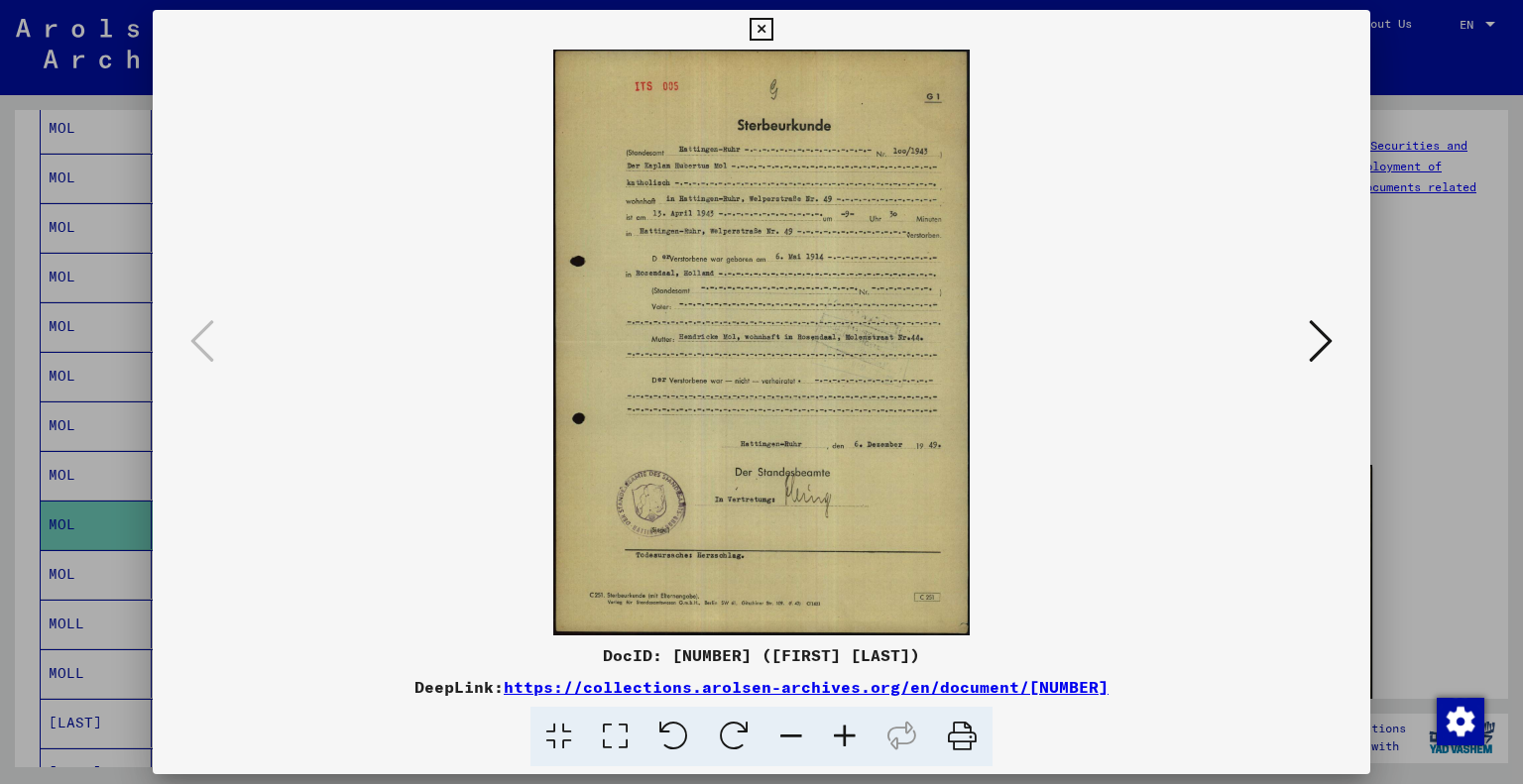 click at bounding box center [761, 30] 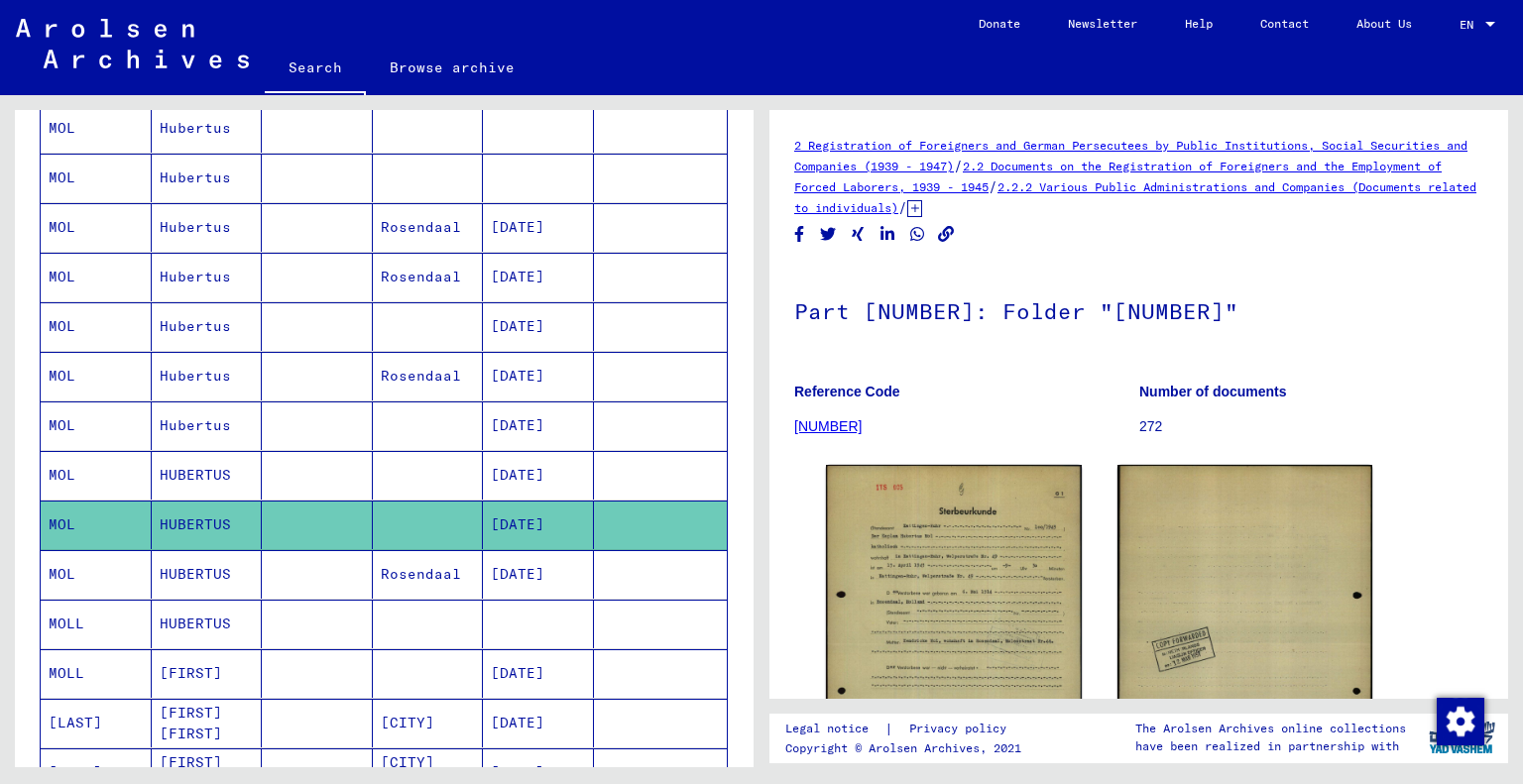 click on "[DATE]" at bounding box center [538, 524] 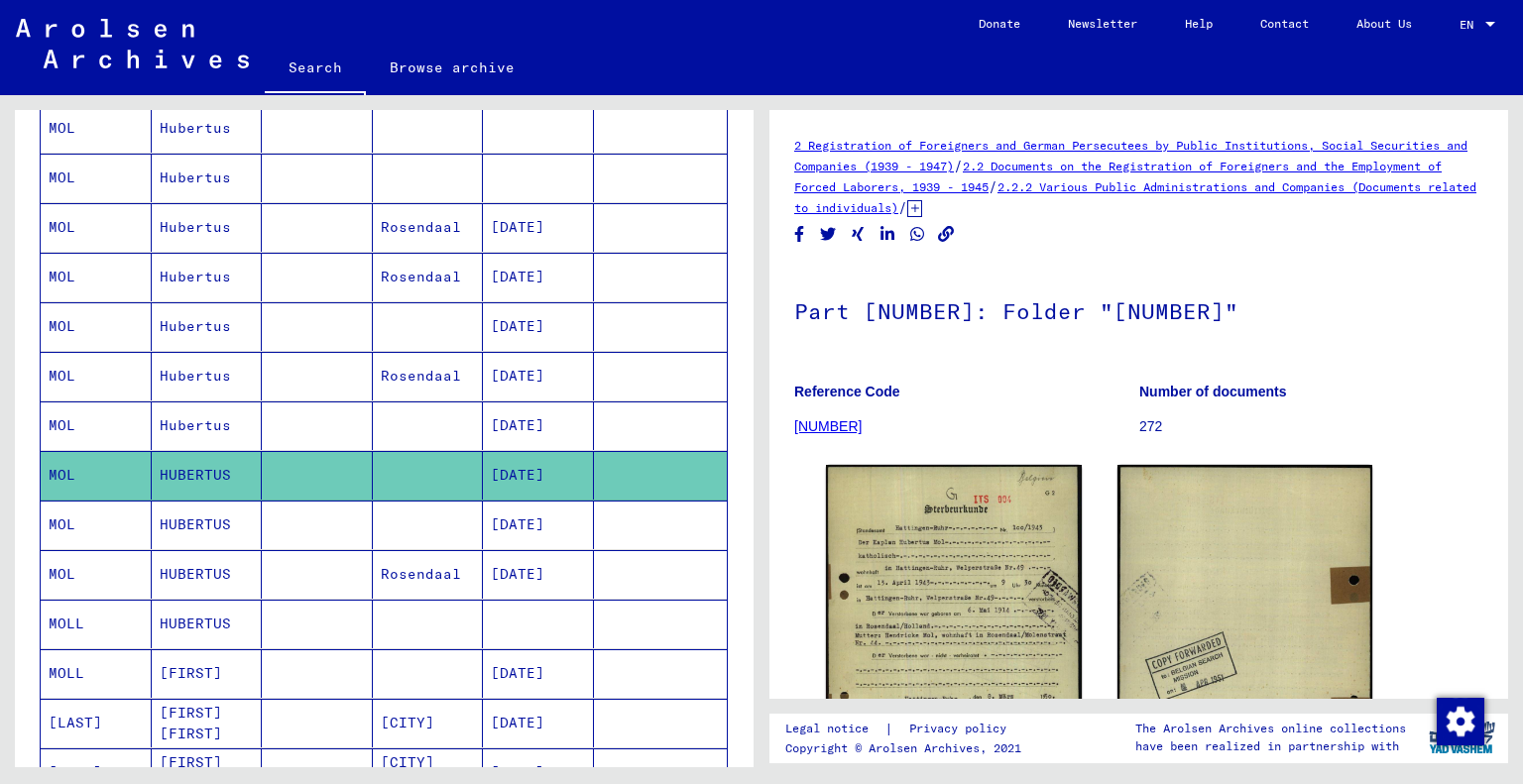 click on "[DATE]" at bounding box center (538, 475) 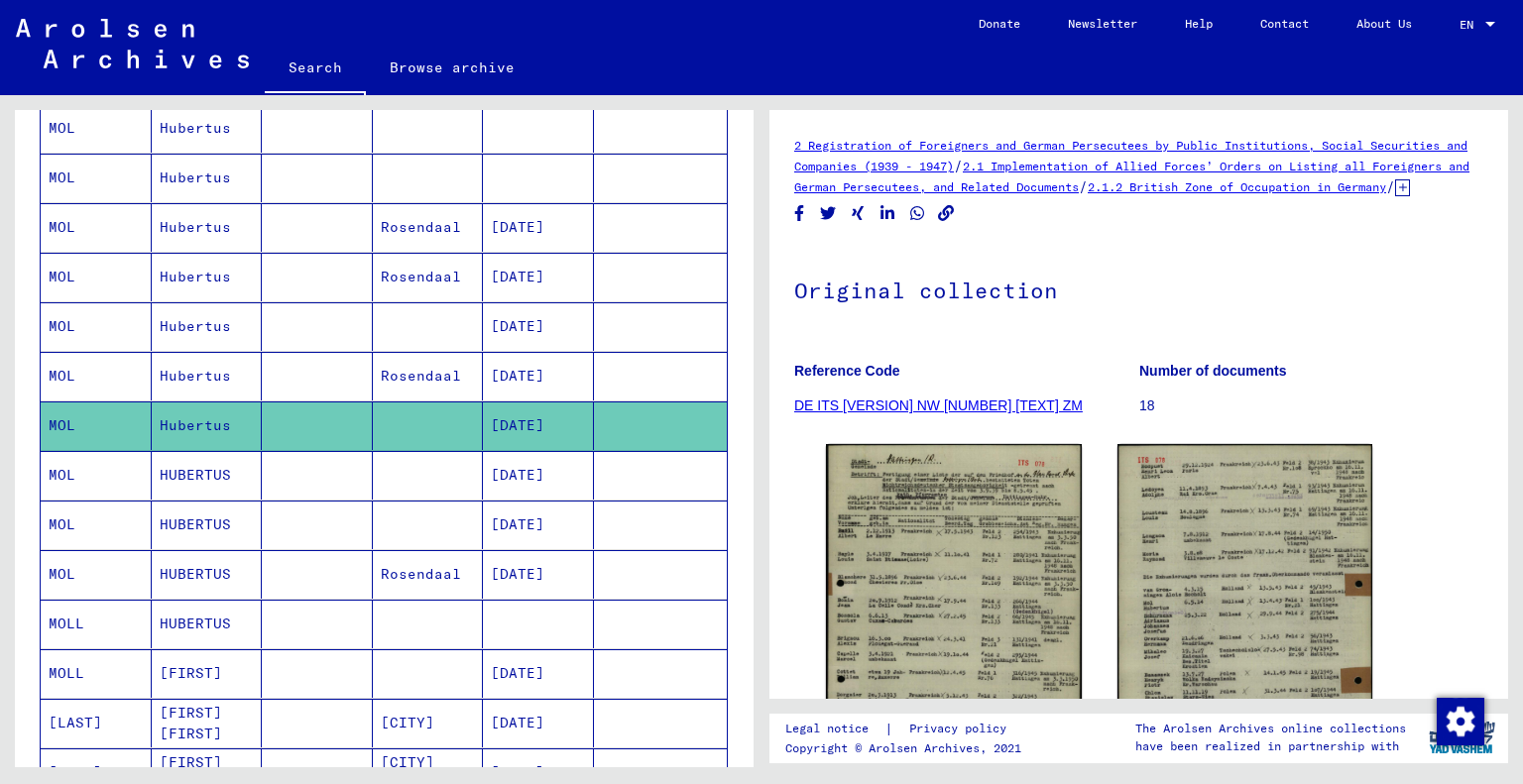 click on "[DATE]" at bounding box center (538, 524) 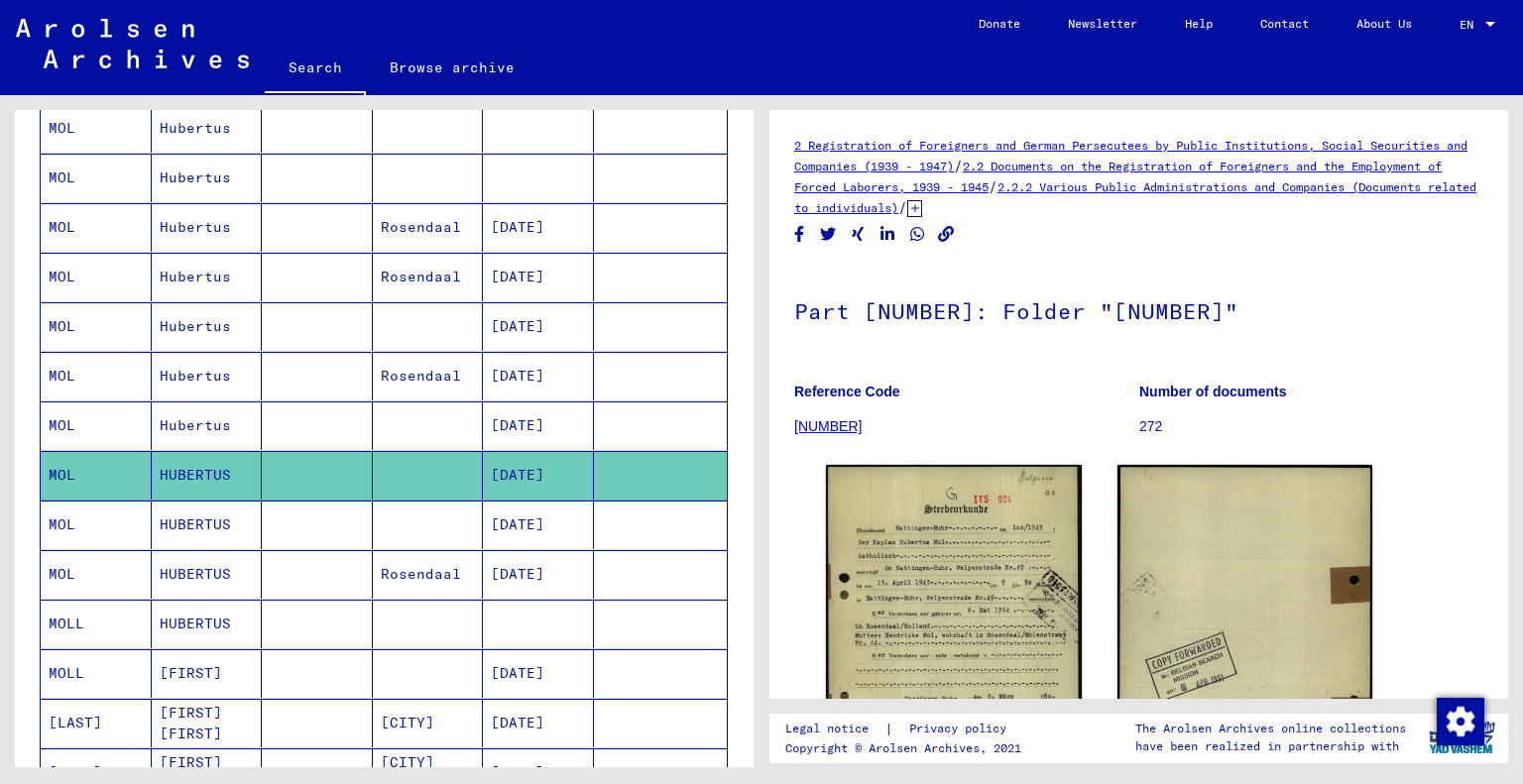 click on "[DATE]" at bounding box center [538, 574] 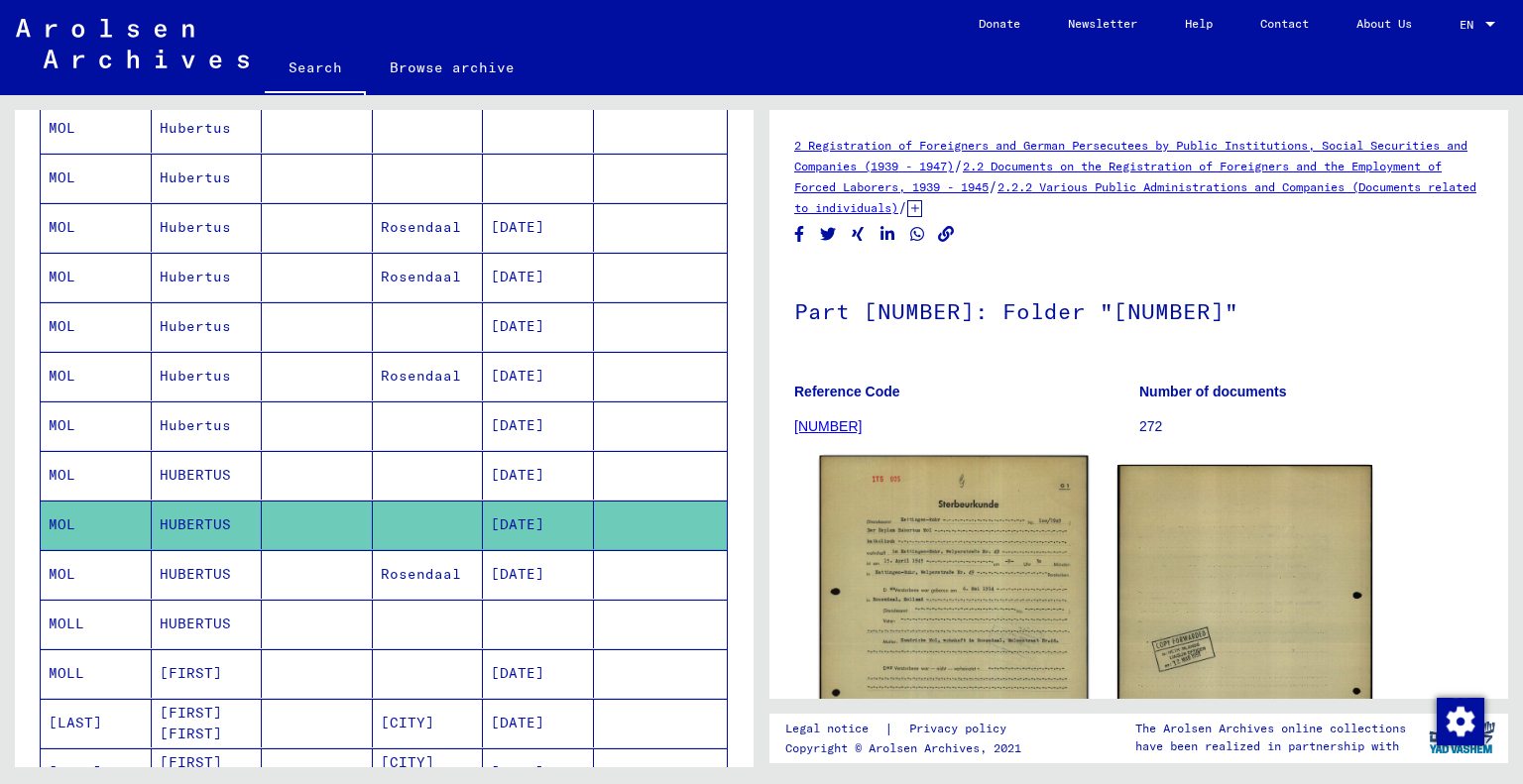 click 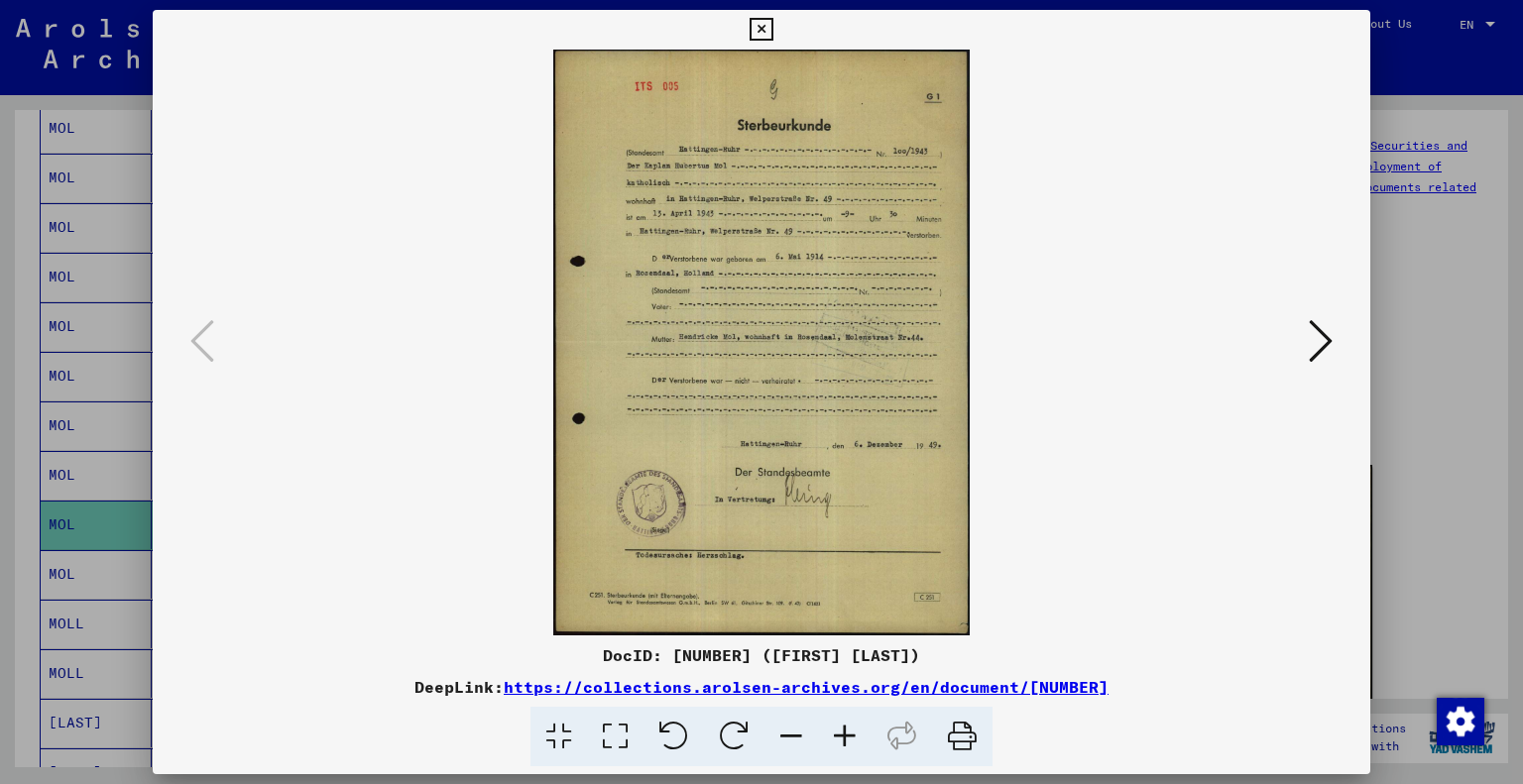 click at bounding box center (761, 30) 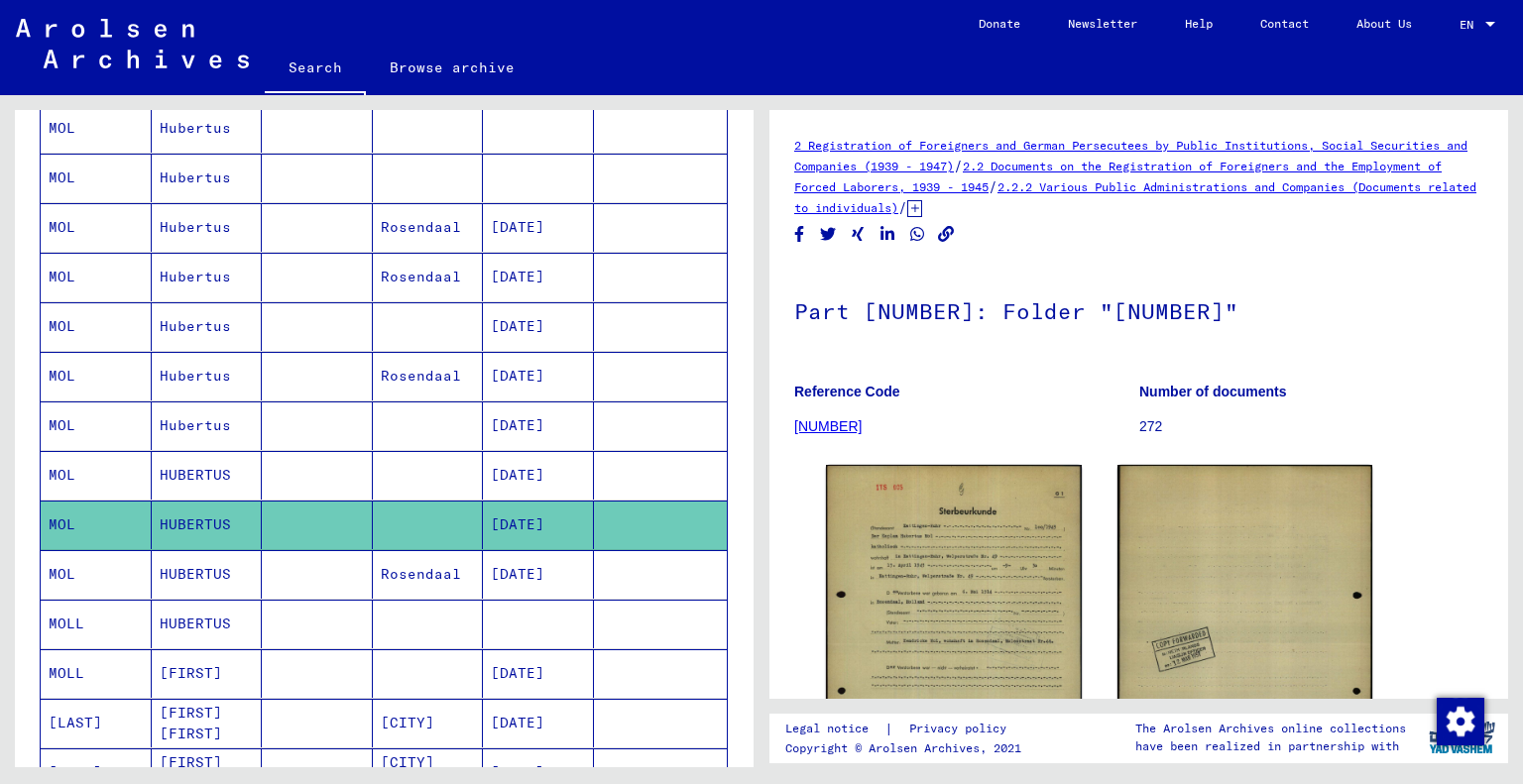 click on "[DATE]" at bounding box center (538, 623) 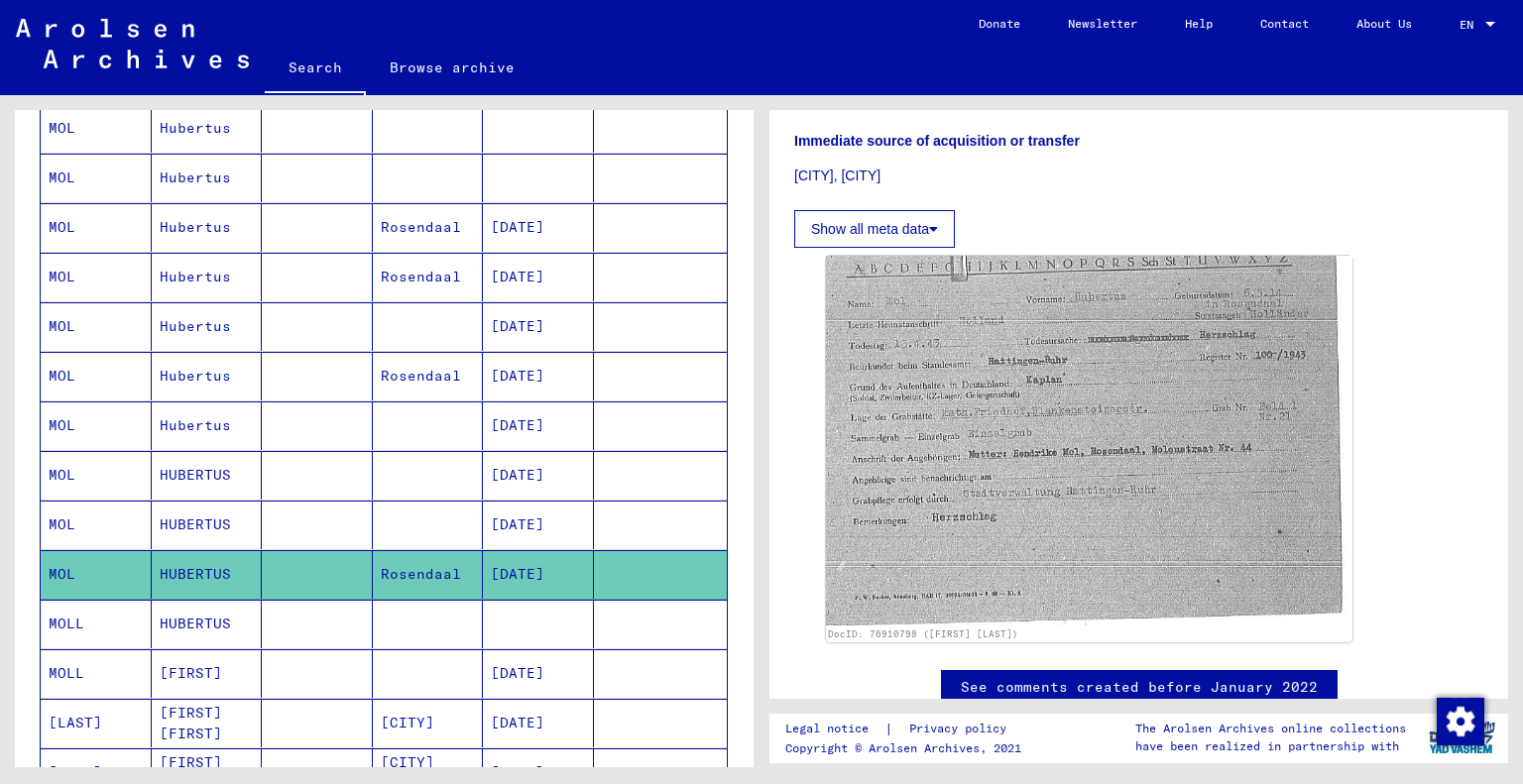 scroll, scrollTop: 496, scrollLeft: 0, axis: vertical 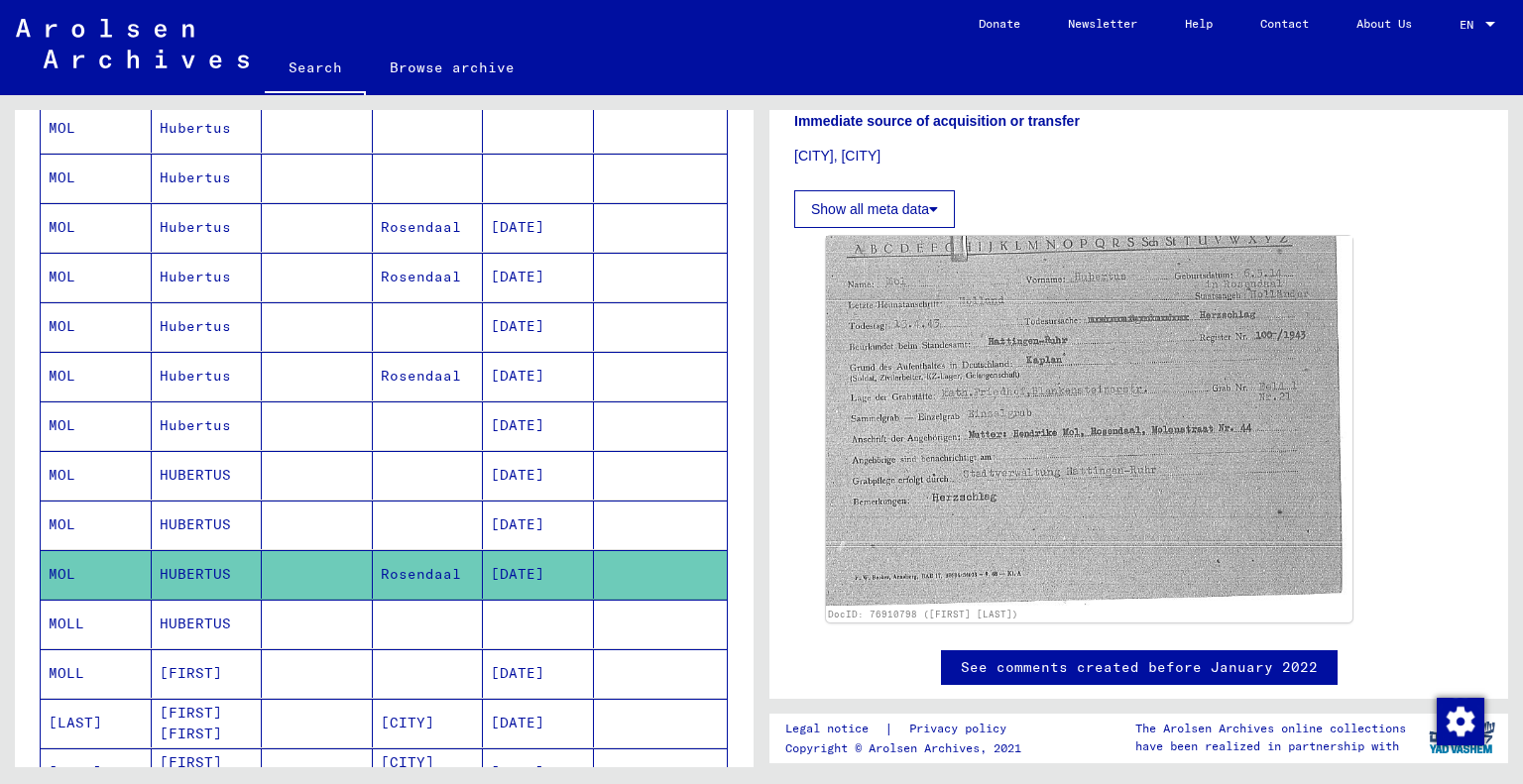 click 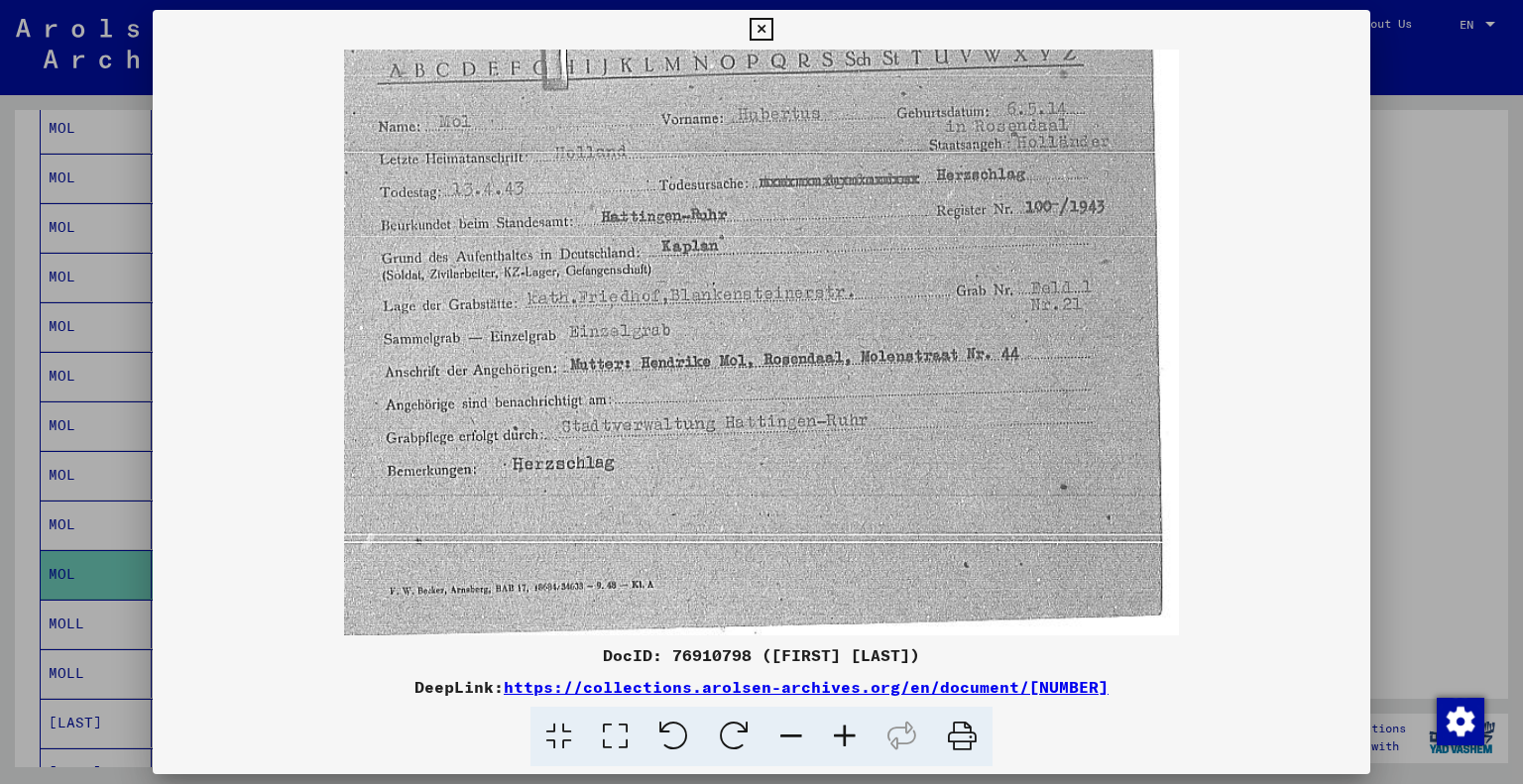 click at bounding box center (761, 30) 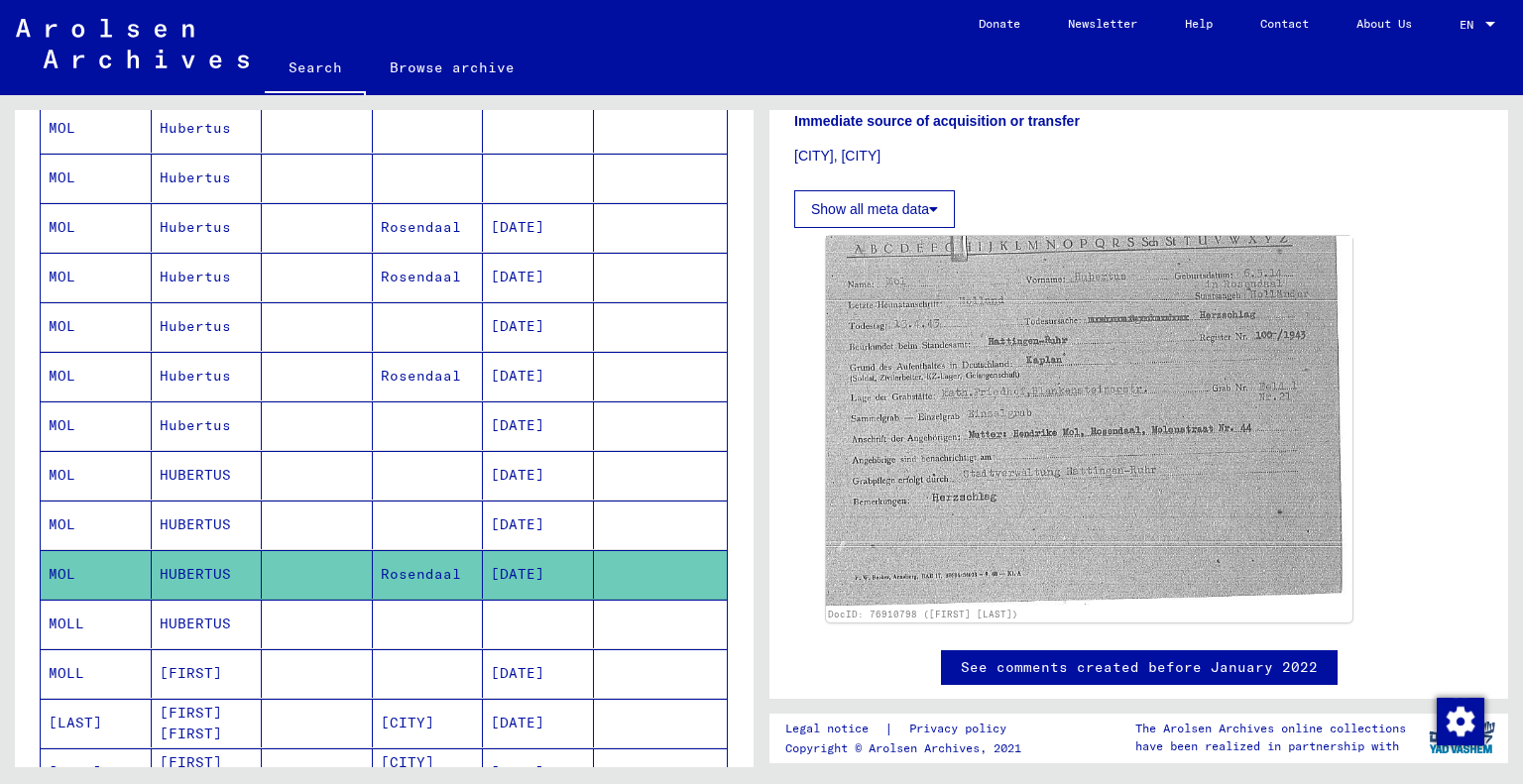 click at bounding box center [538, 673] 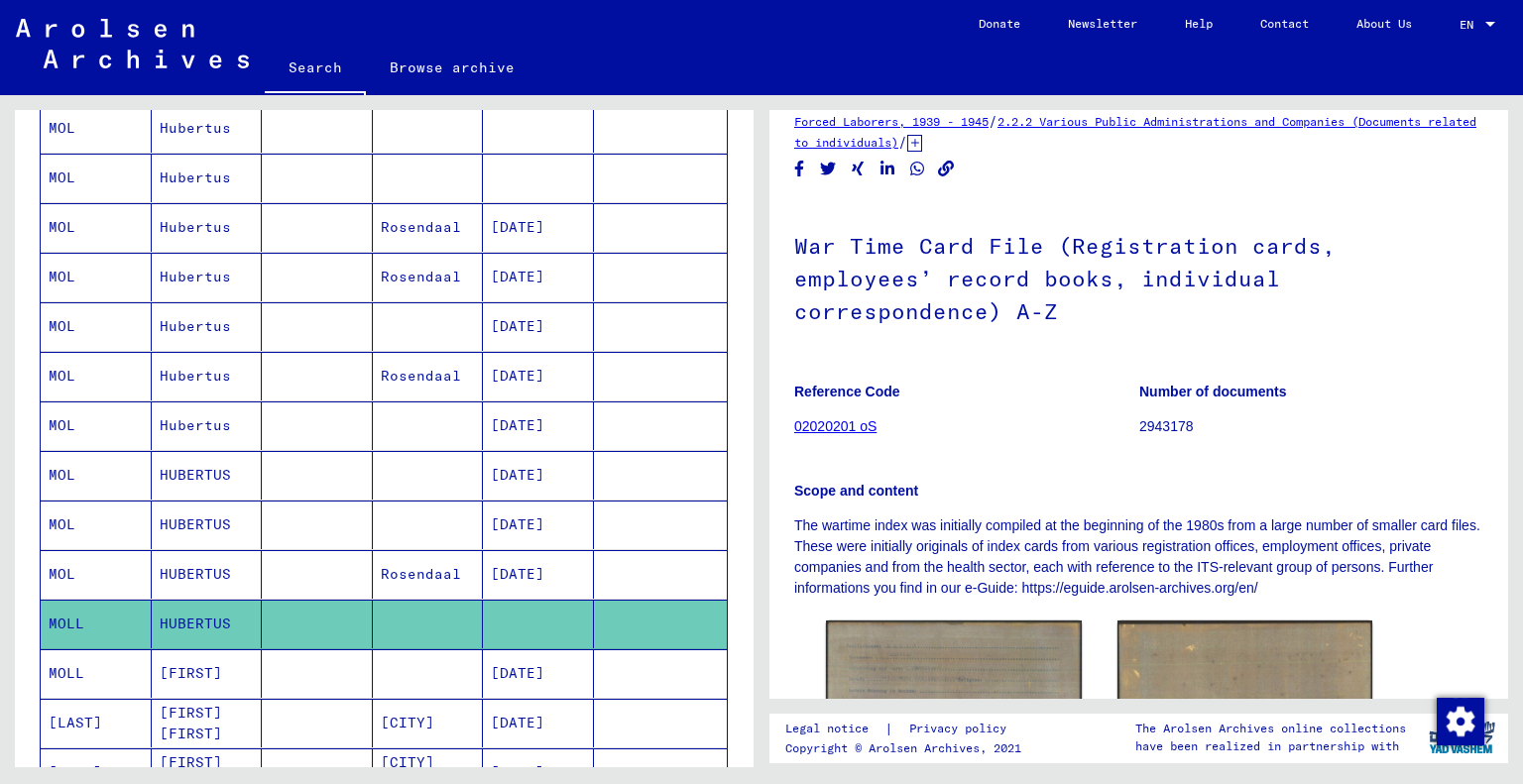 scroll, scrollTop: 198, scrollLeft: 0, axis: vertical 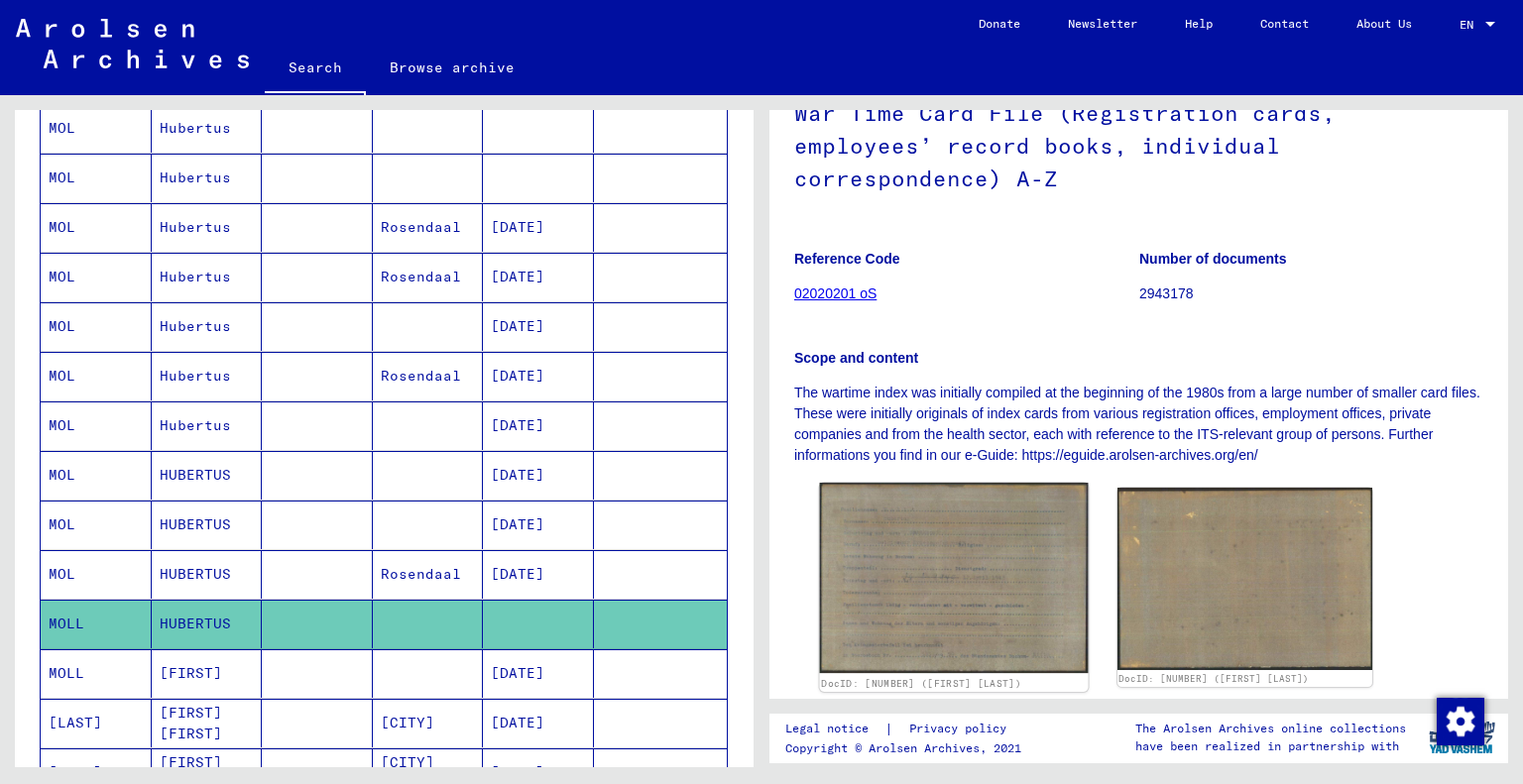click 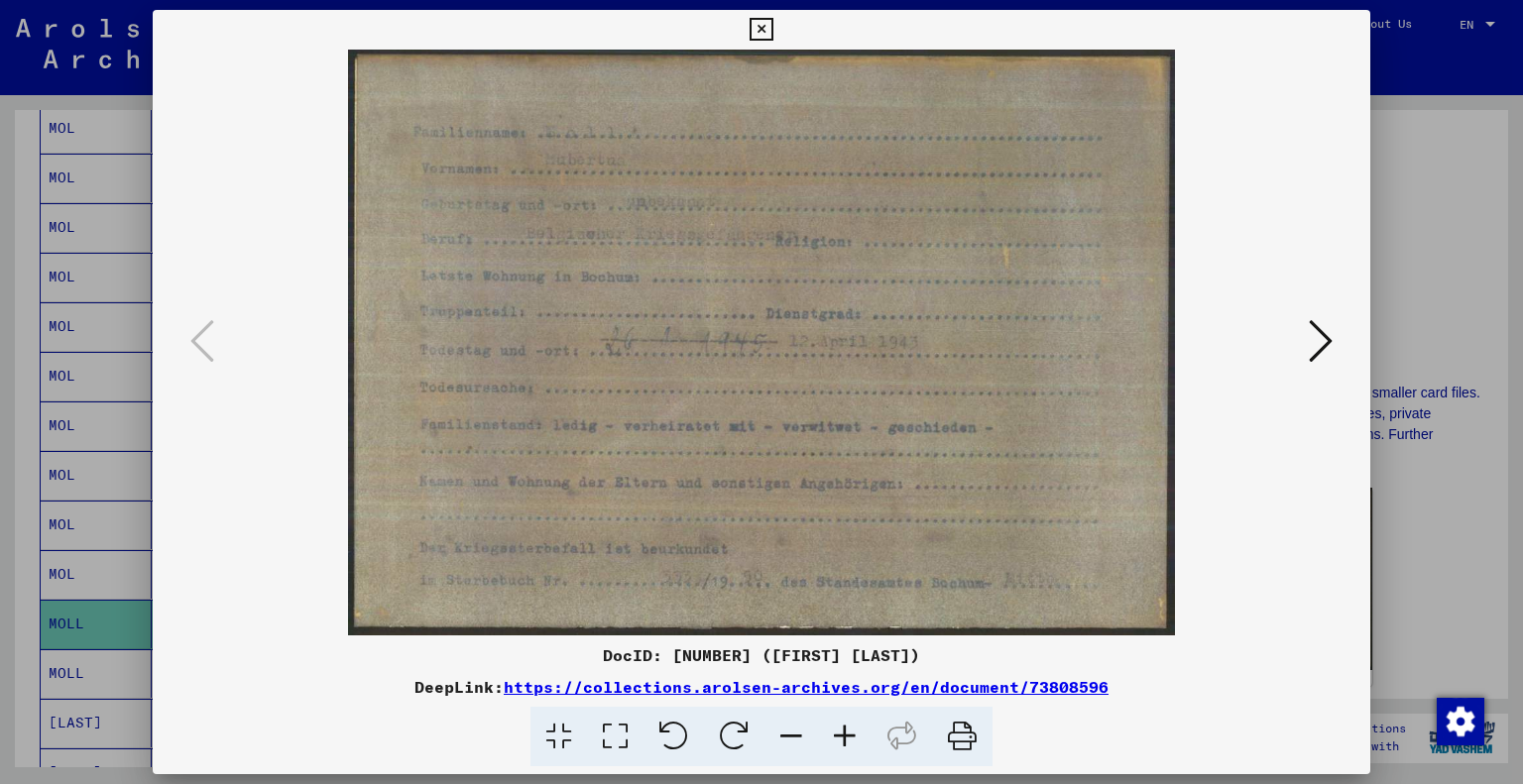 click at bounding box center [845, 736] 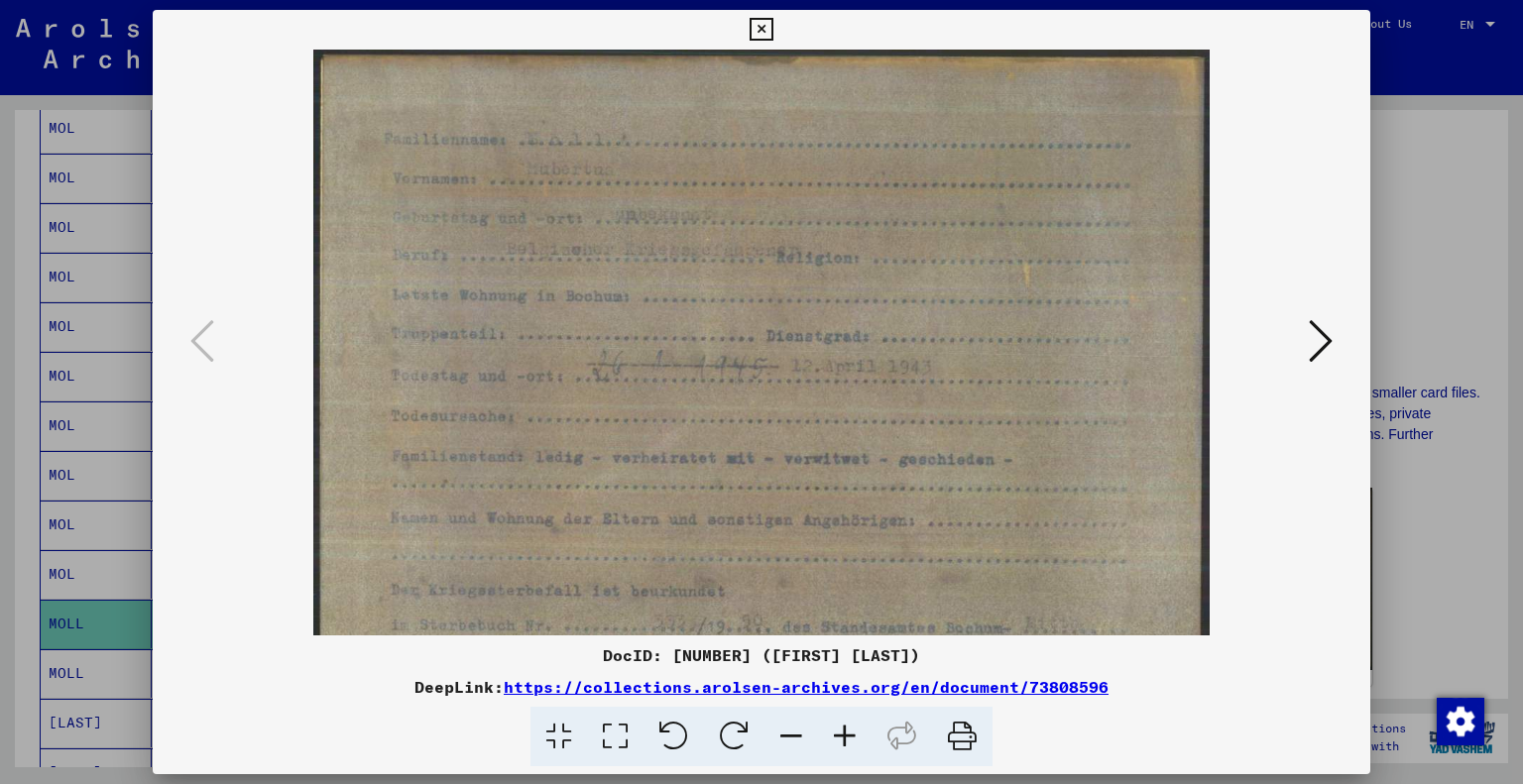click at bounding box center [845, 736] 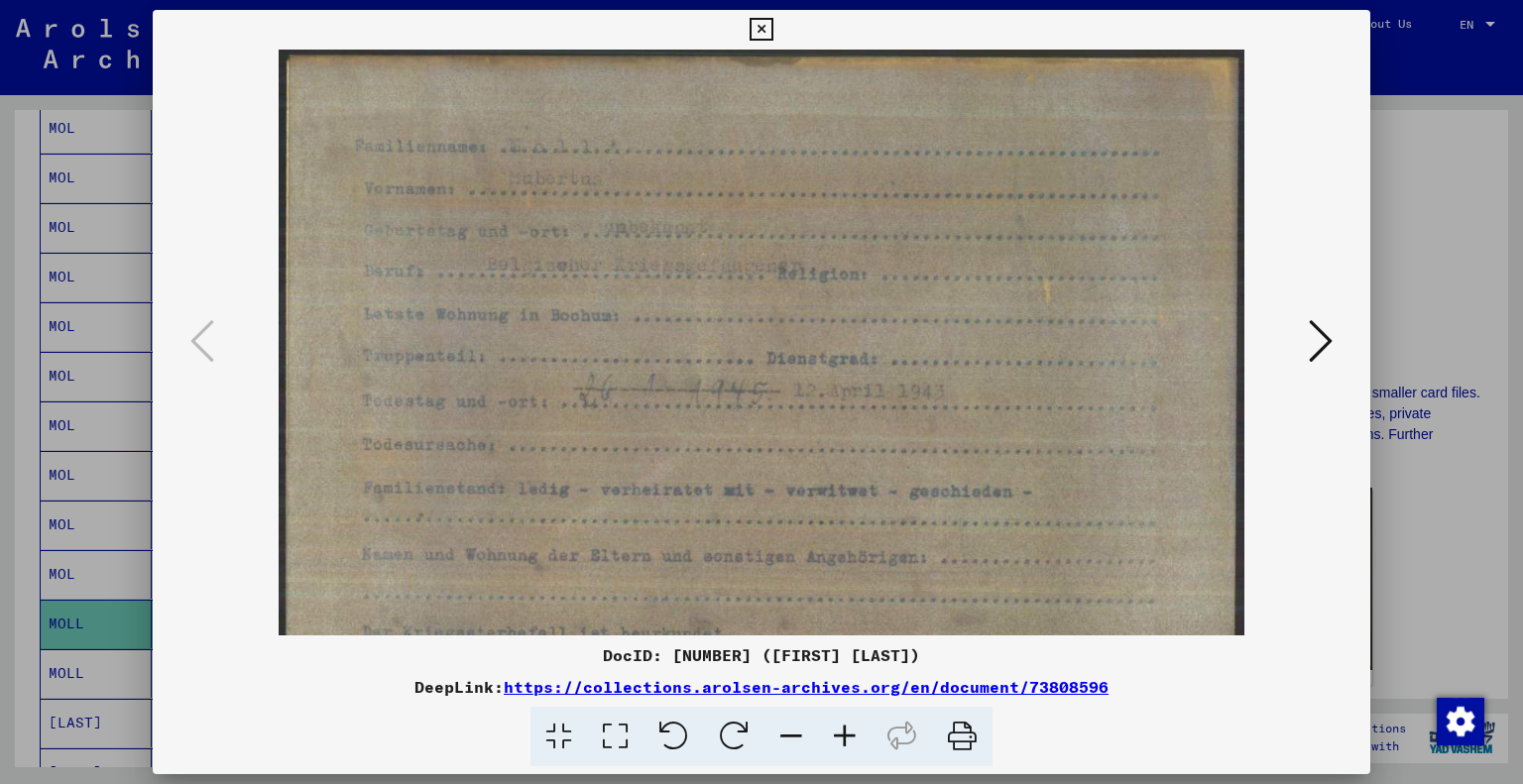 click at bounding box center [845, 736] 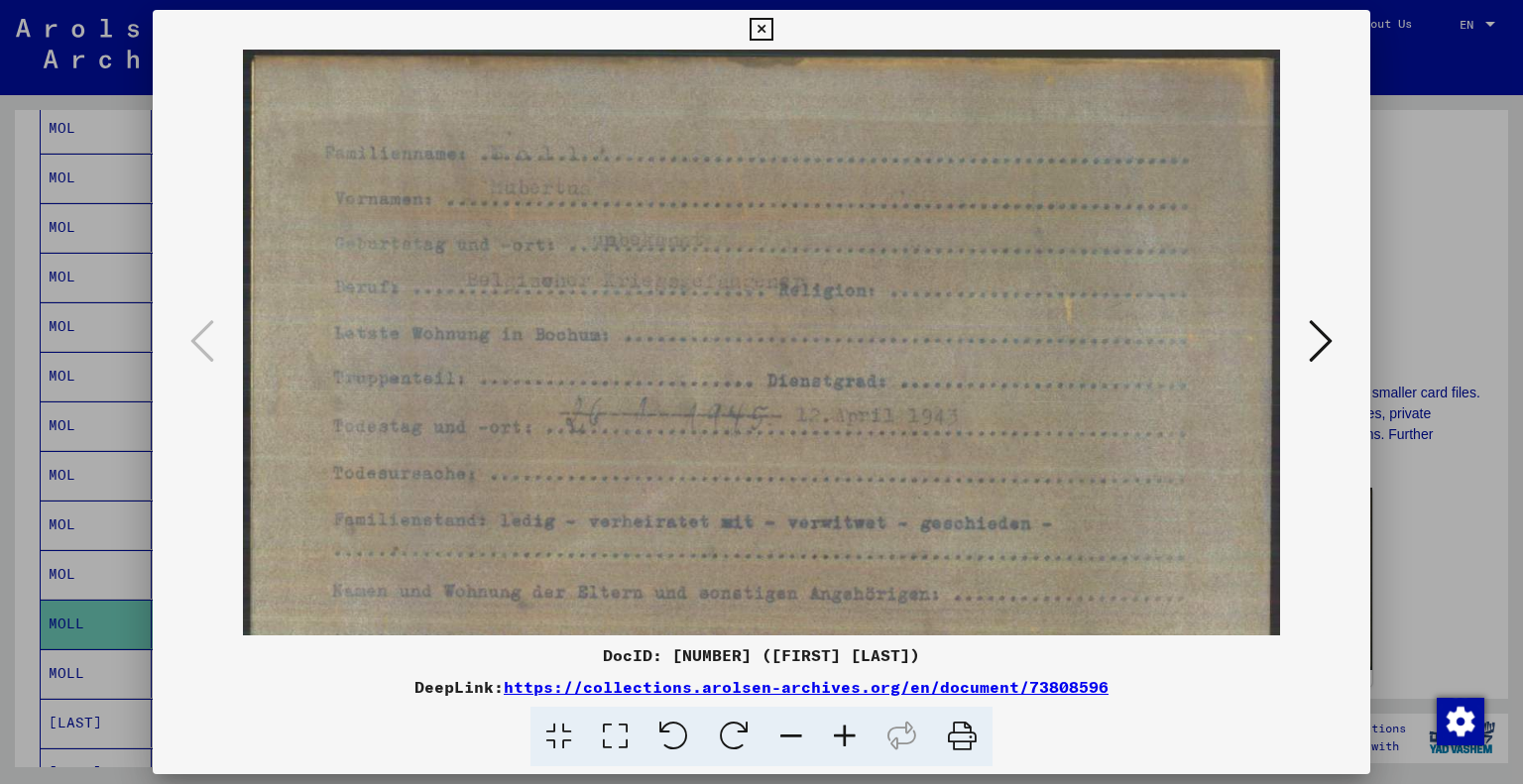 click at bounding box center (845, 736) 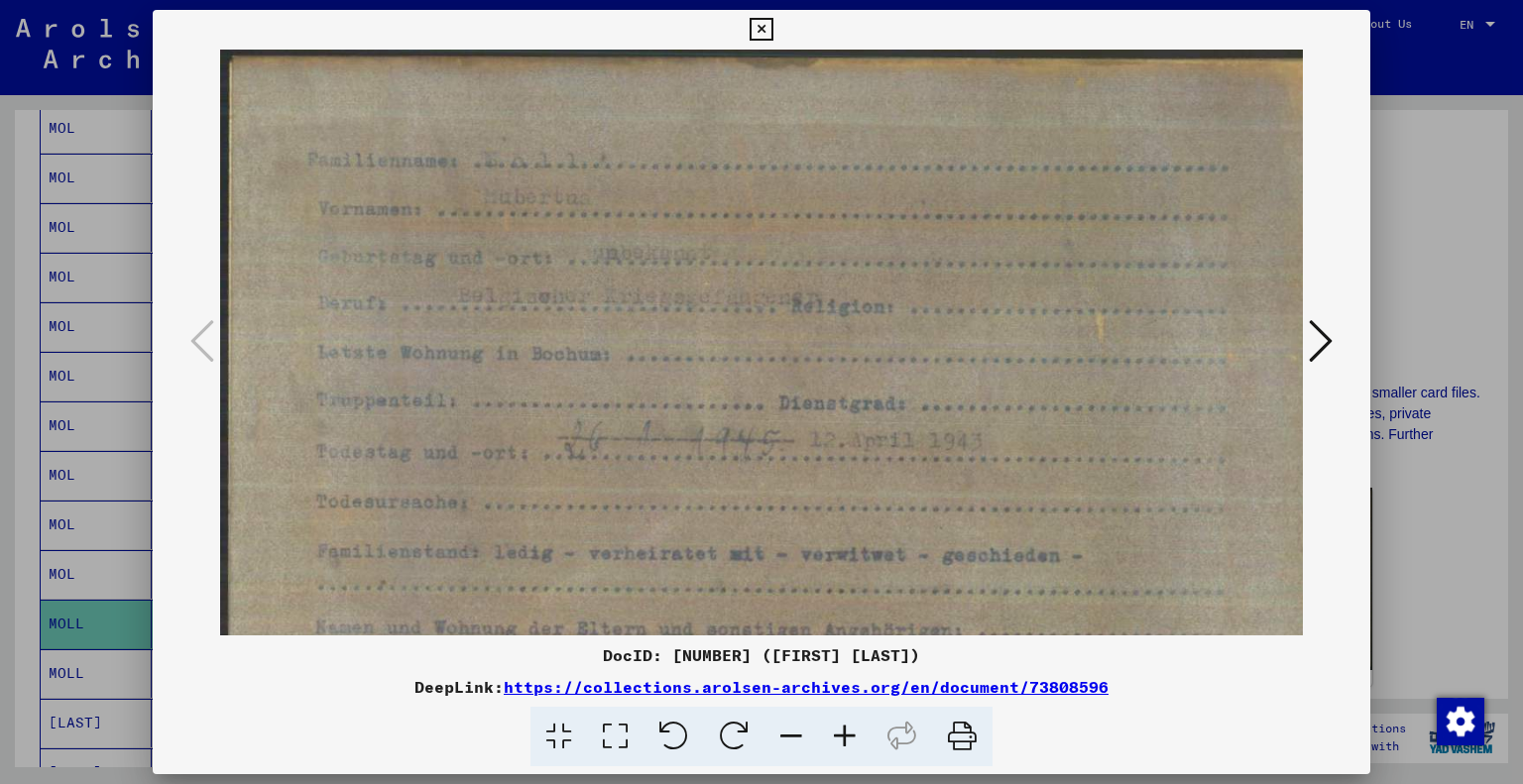 drag, startPoint x: 825, startPoint y: 388, endPoint x: 865, endPoint y: 382, distance: 40.4475 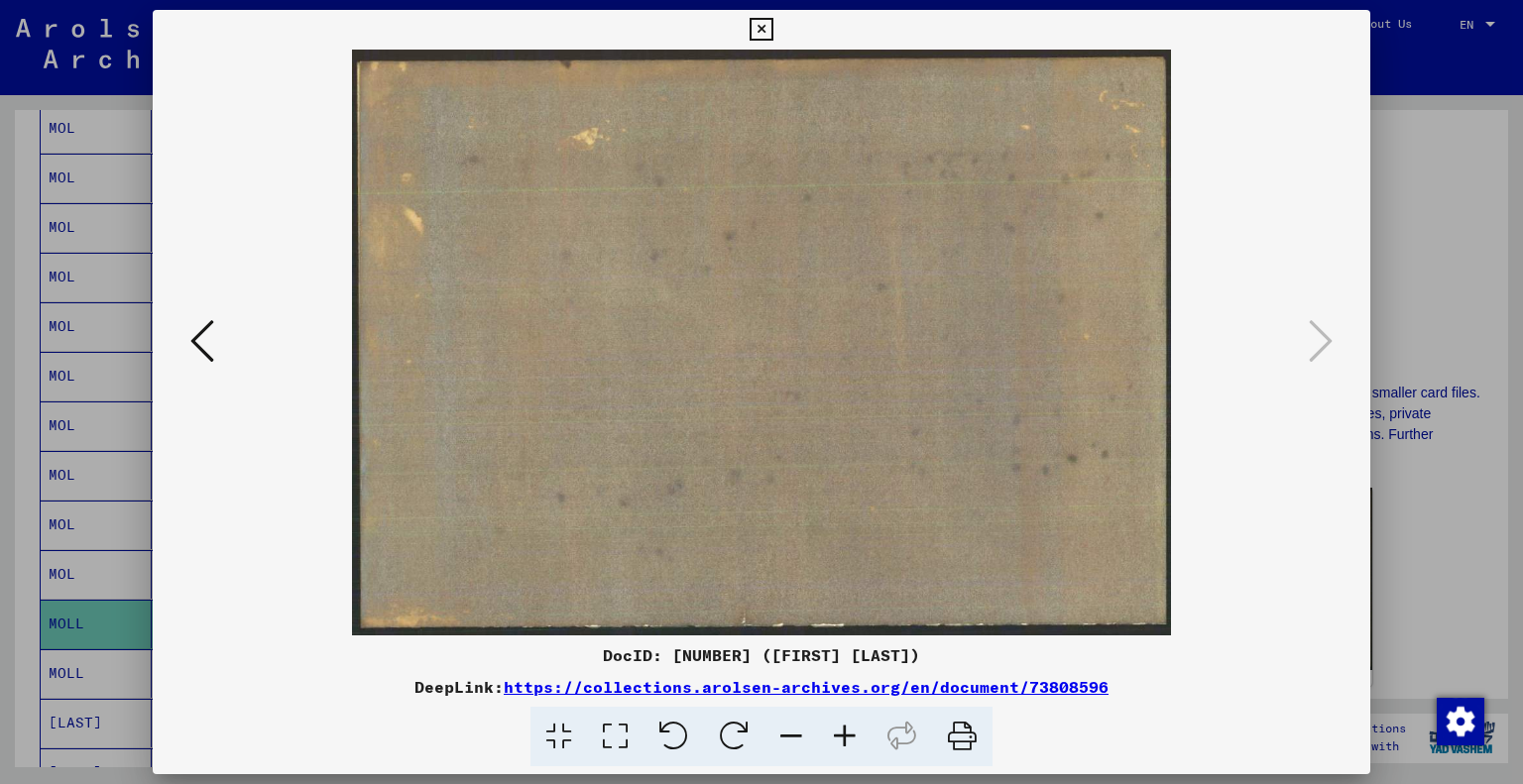 click at bounding box center (761, 30) 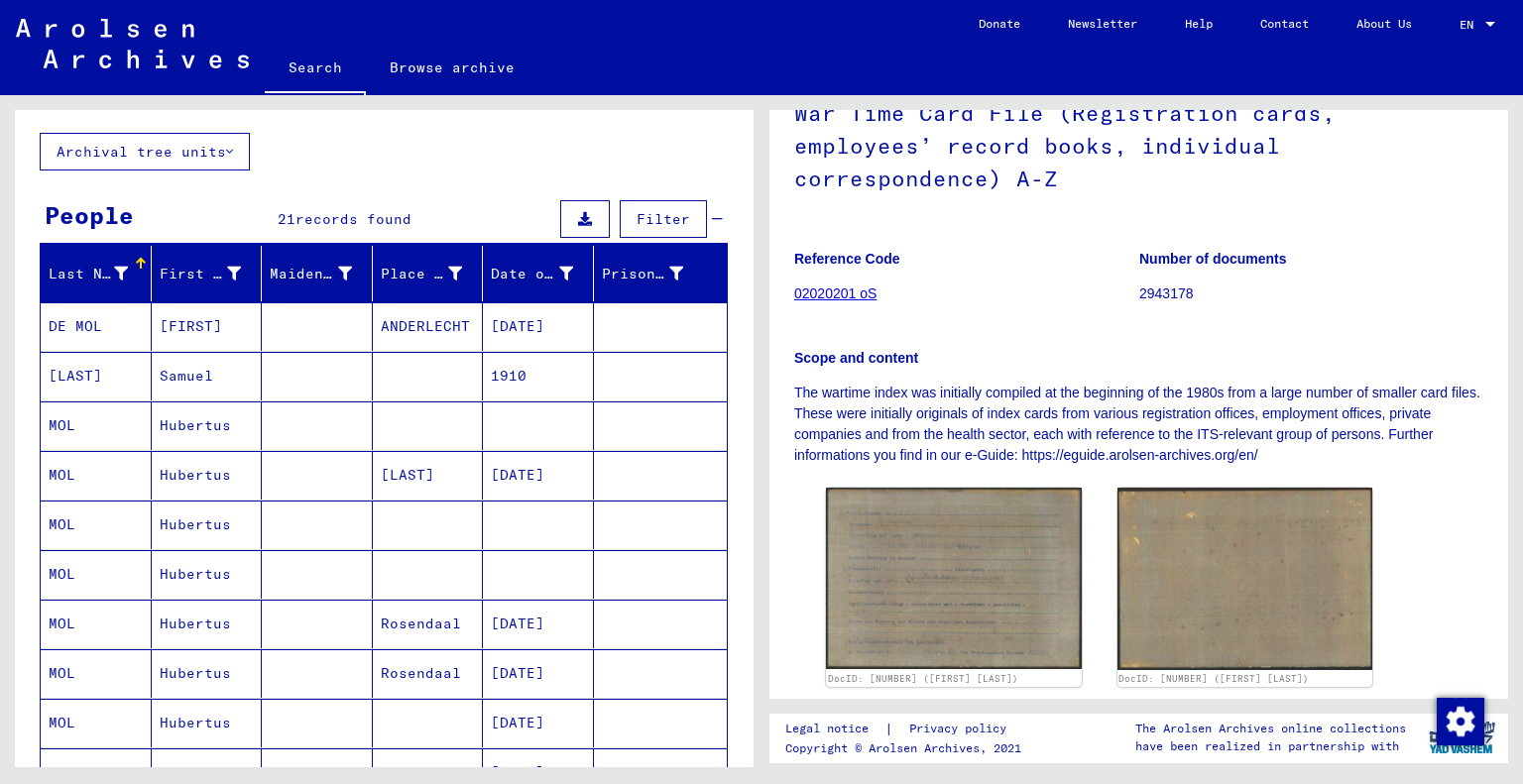 scroll, scrollTop: 0, scrollLeft: 0, axis: both 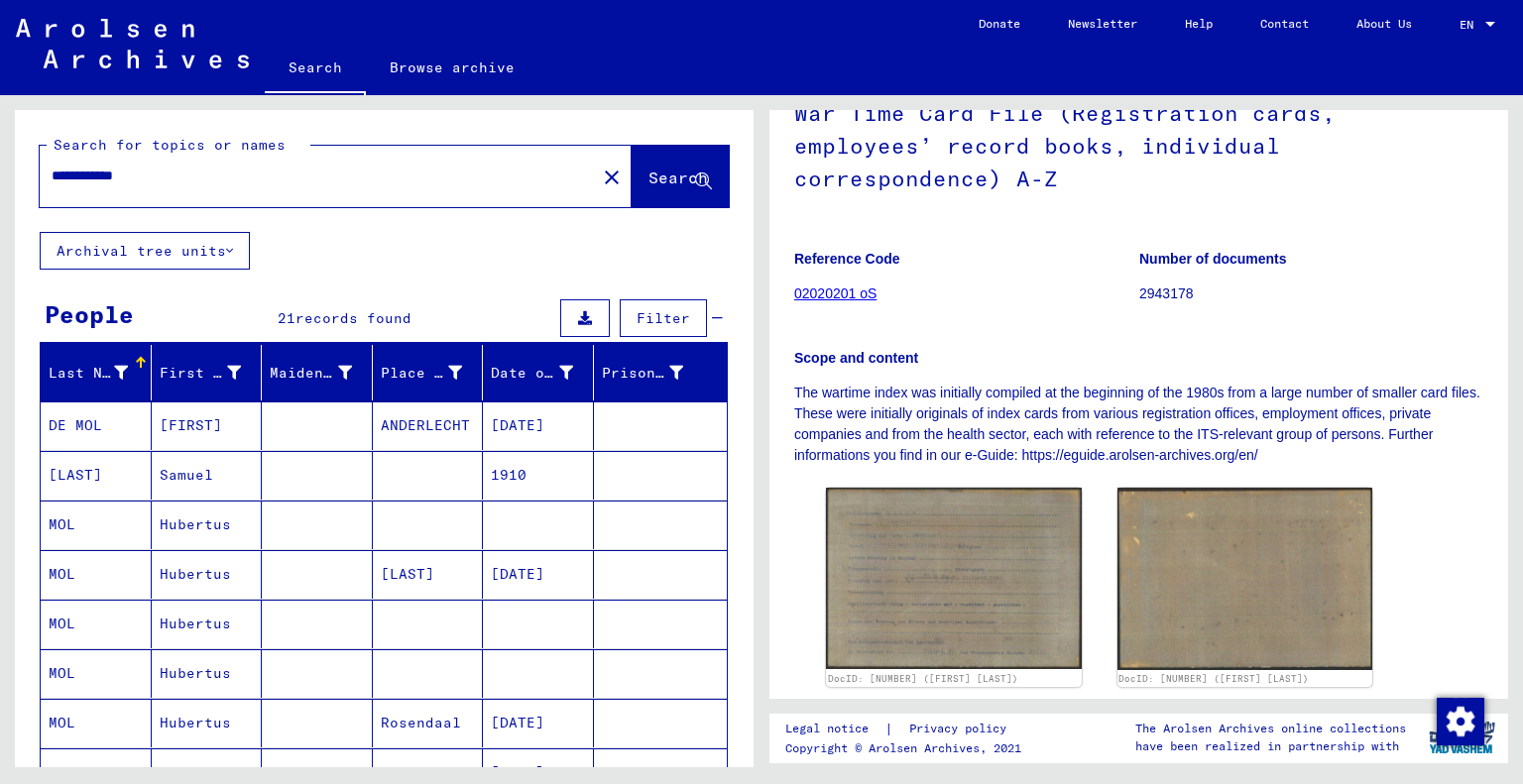 drag, startPoint x: 172, startPoint y: 166, endPoint x: 0, endPoint y: 178, distance: 172.4181 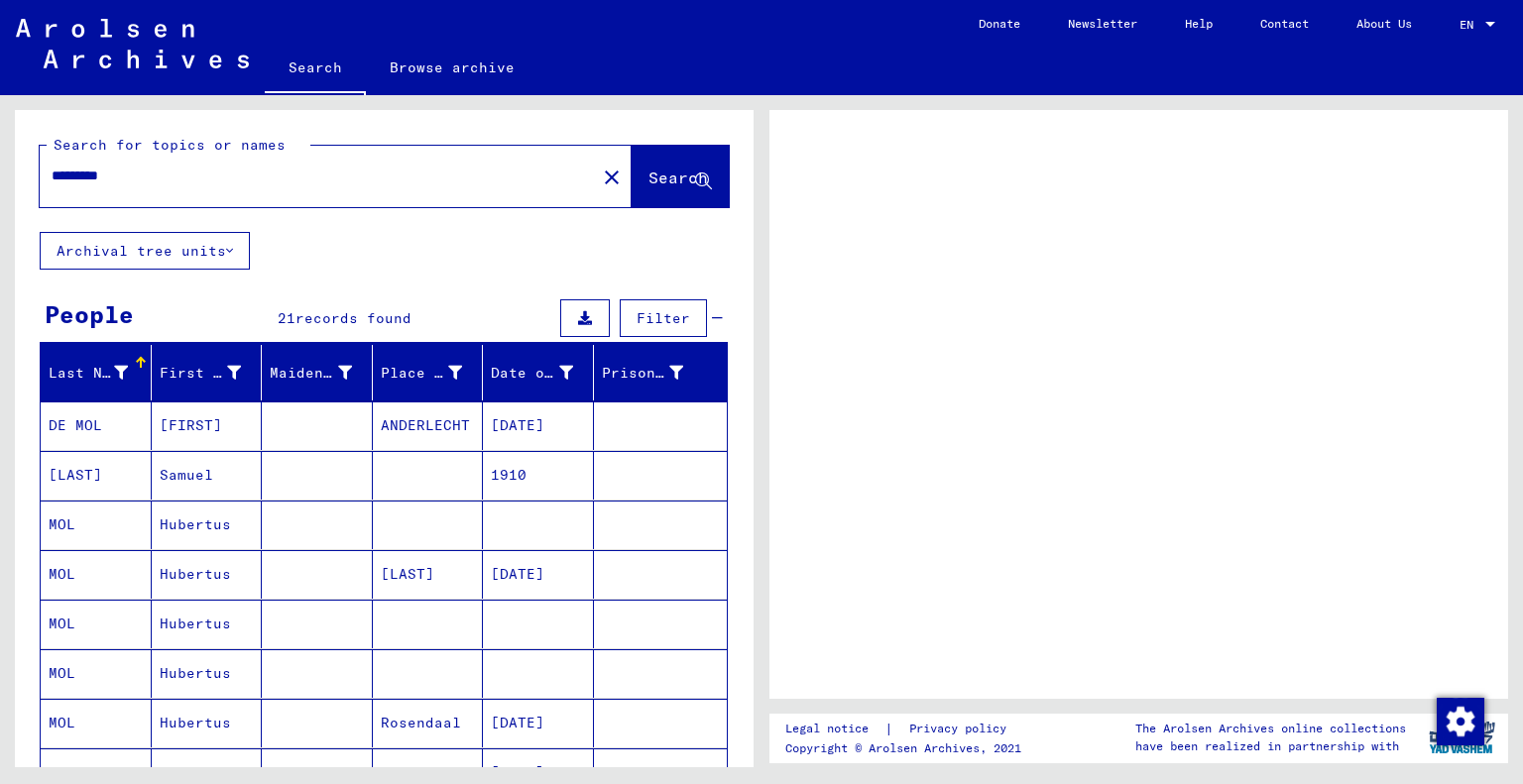 scroll, scrollTop: 0, scrollLeft: 0, axis: both 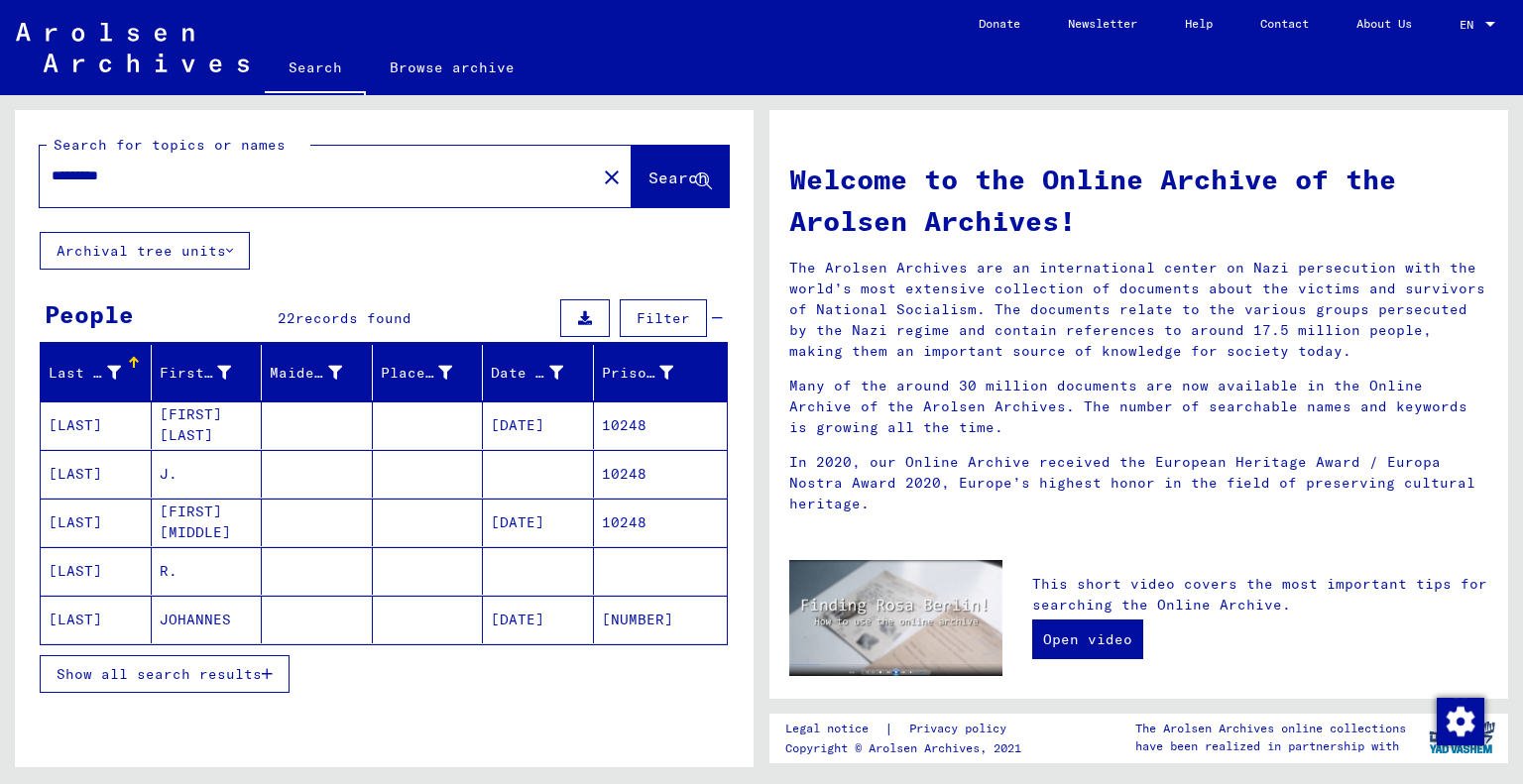 click at bounding box center [538, 619] 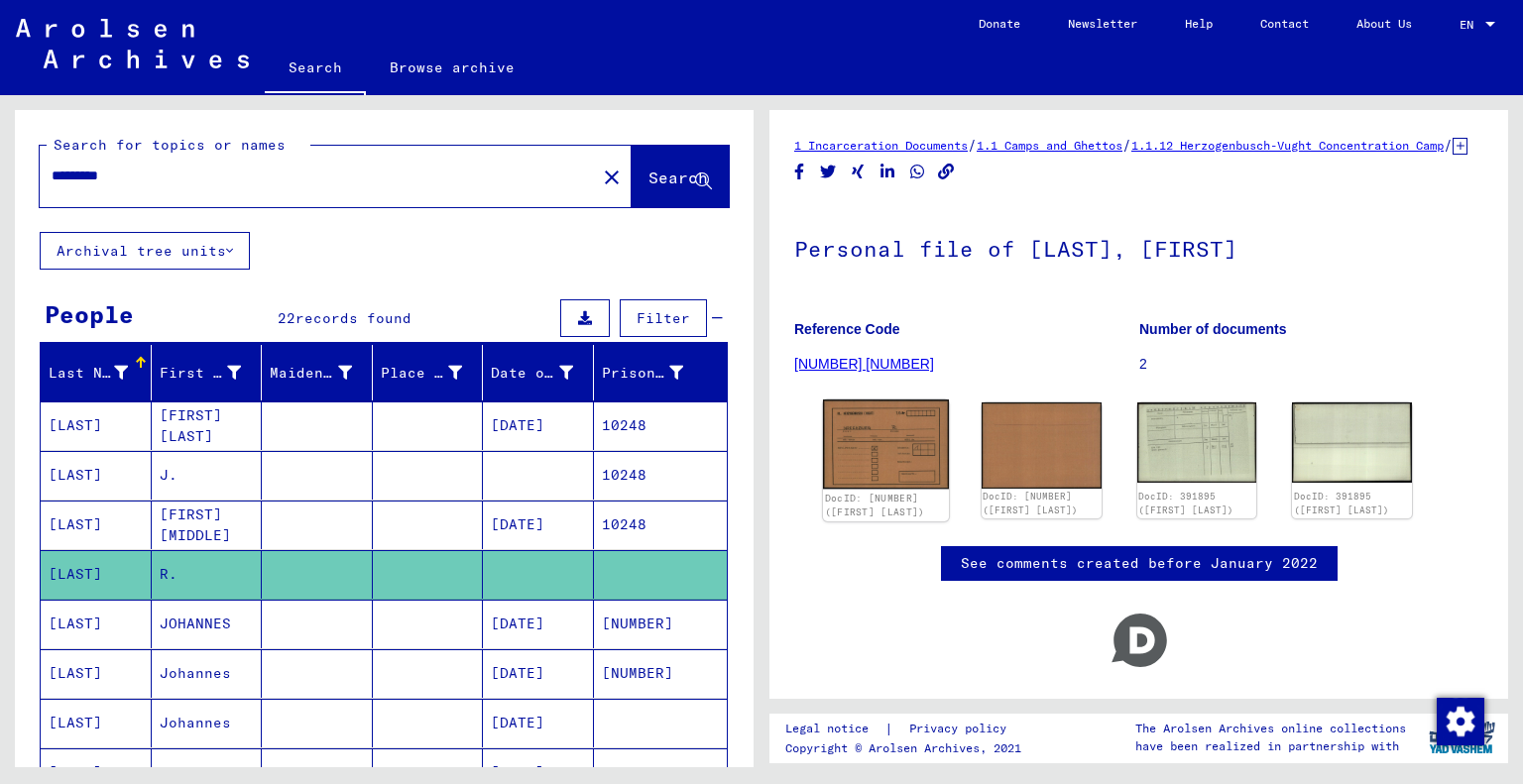 click 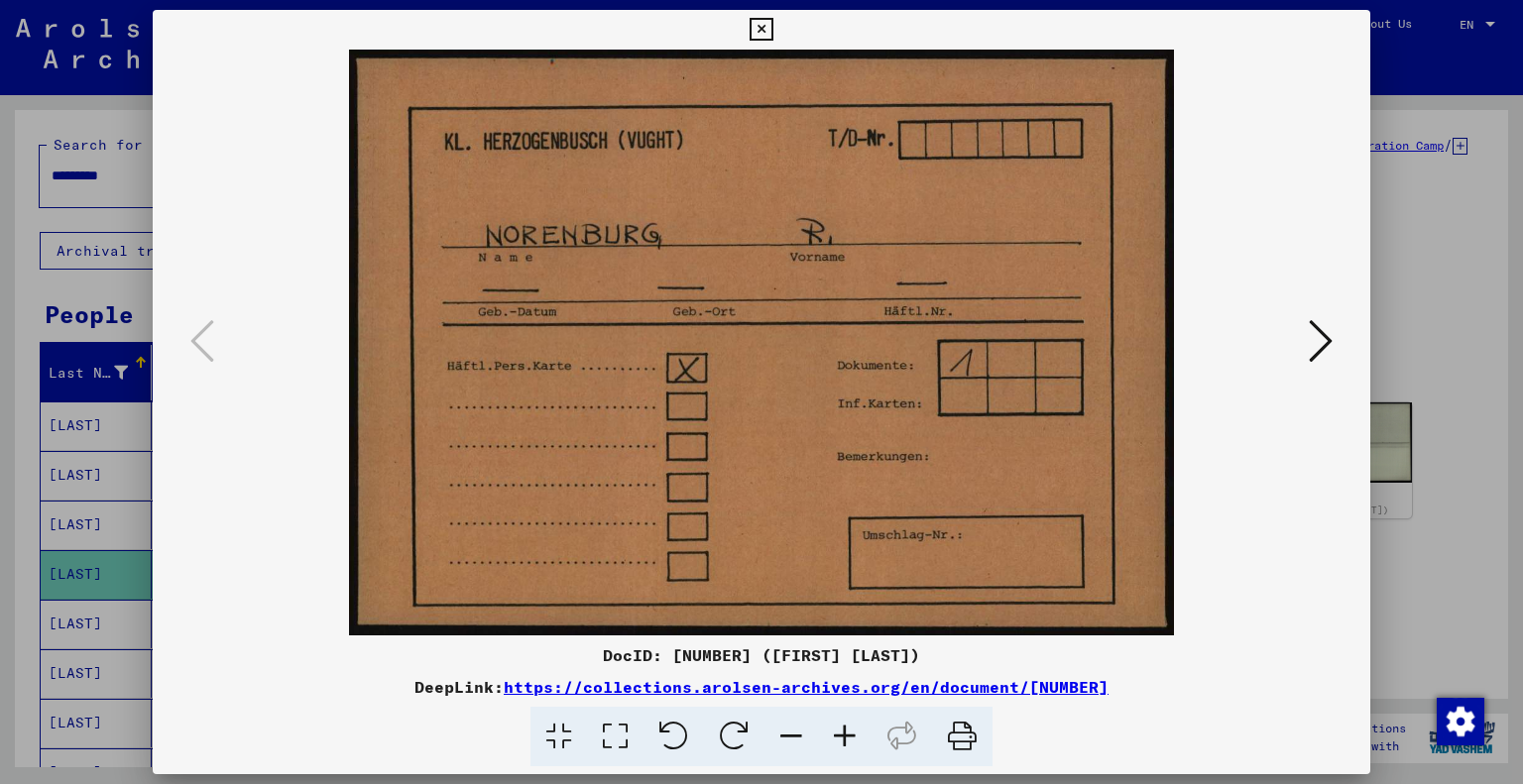click at bounding box center (1321, 341) 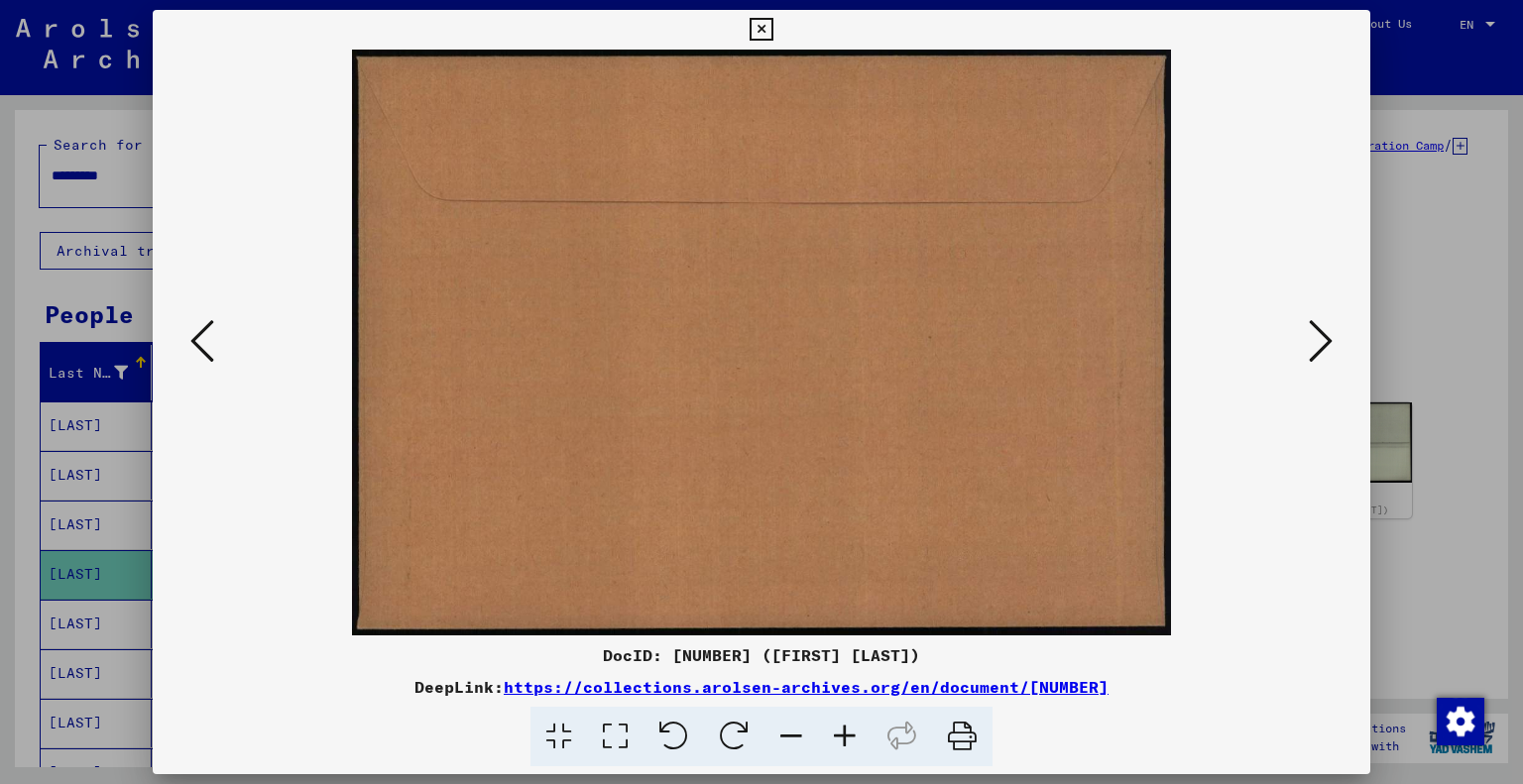 click at bounding box center (1321, 341) 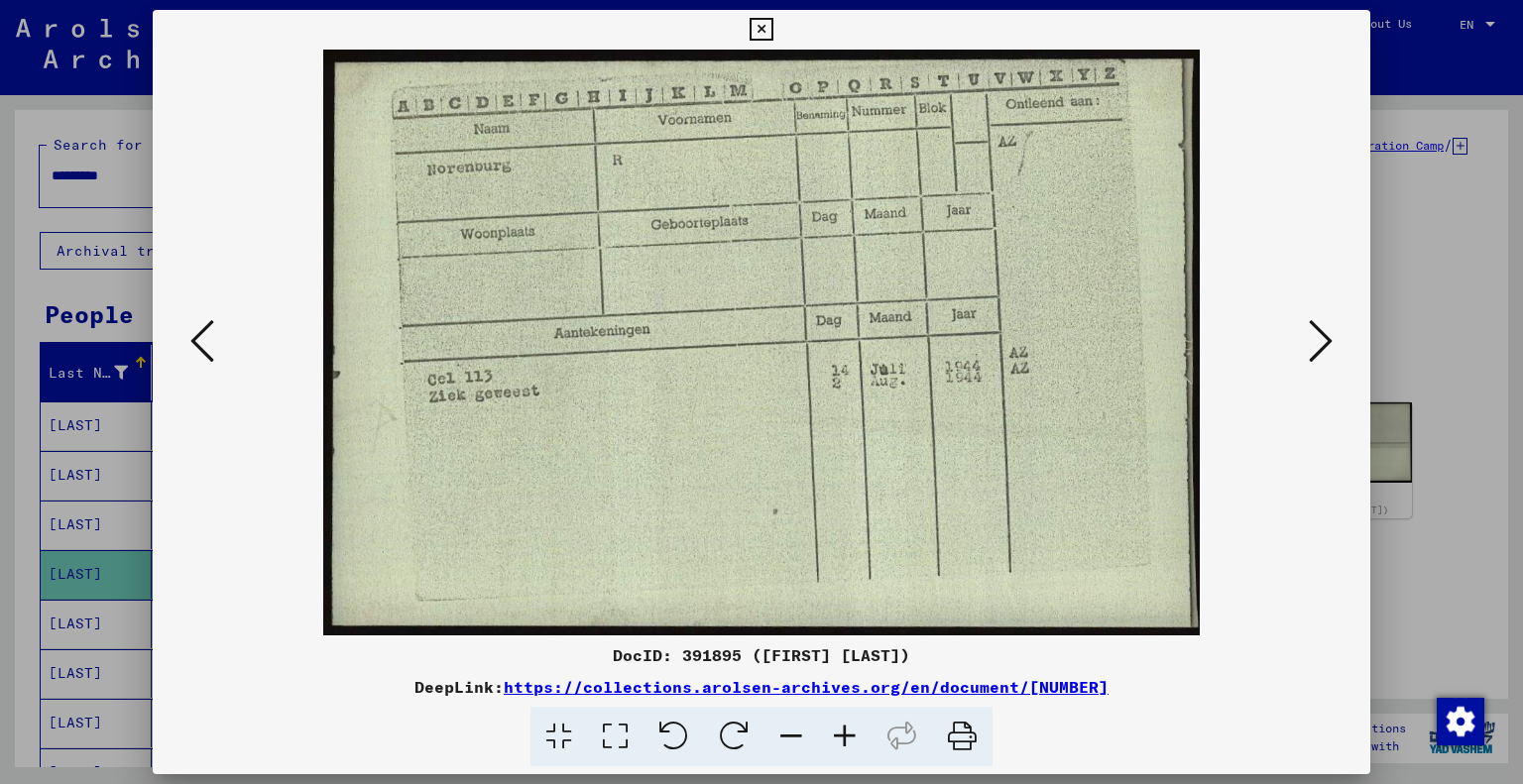 drag, startPoint x: 758, startPoint y: 21, endPoint x: 739, endPoint y: 42, distance: 28.319605 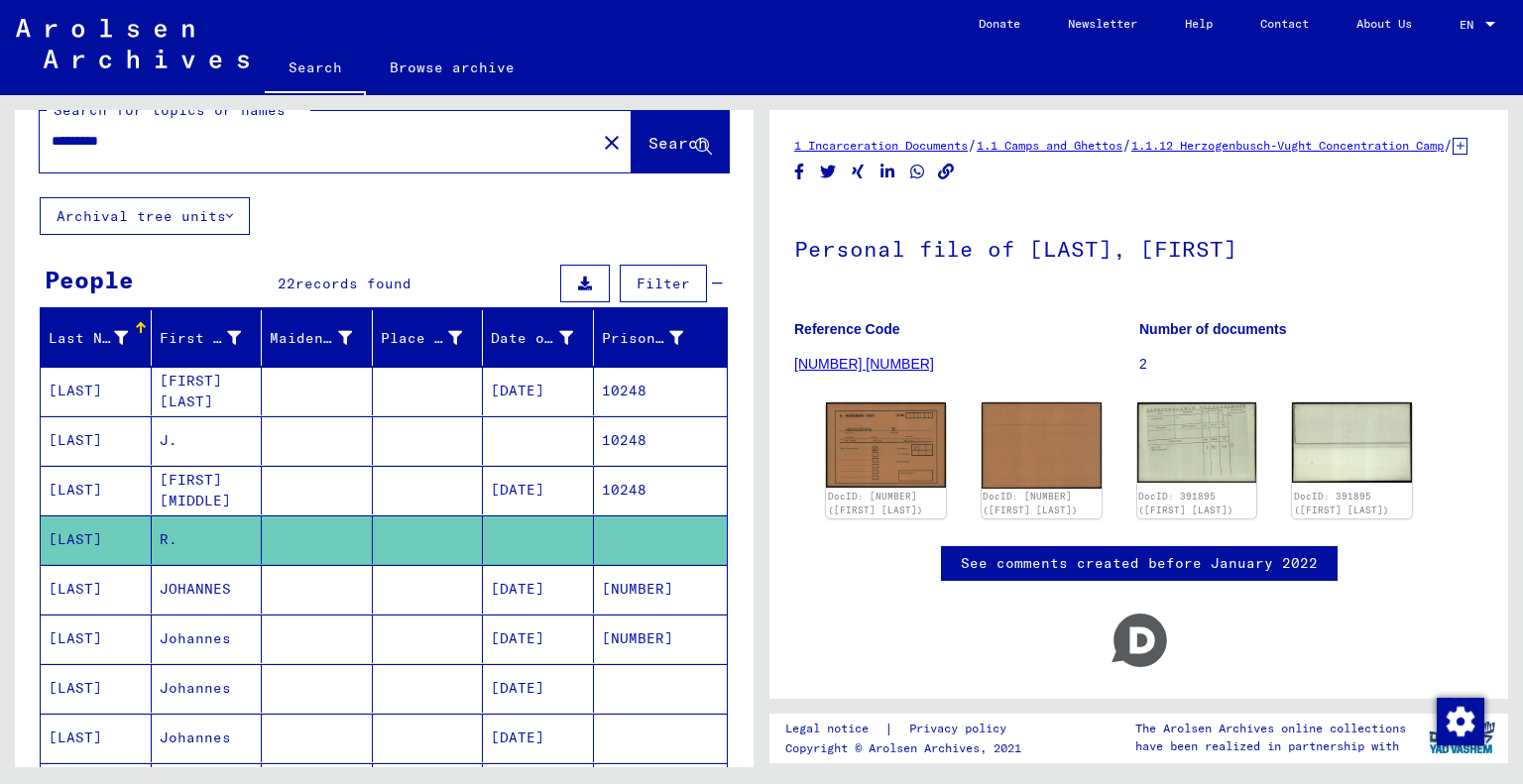 scroll, scrollTop: 0, scrollLeft: 0, axis: both 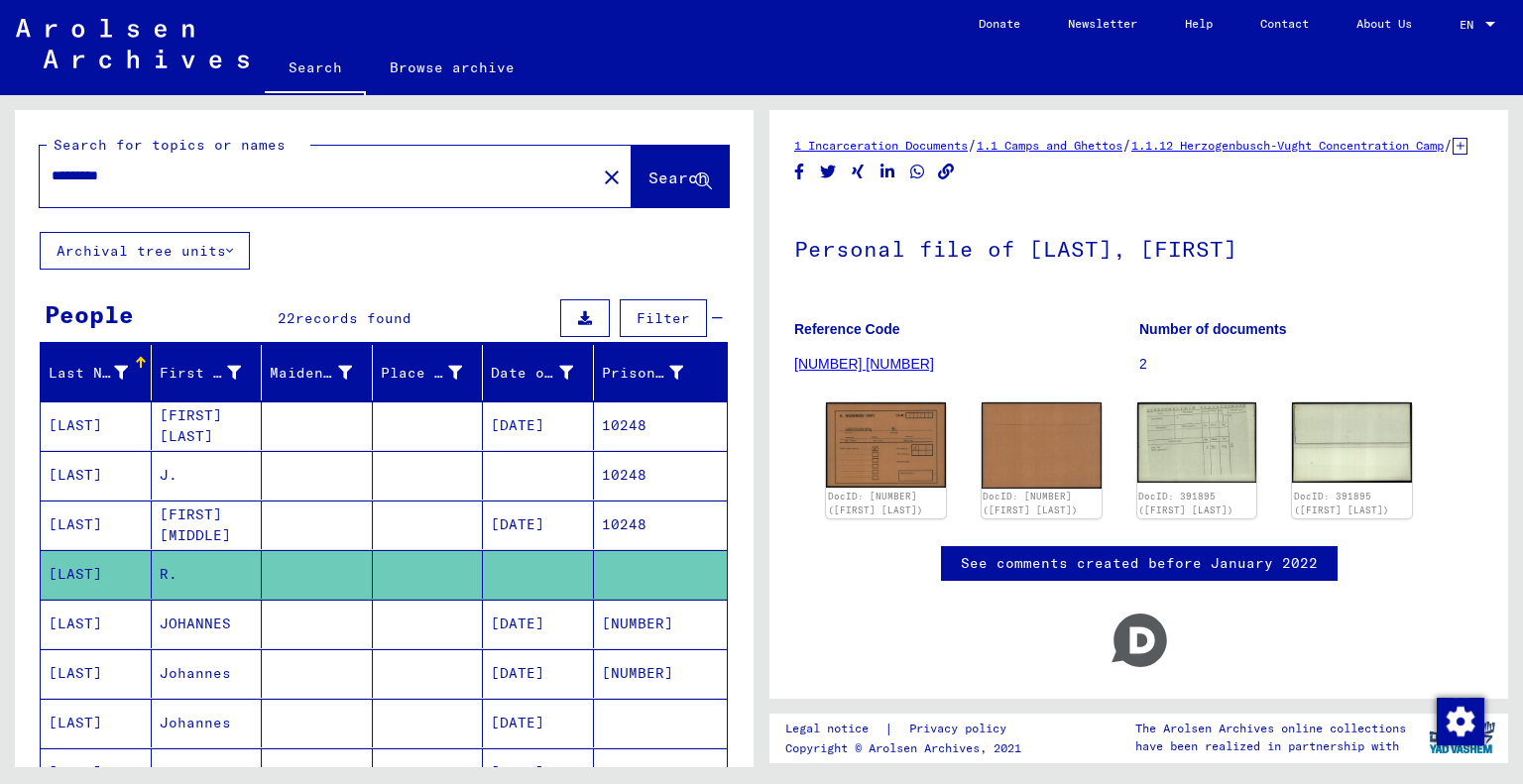 drag, startPoint x: 133, startPoint y: 178, endPoint x: 42, endPoint y: 188, distance: 91.547802 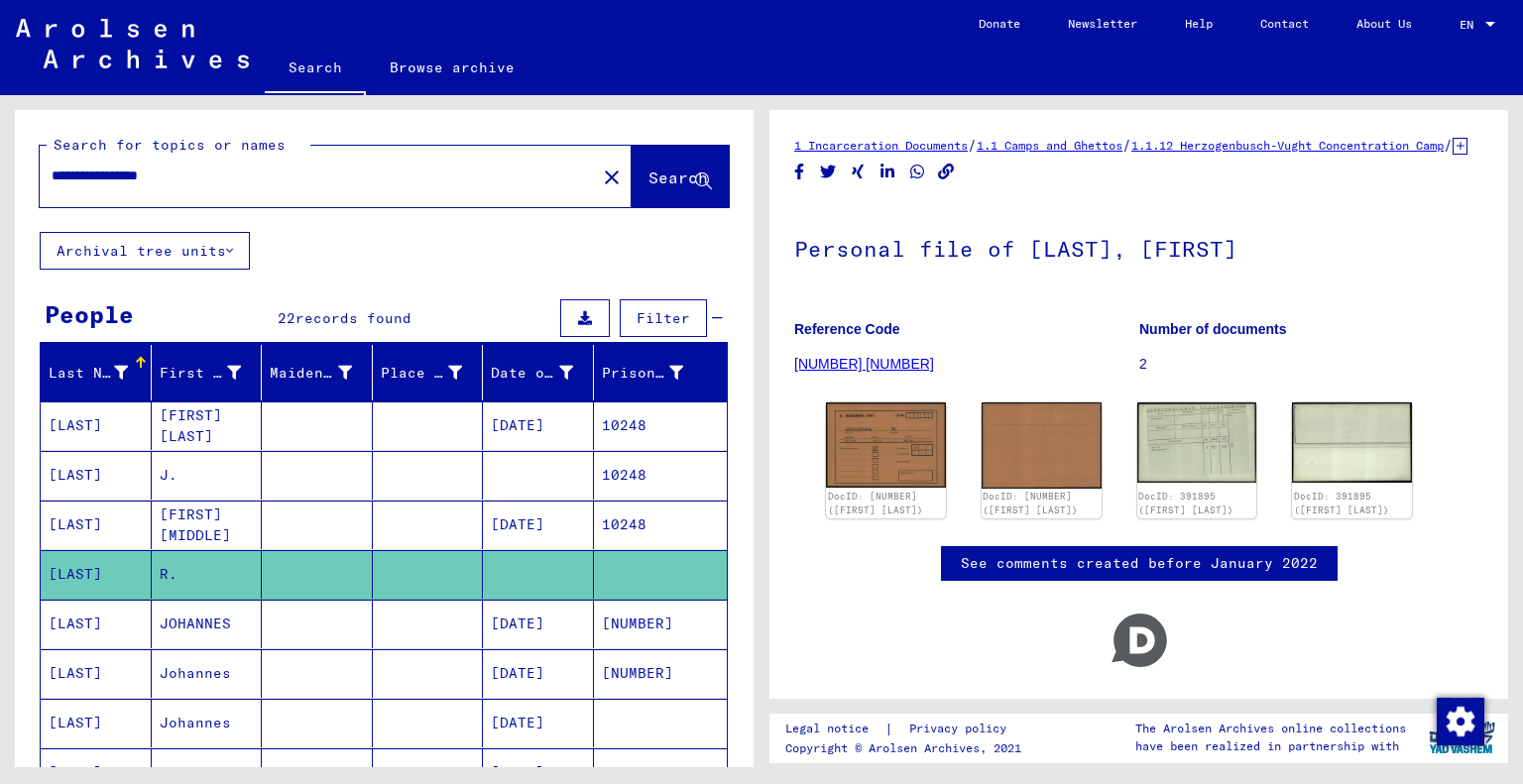type on "**********" 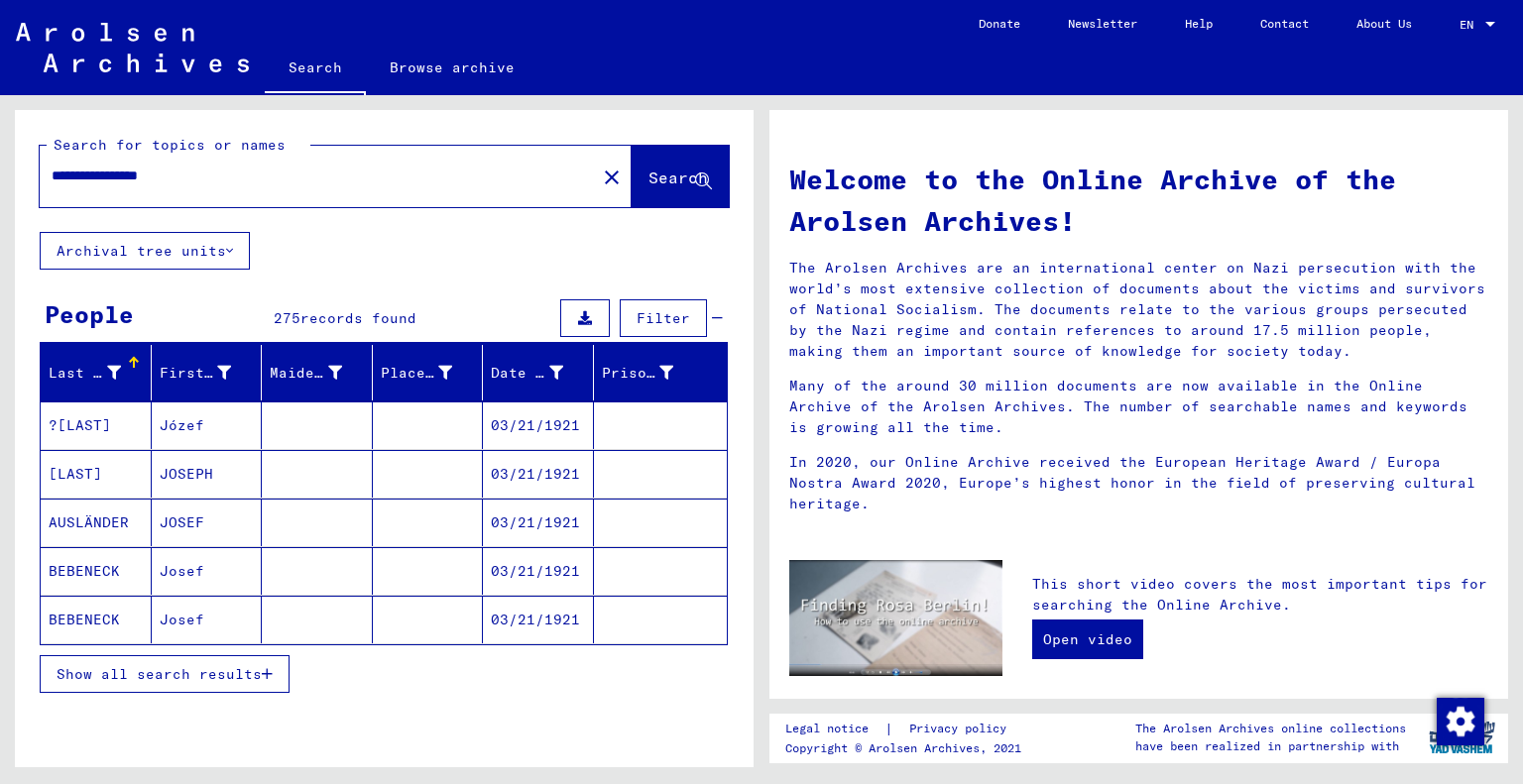 click on "Show all search results" at bounding box center [159, 674] 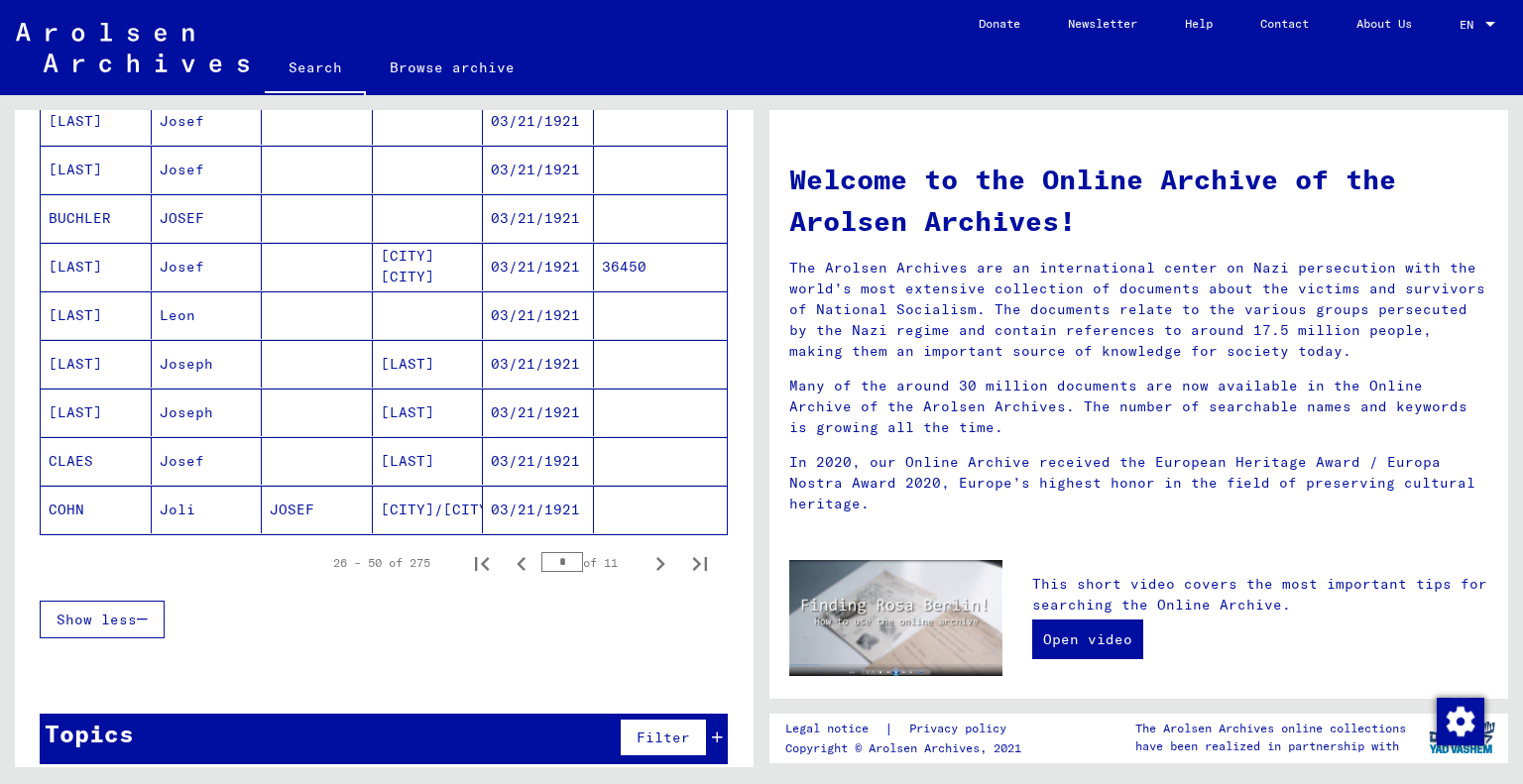 scroll, scrollTop: 1090, scrollLeft: 0, axis: vertical 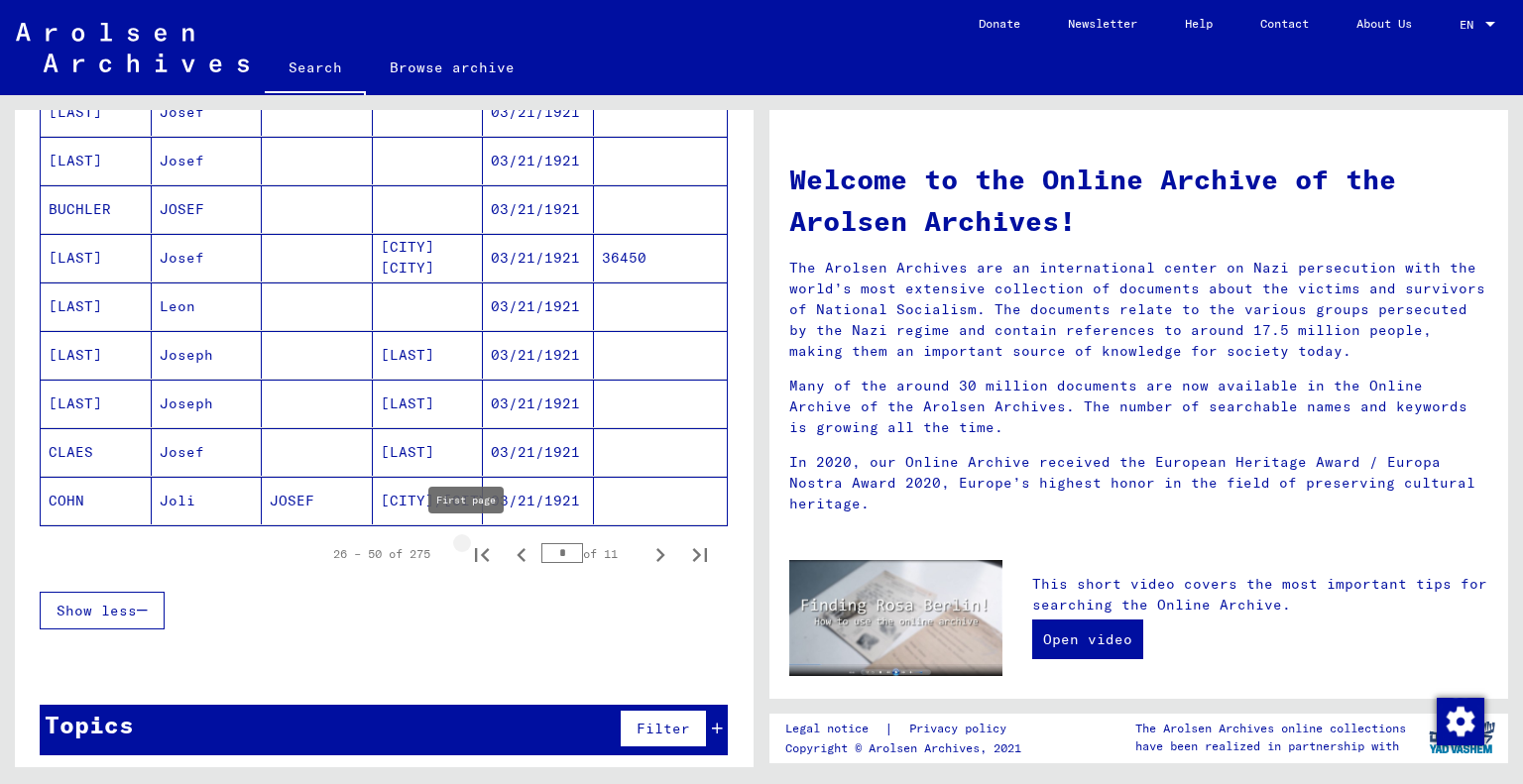 click at bounding box center [482, 554] 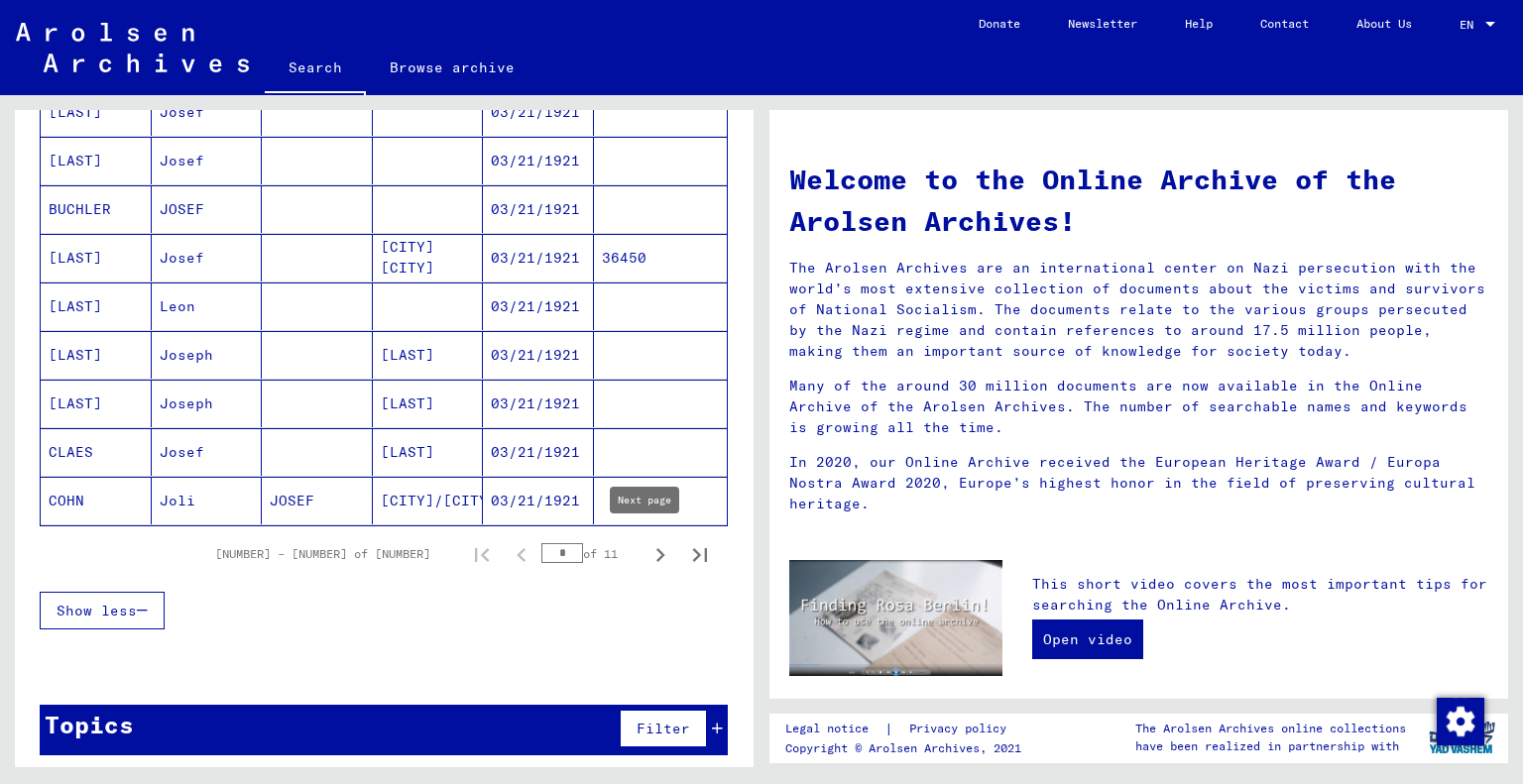 click 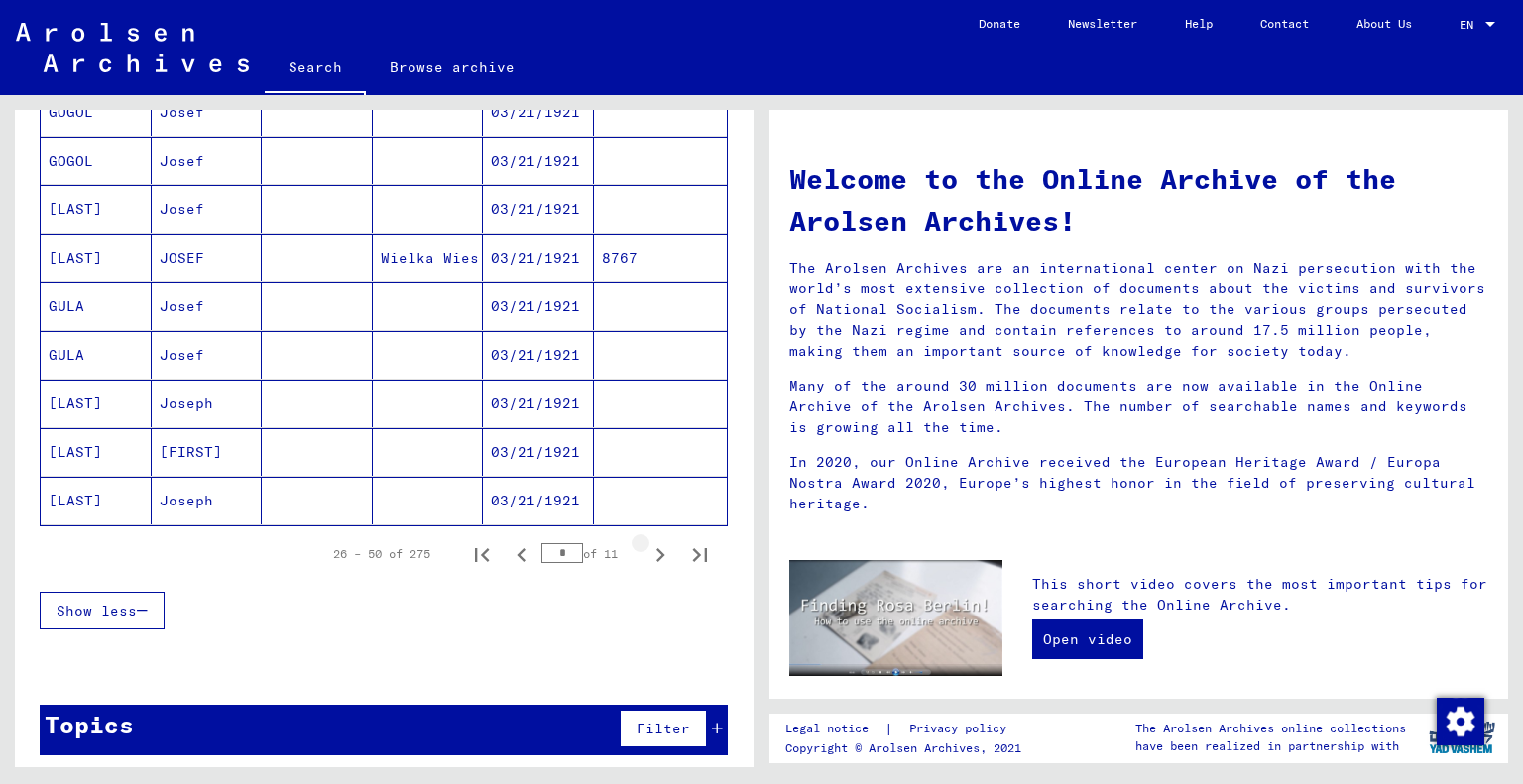 click 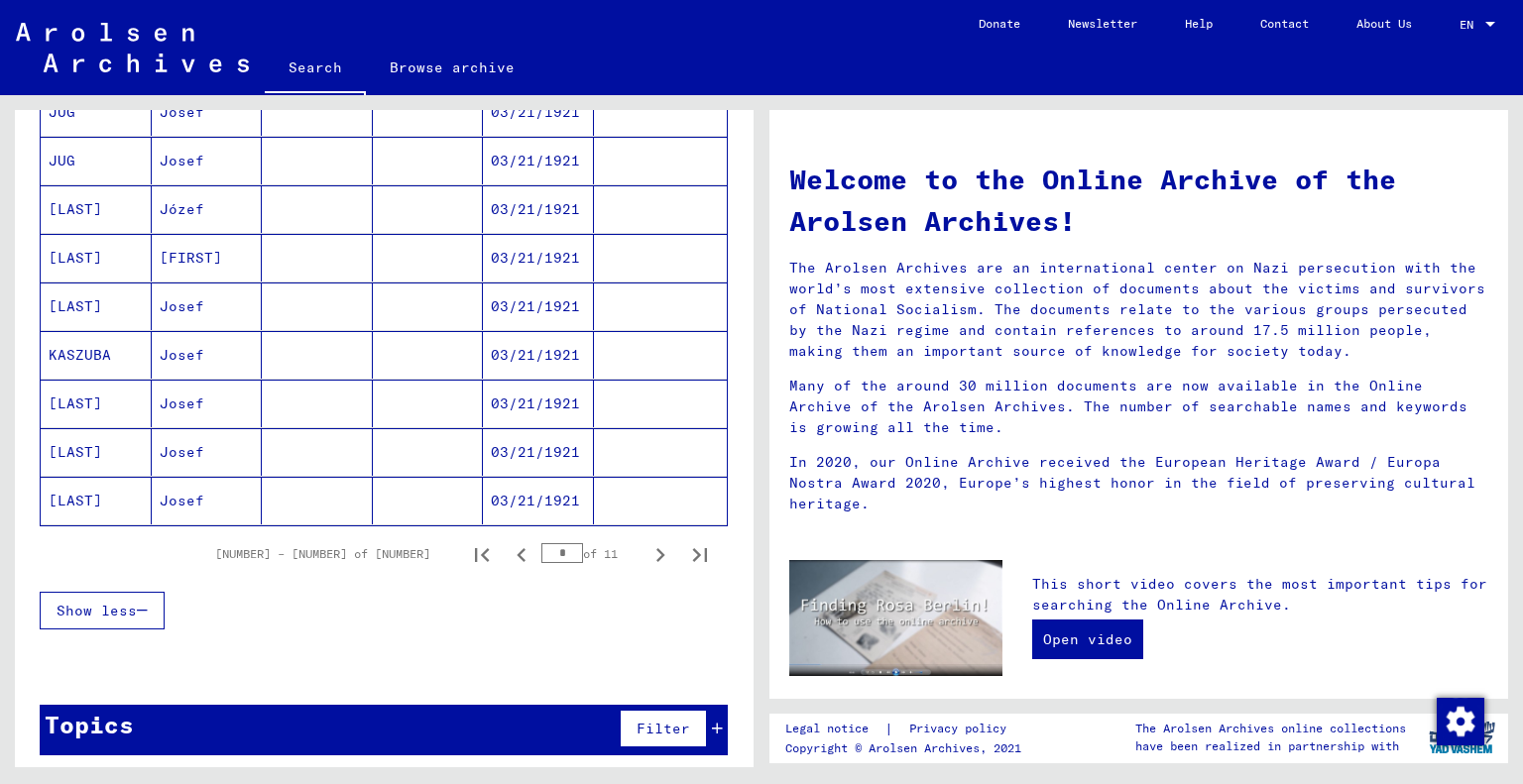click 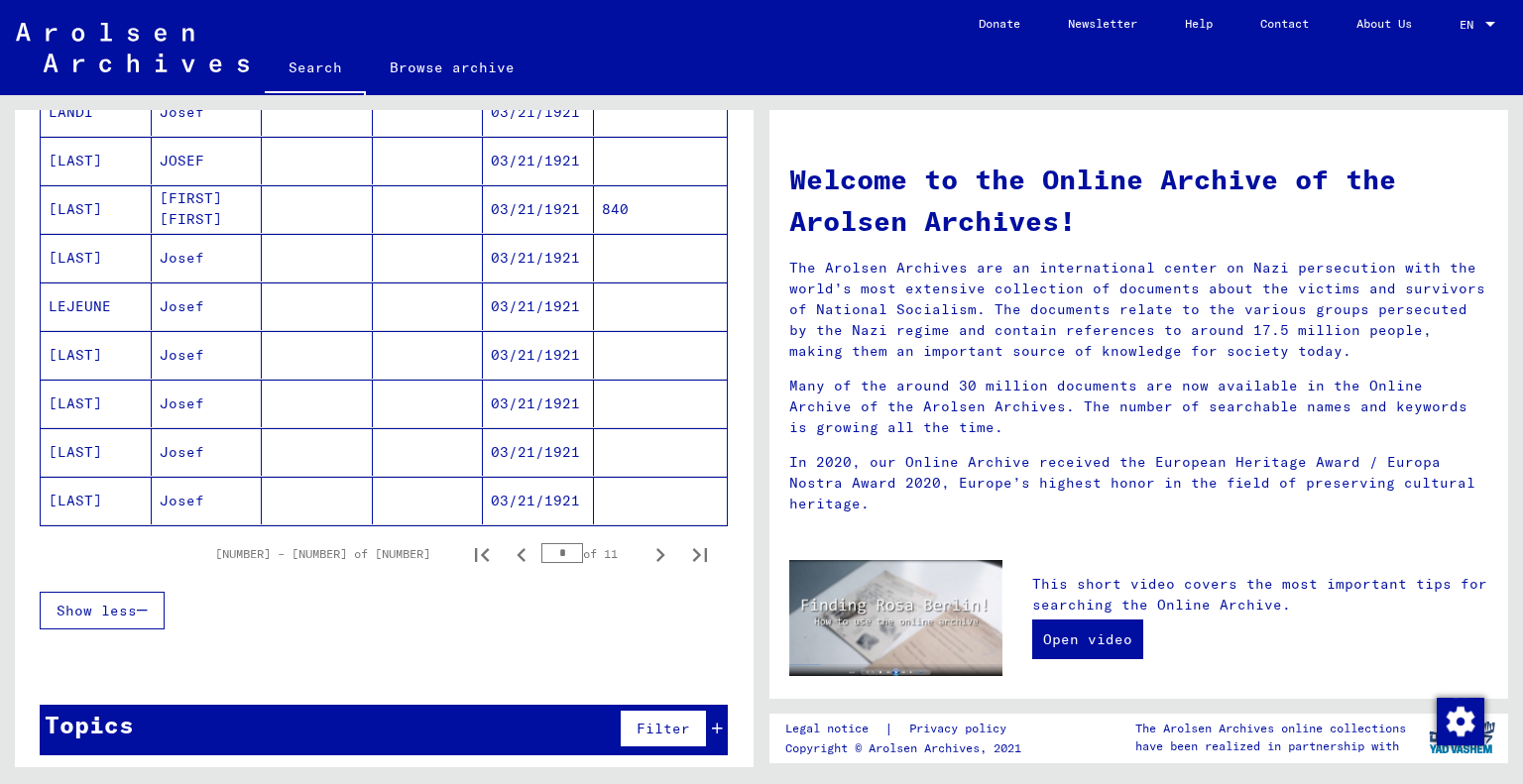 click 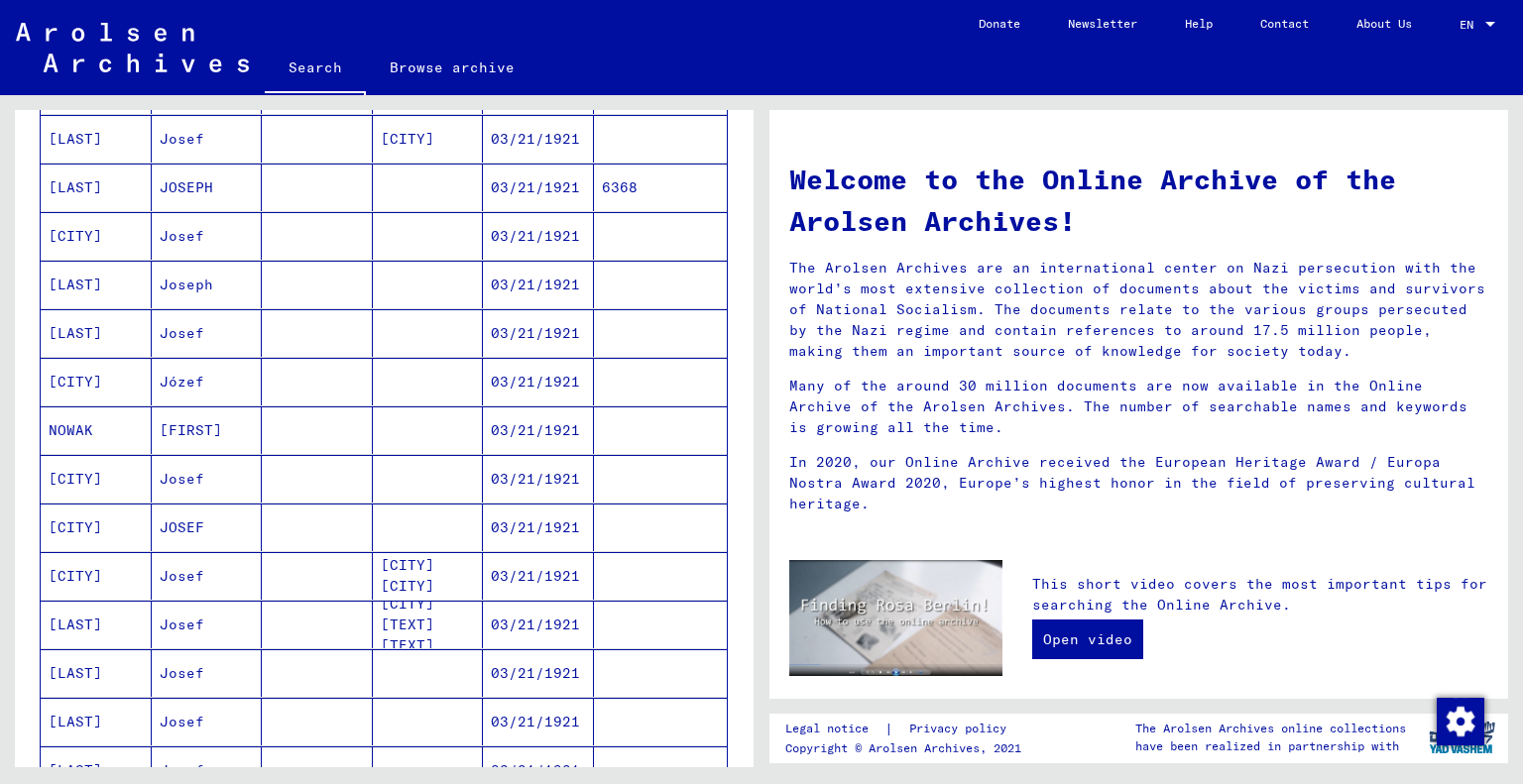 scroll, scrollTop: 496, scrollLeft: 0, axis: vertical 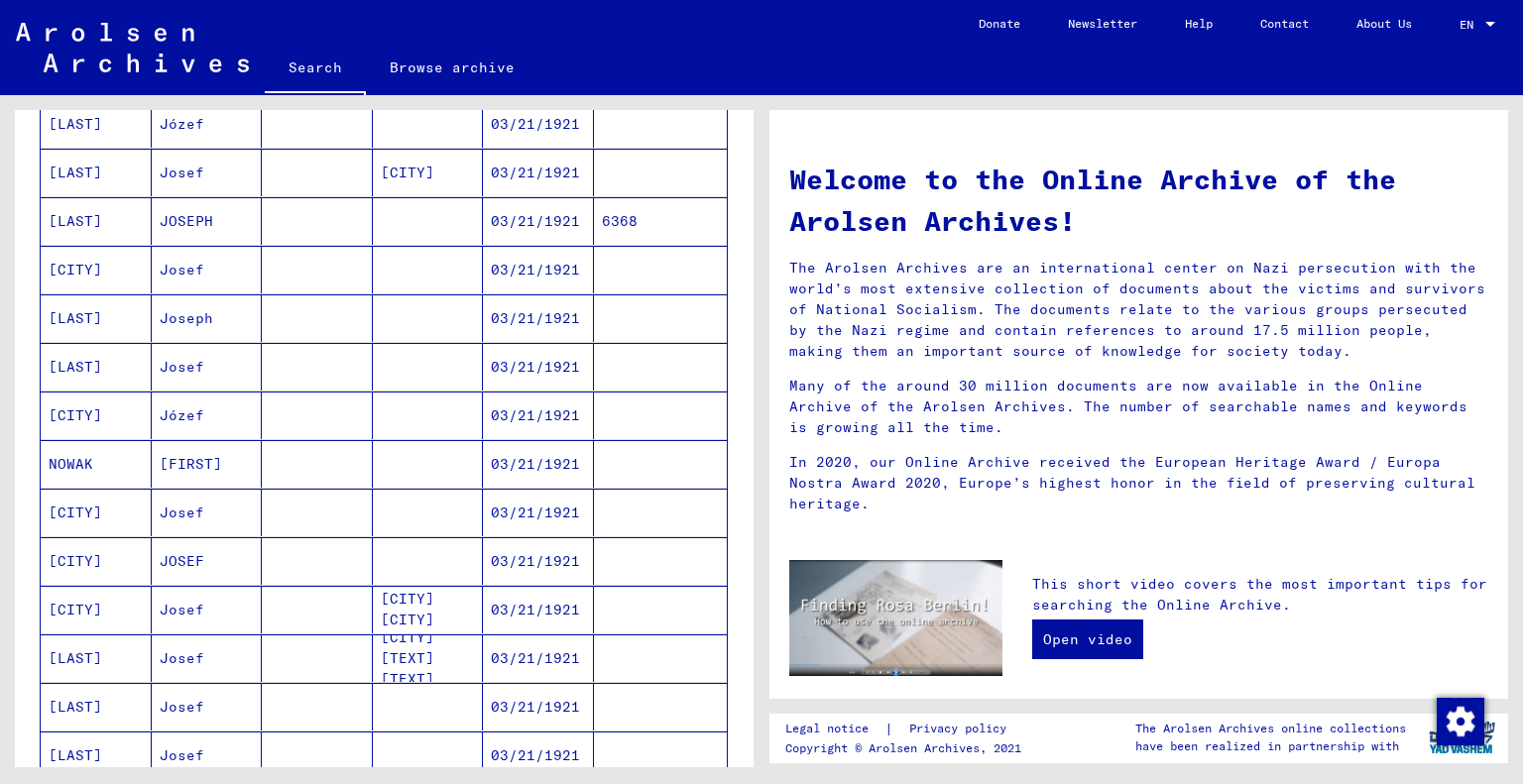 click on "03/21/1921" at bounding box center [538, 270] 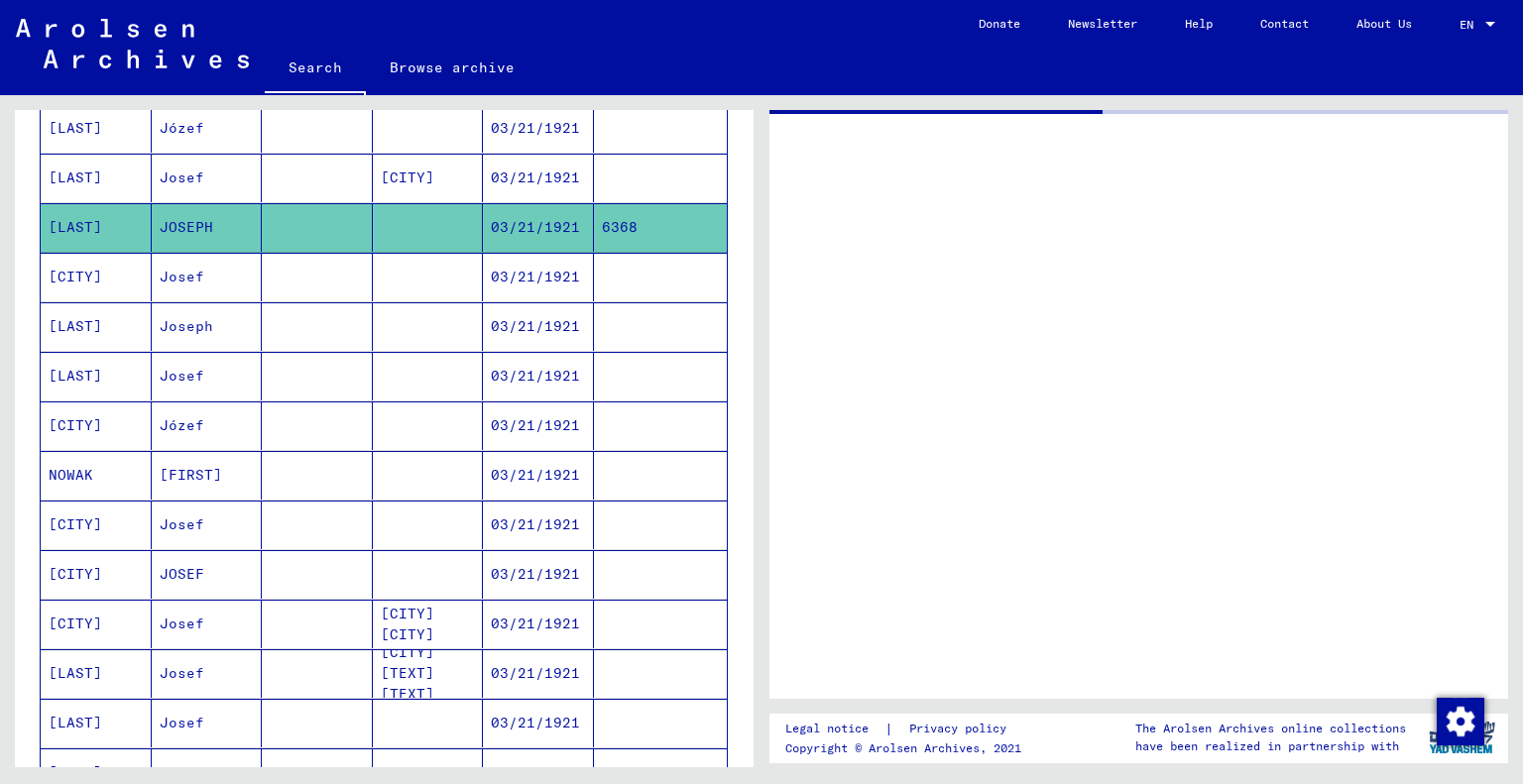scroll, scrollTop: 500, scrollLeft: 0, axis: vertical 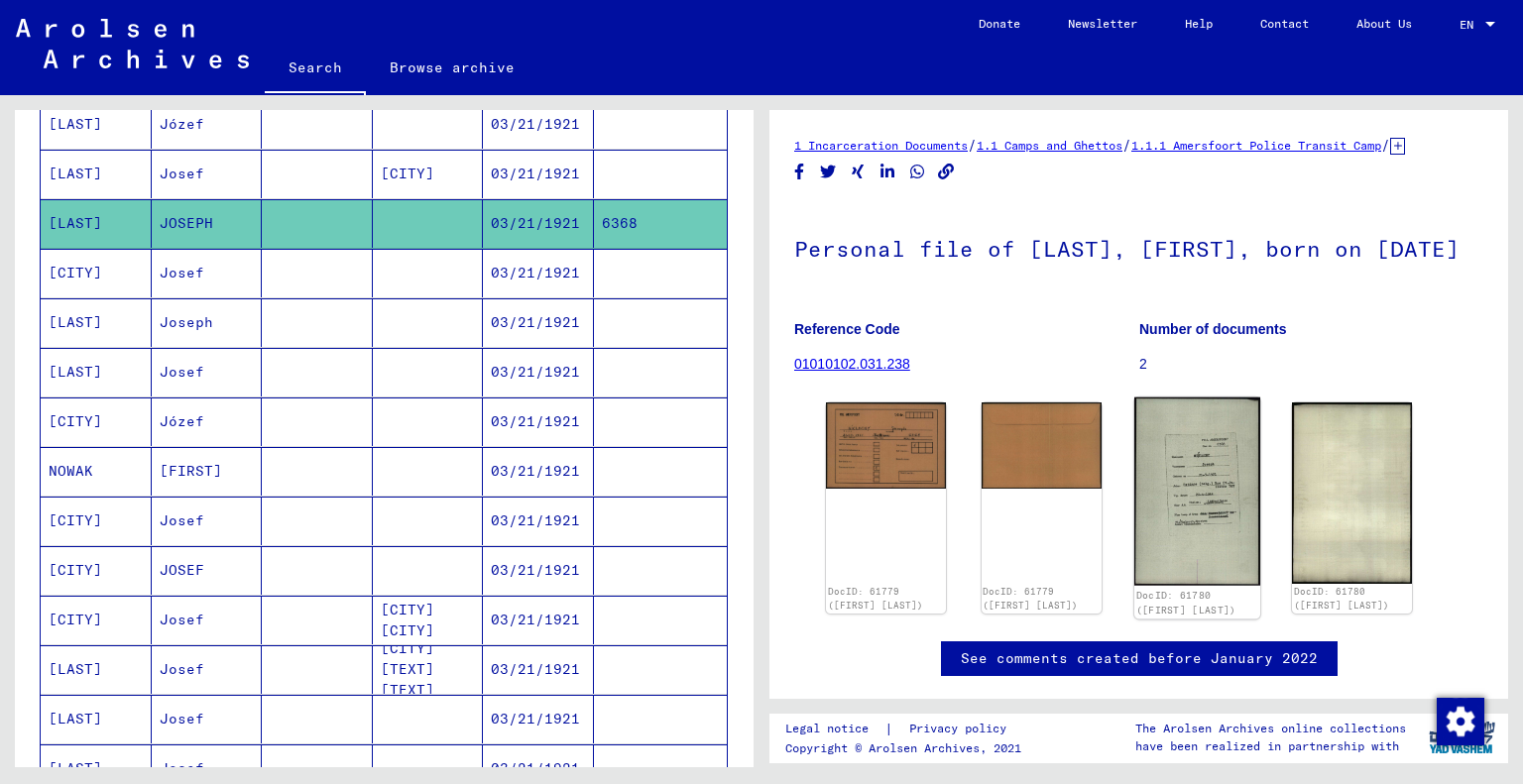 click 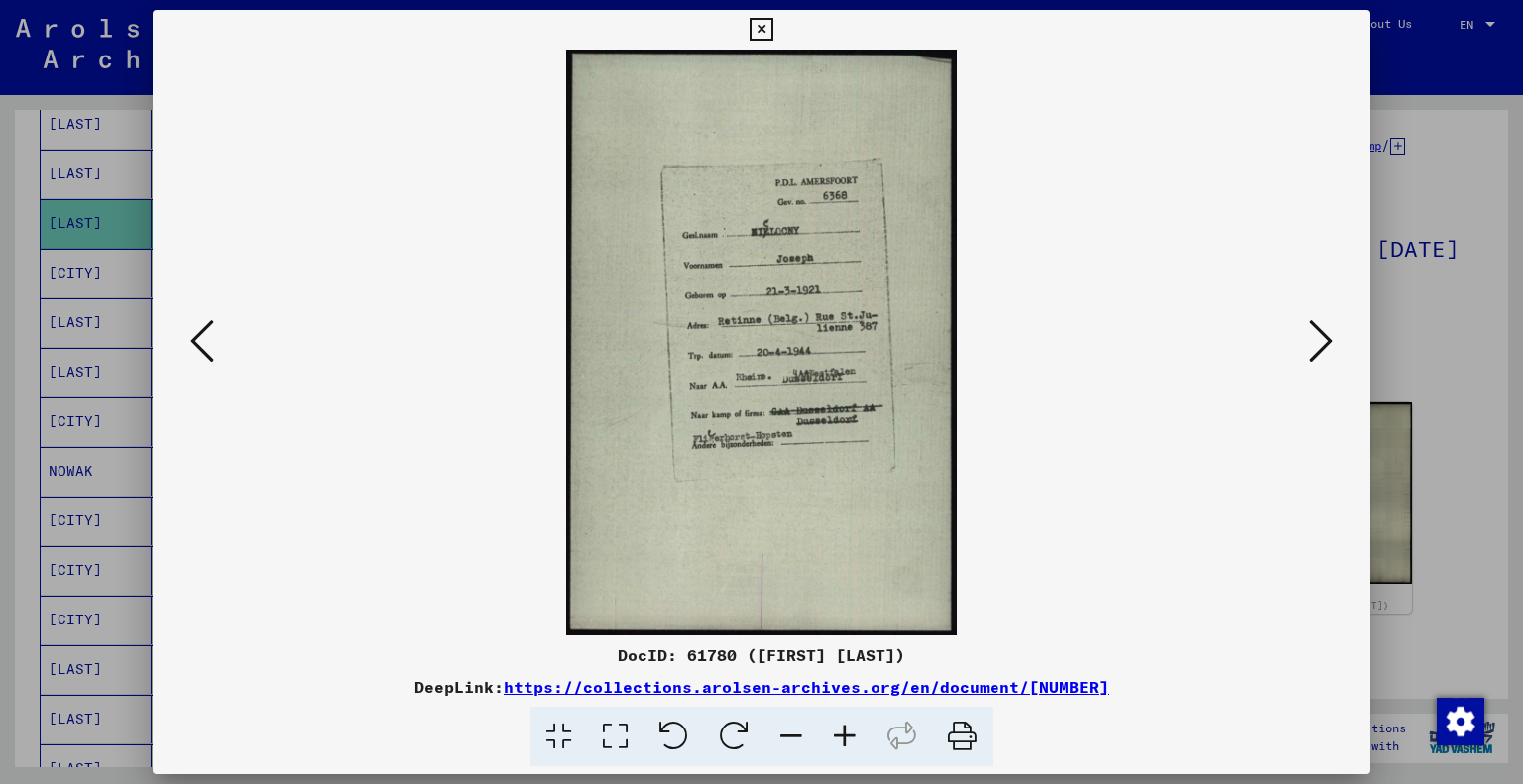 click at bounding box center [761, 30] 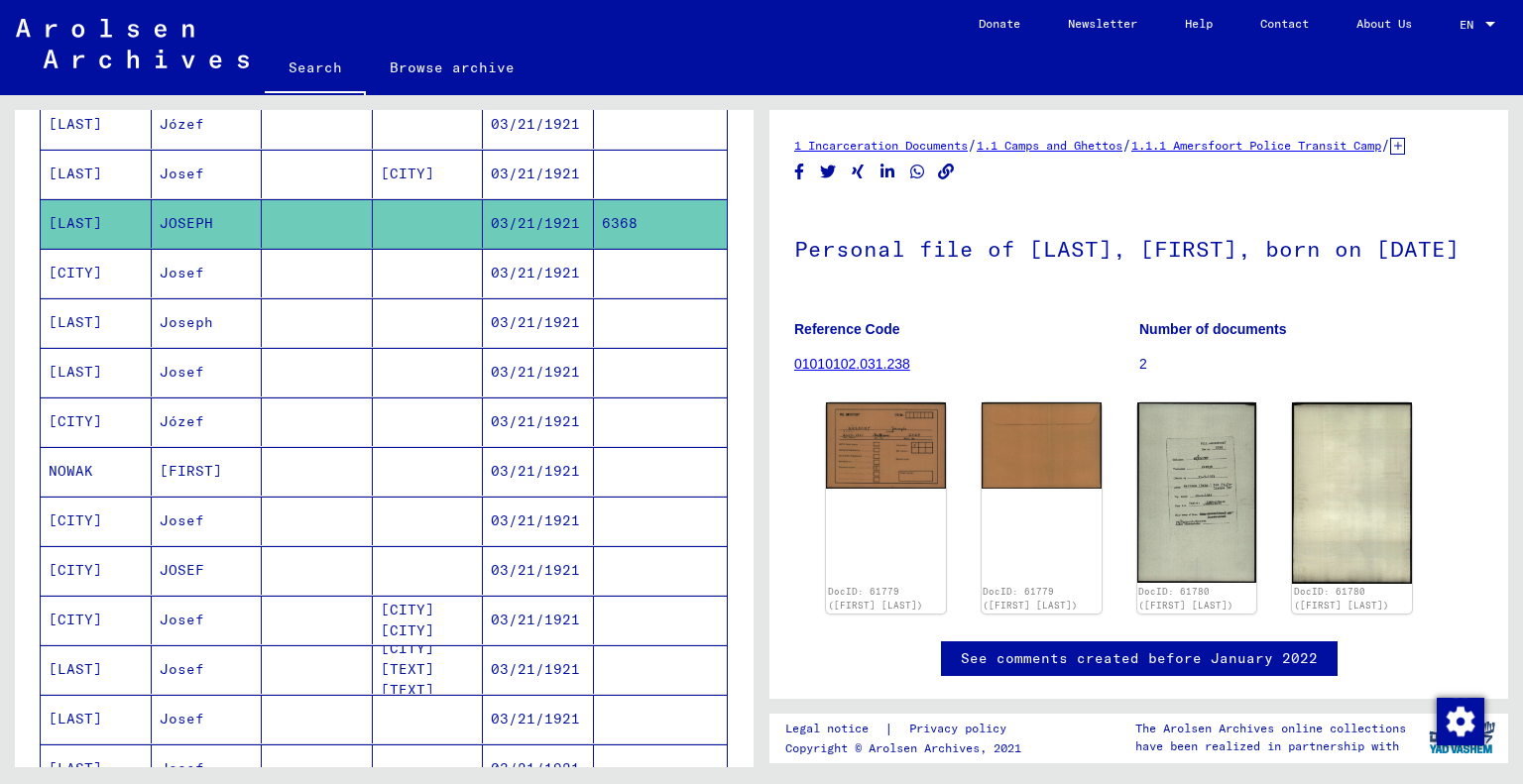 click on "03/21/1921" at bounding box center (538, 322) 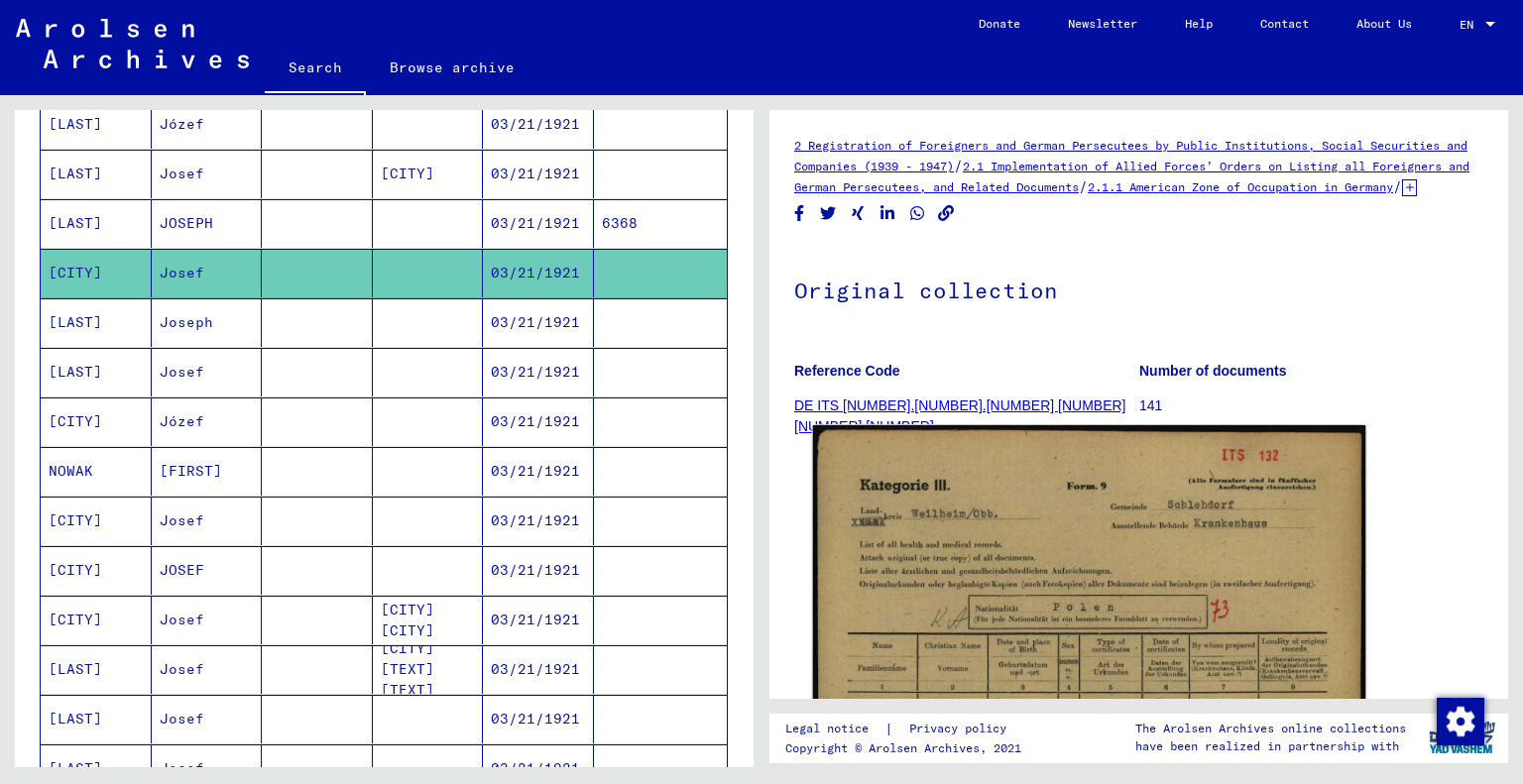 click 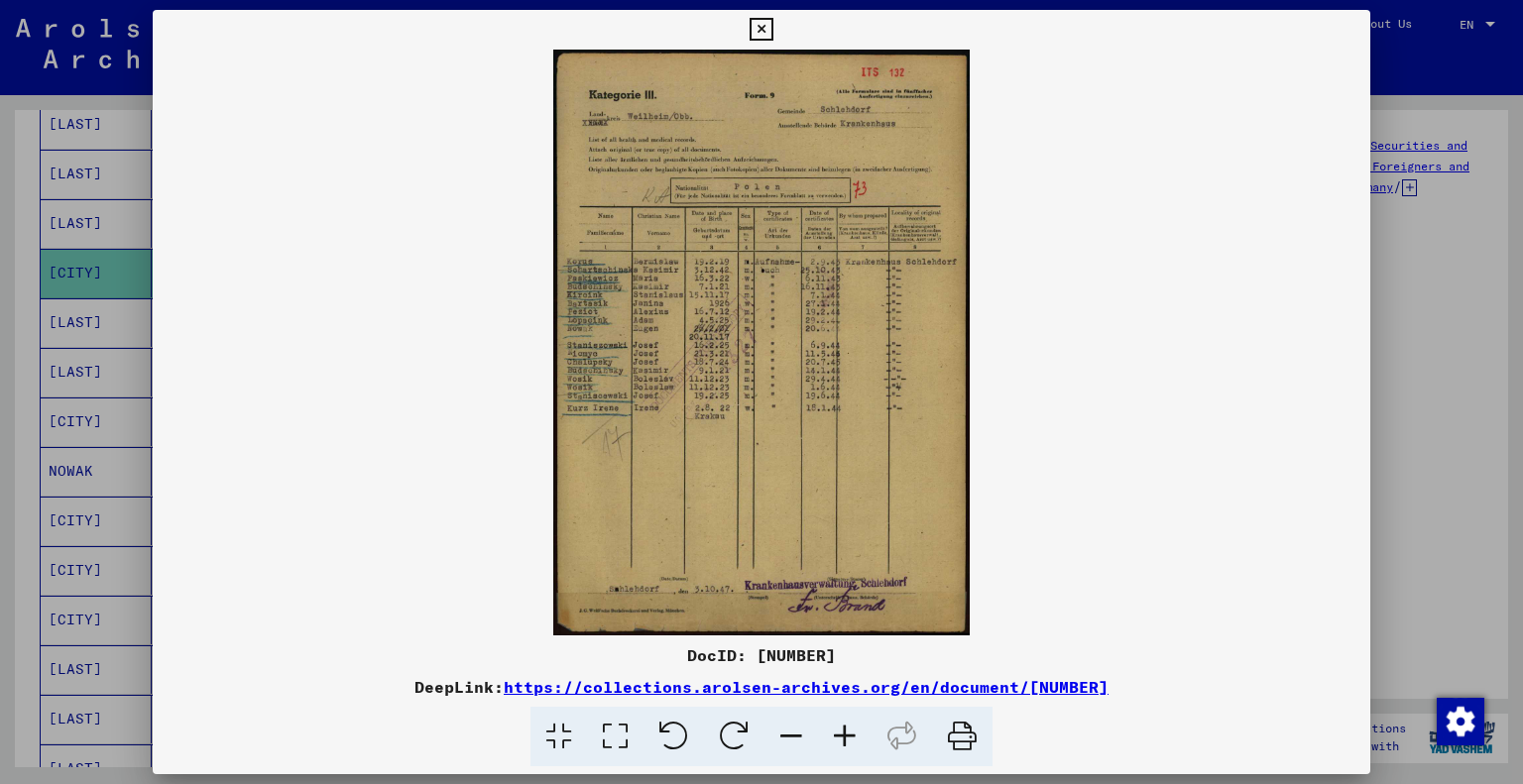 click at bounding box center [845, 736] 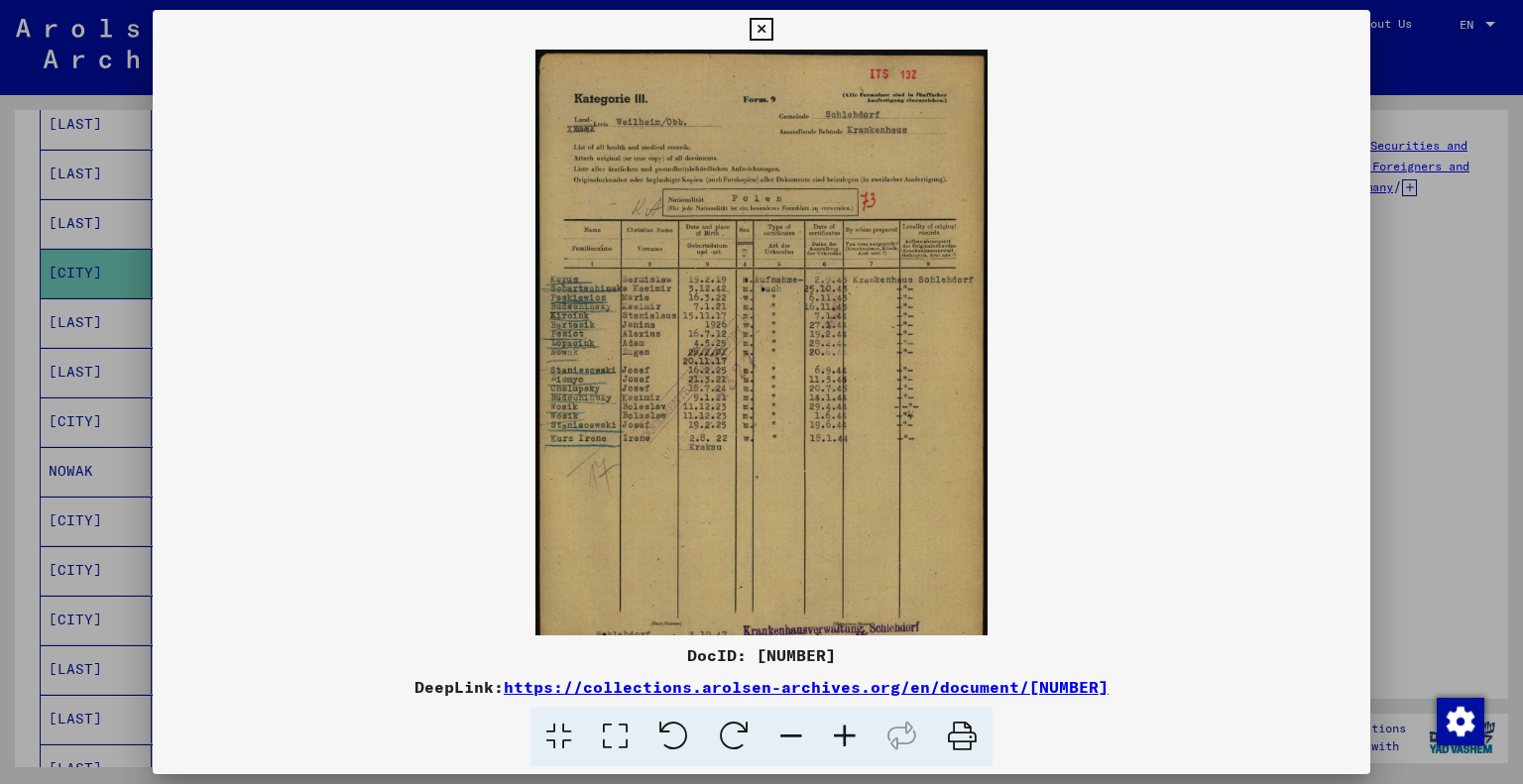 click at bounding box center [845, 736] 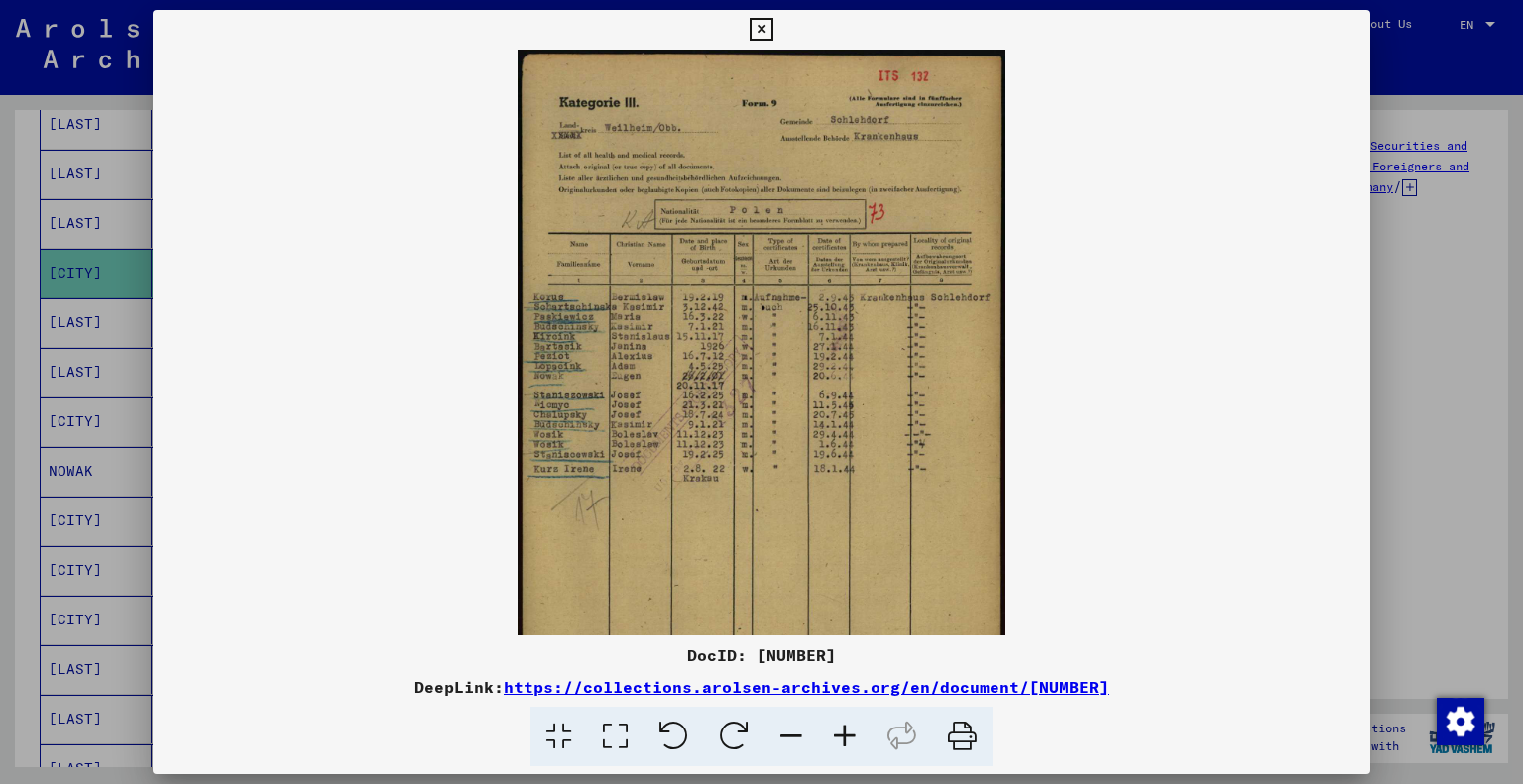 click at bounding box center (845, 736) 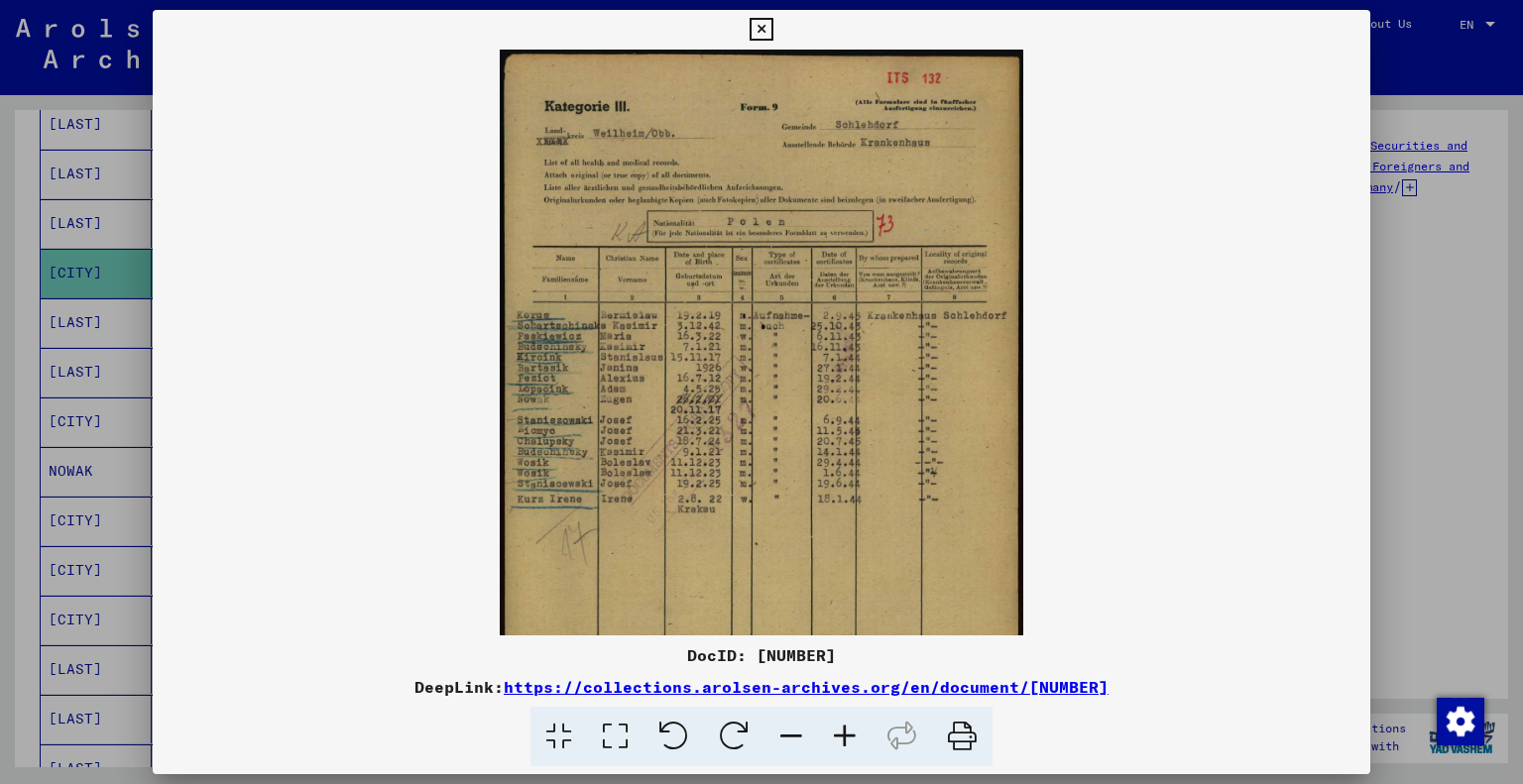 click at bounding box center (845, 736) 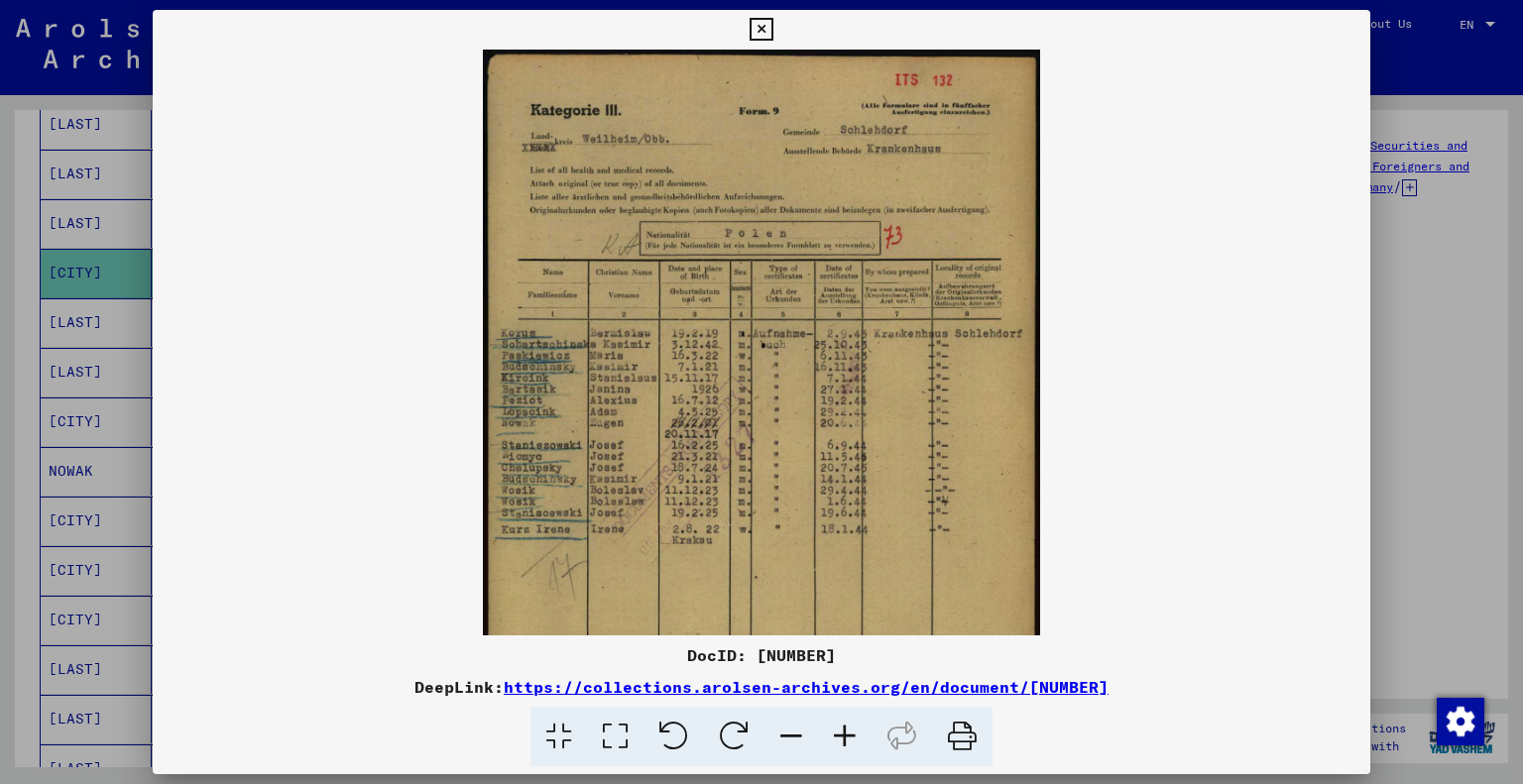 click at bounding box center [845, 736] 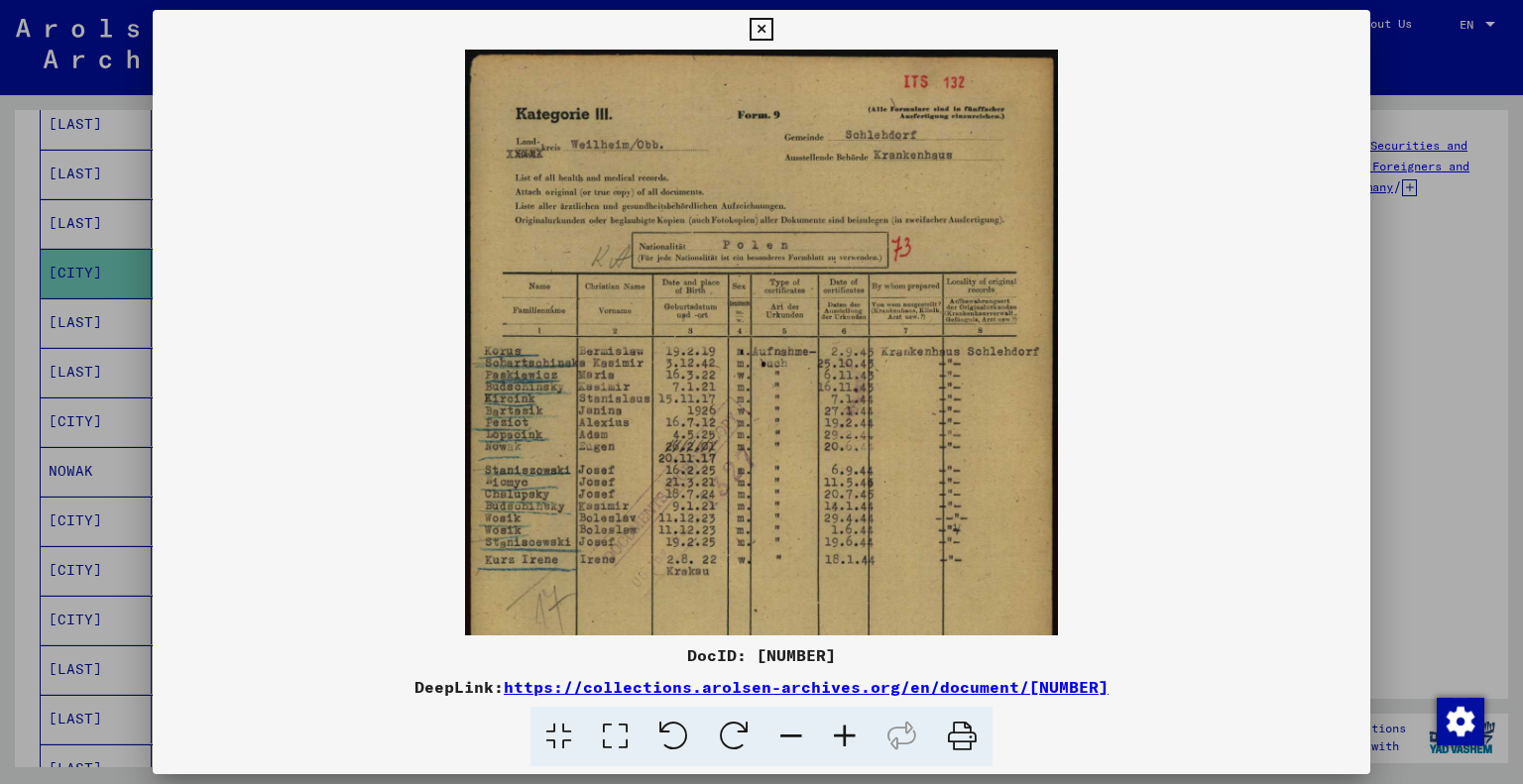 click at bounding box center [845, 736] 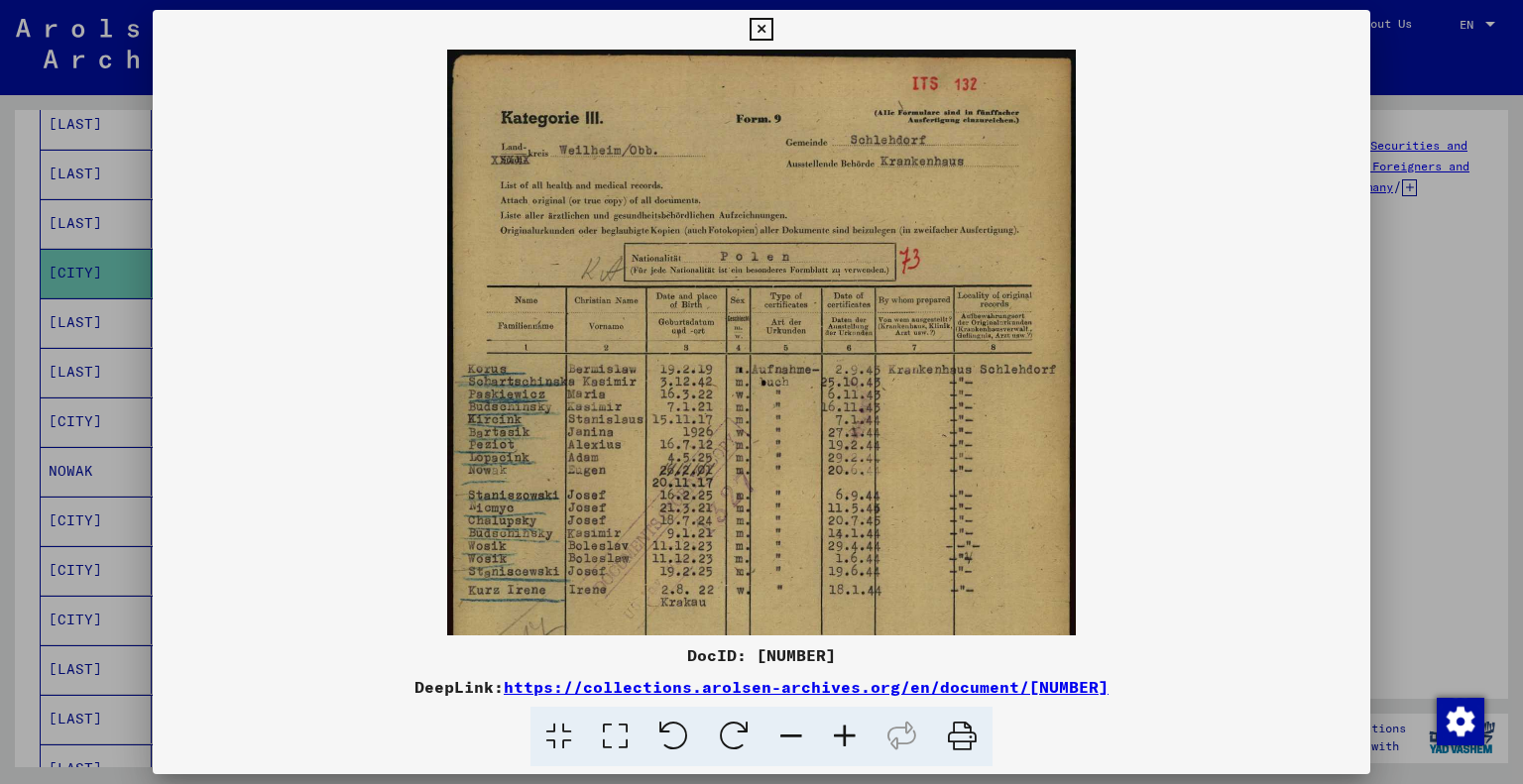 click at bounding box center (845, 736) 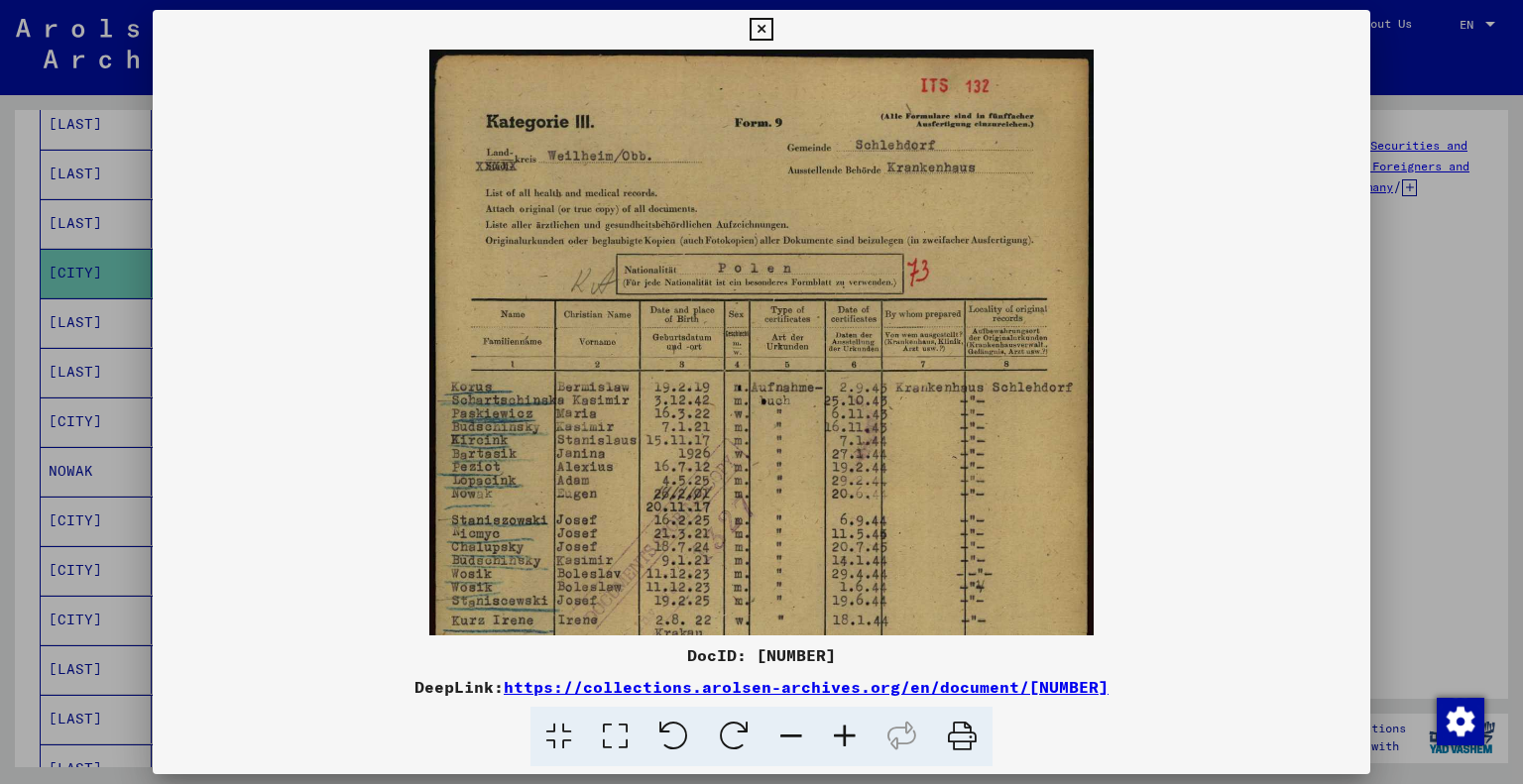 click at bounding box center [845, 736] 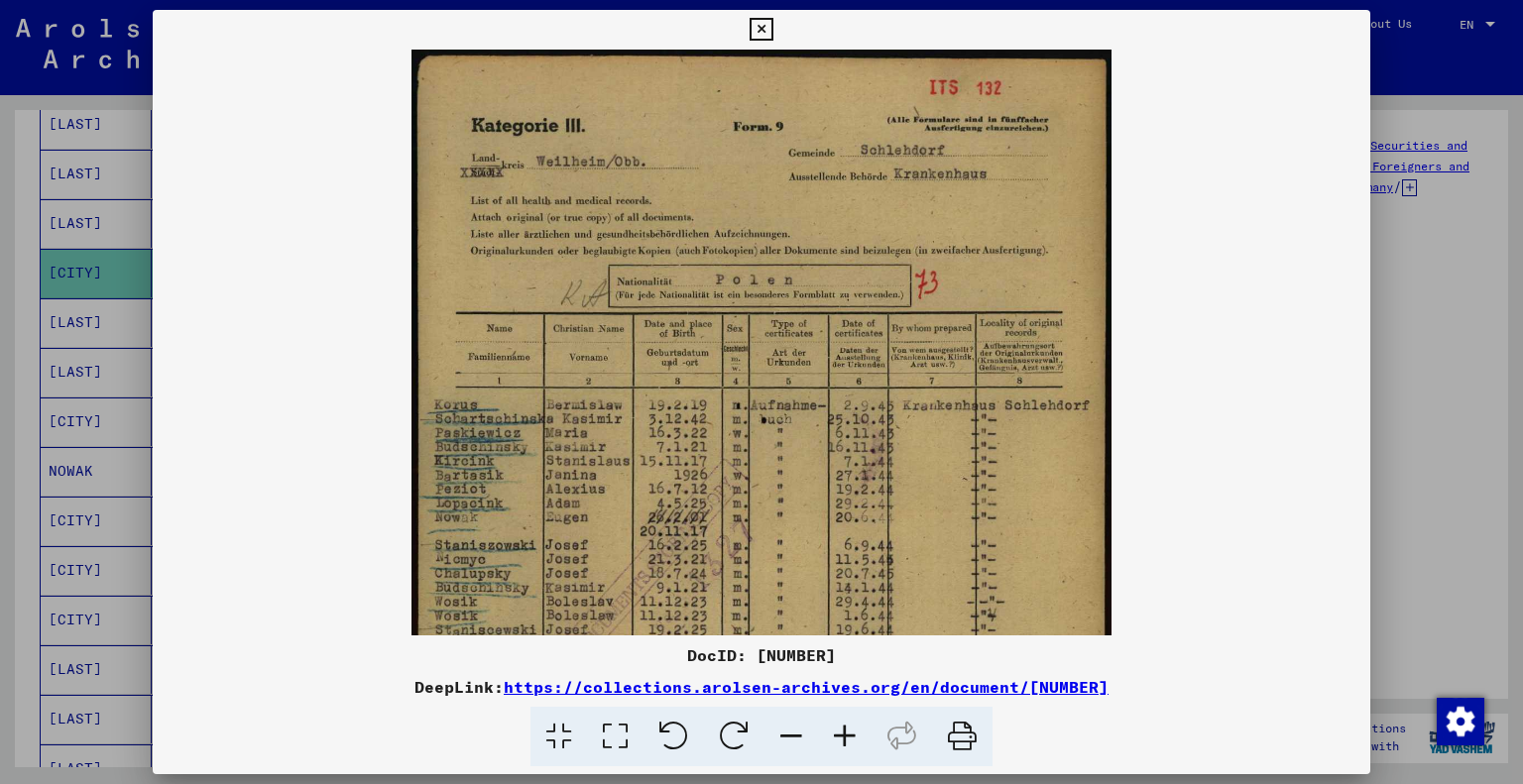 click at bounding box center (845, 736) 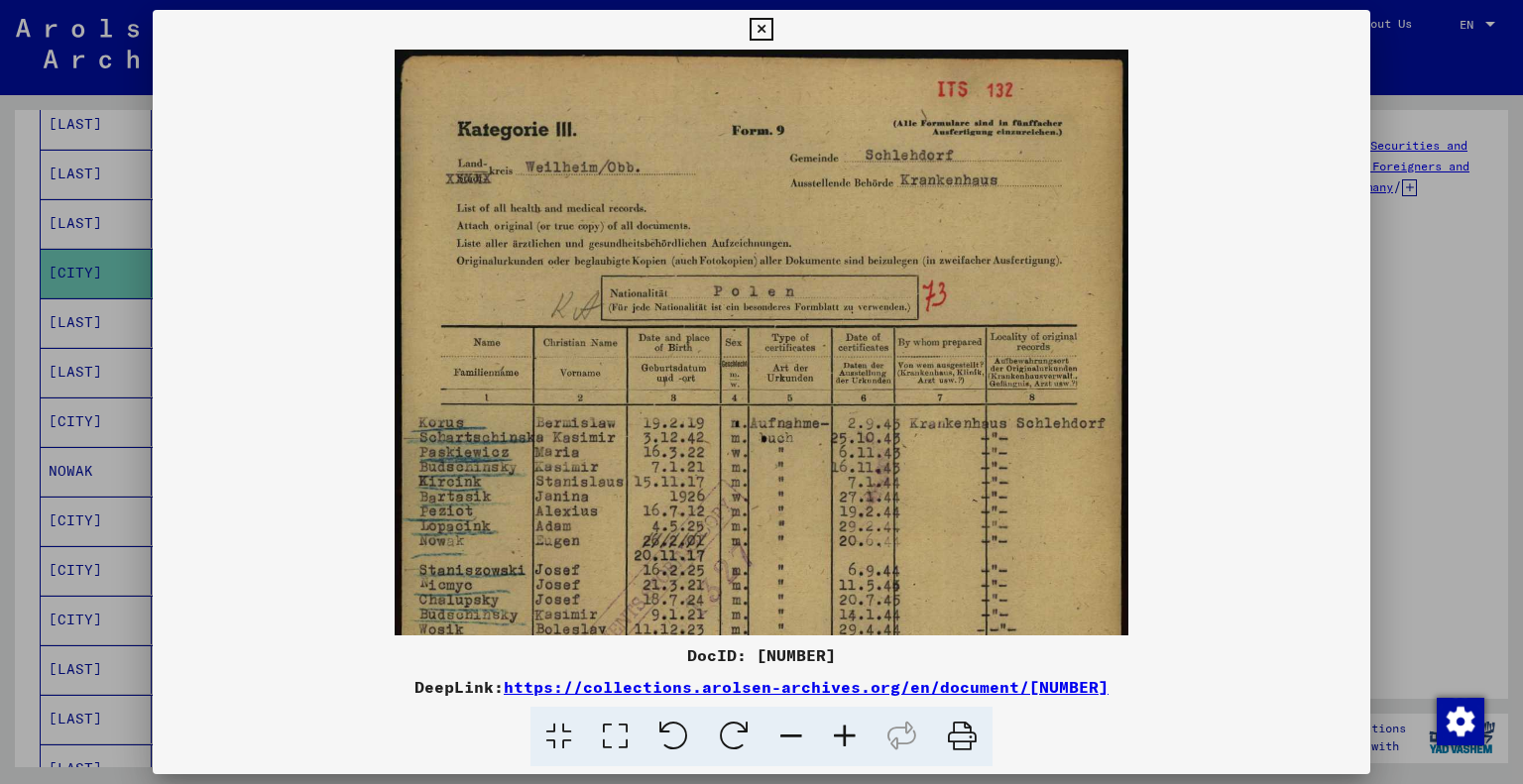 click at bounding box center [845, 736] 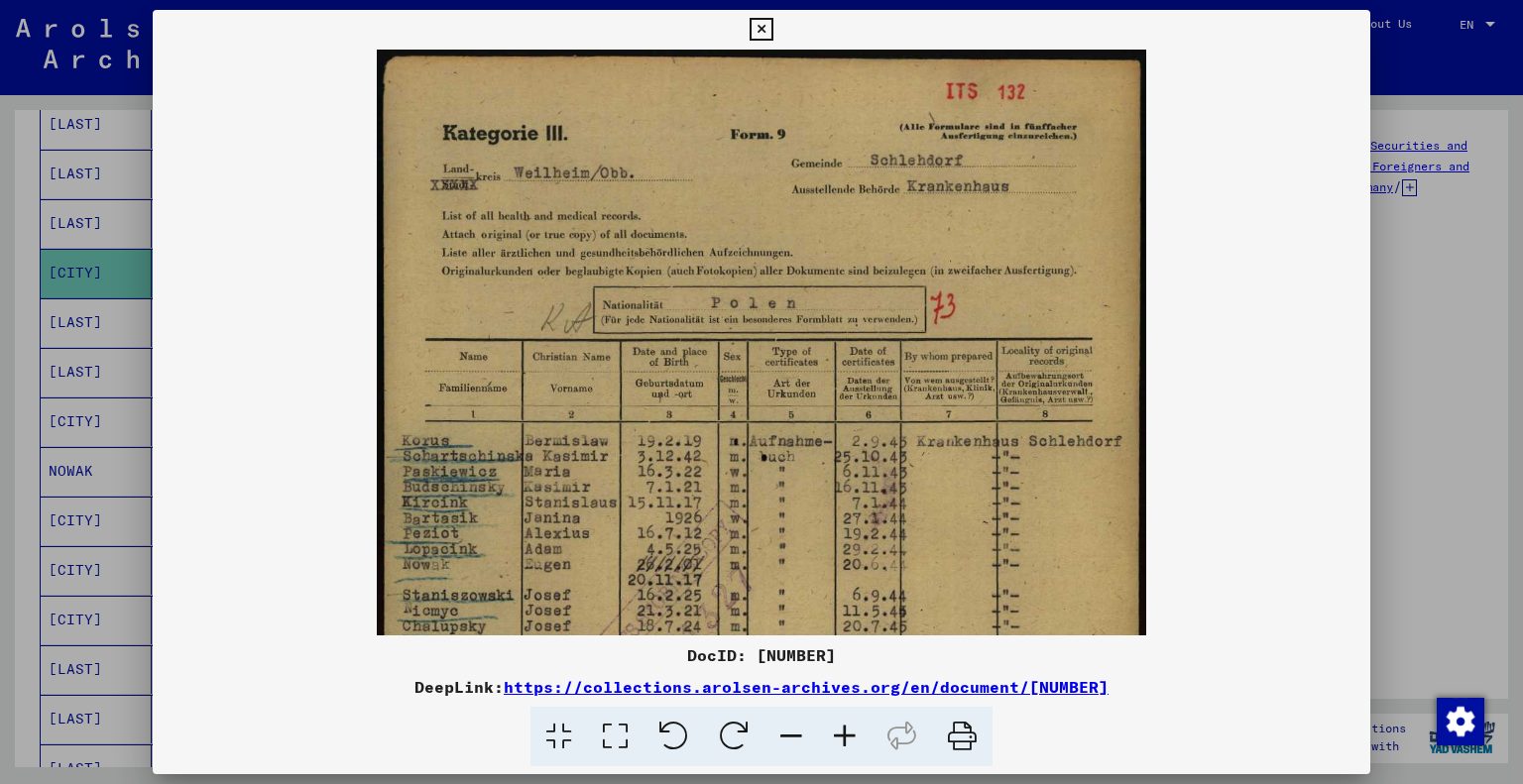 click at bounding box center [845, 736] 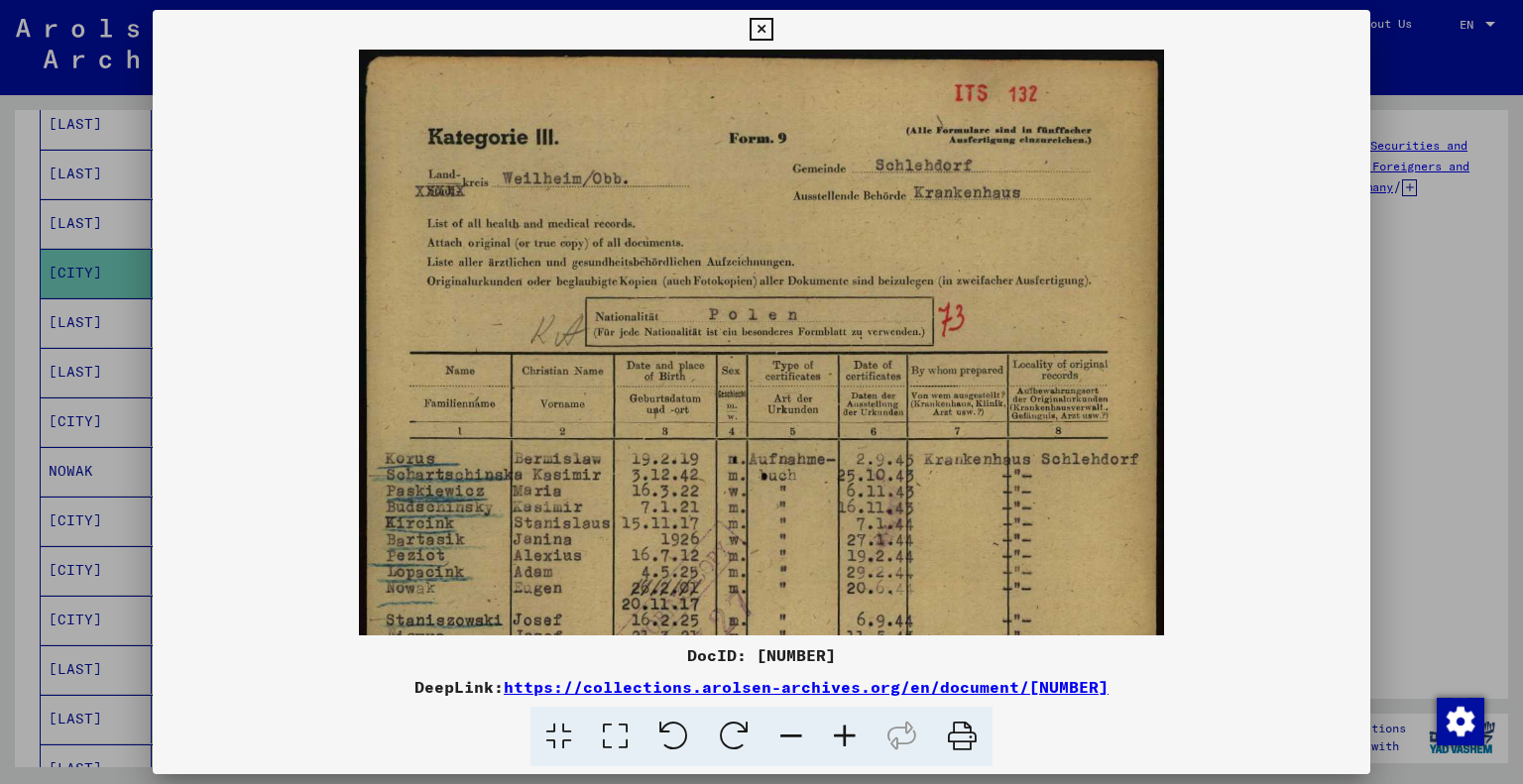 click at bounding box center (761, 30) 